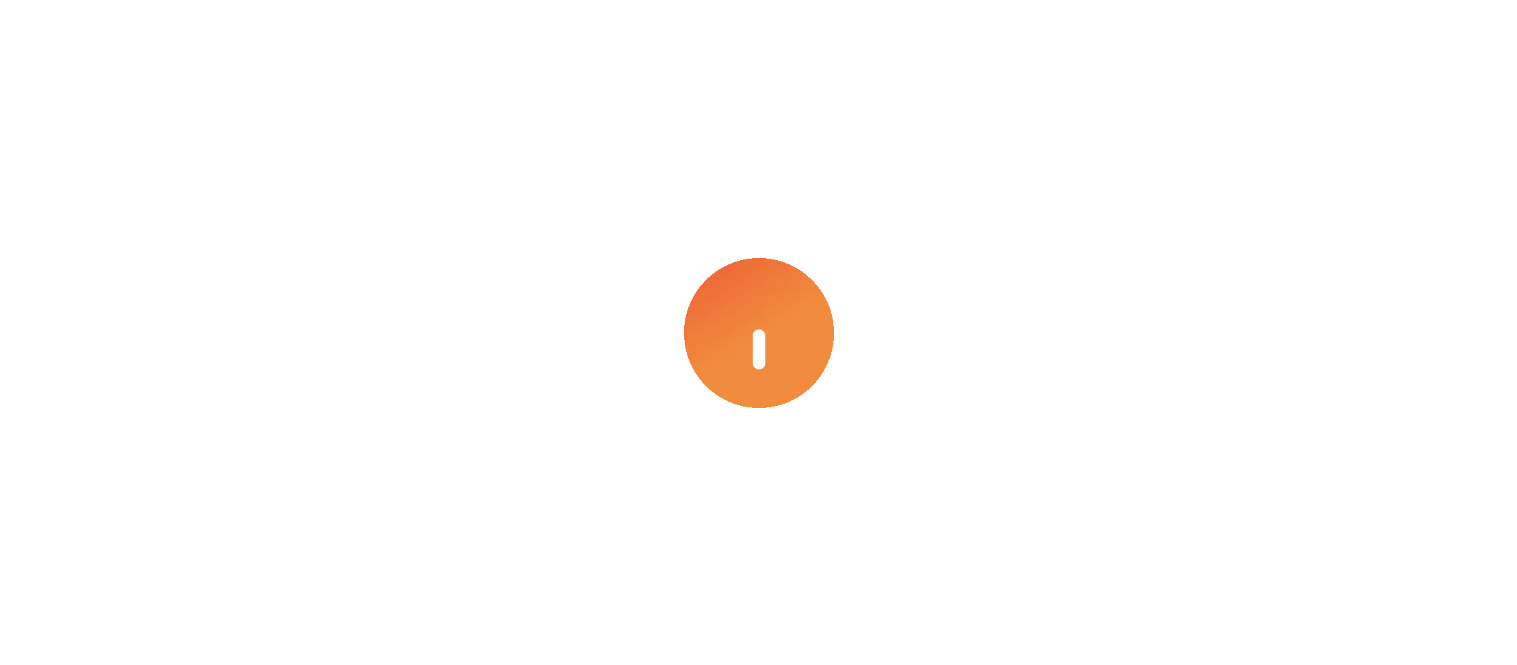 scroll, scrollTop: 0, scrollLeft: 0, axis: both 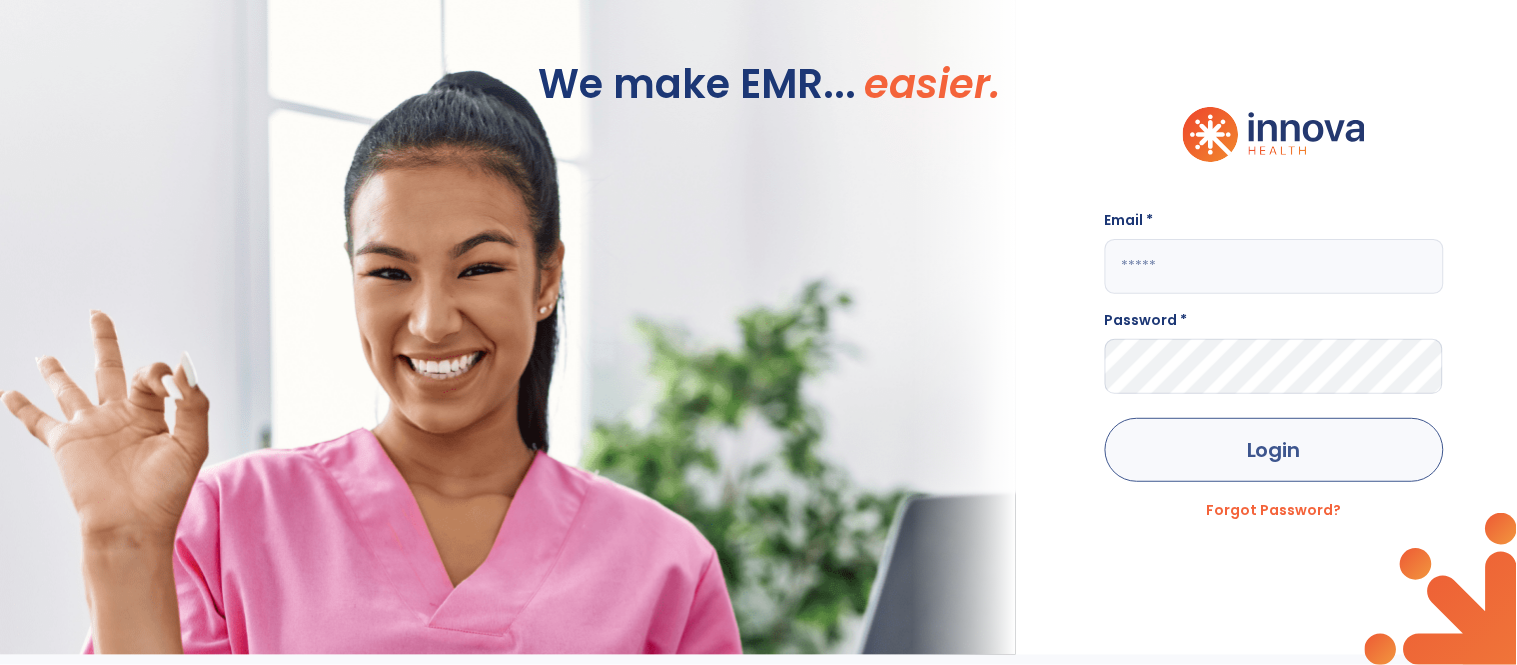 type on "**********" 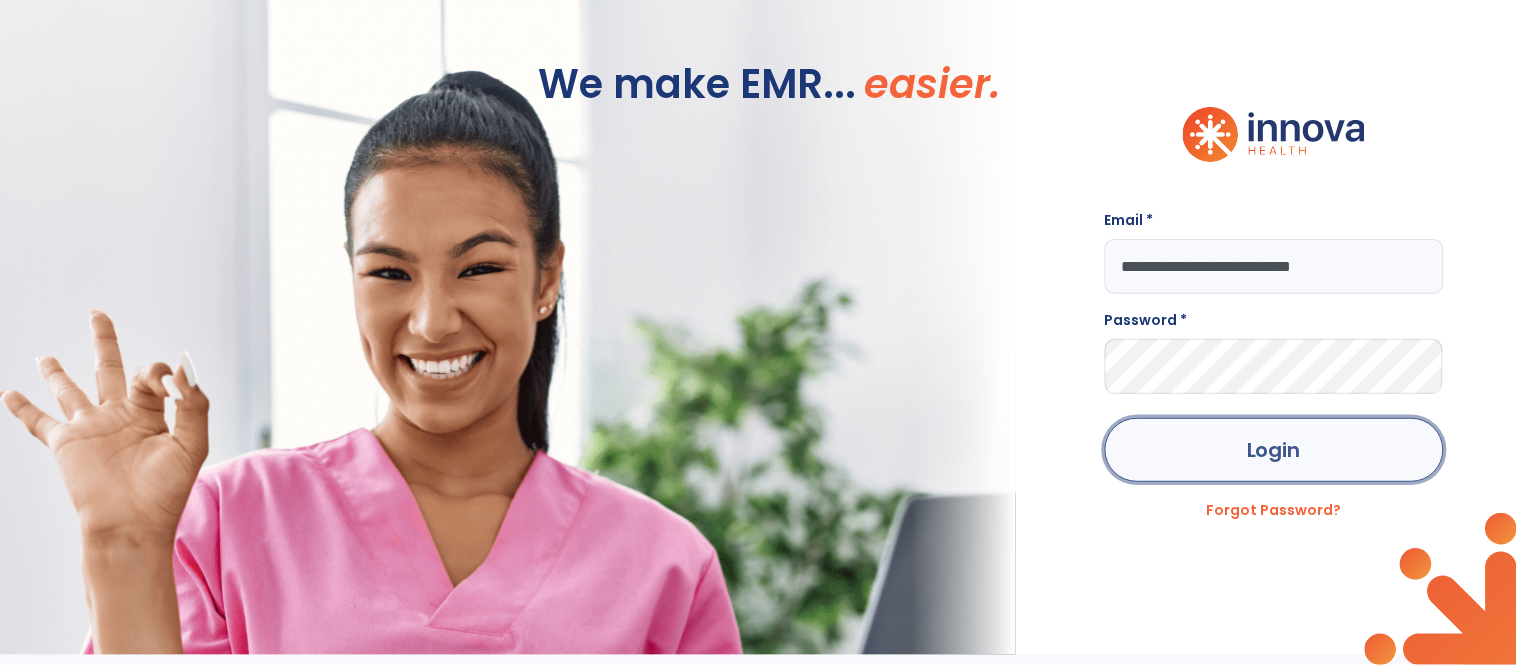 click on "Login" 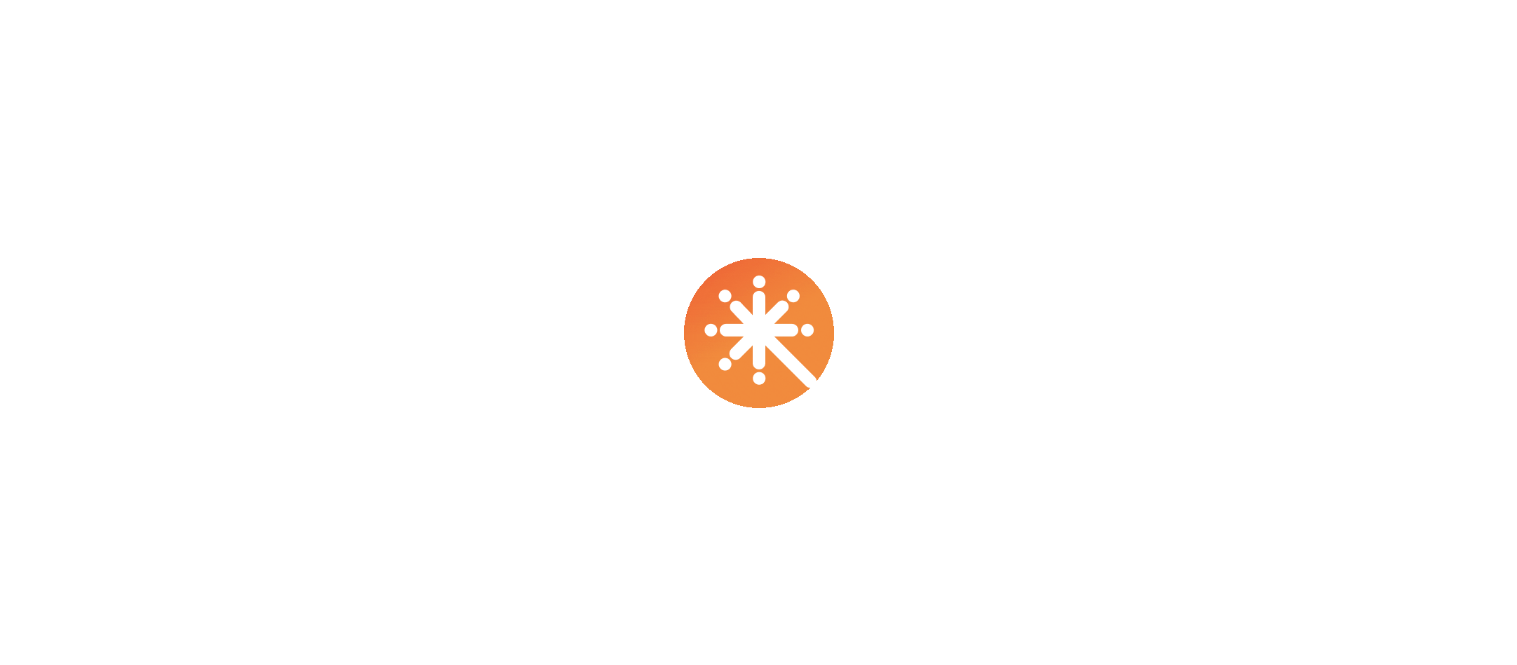 scroll, scrollTop: 0, scrollLeft: 0, axis: both 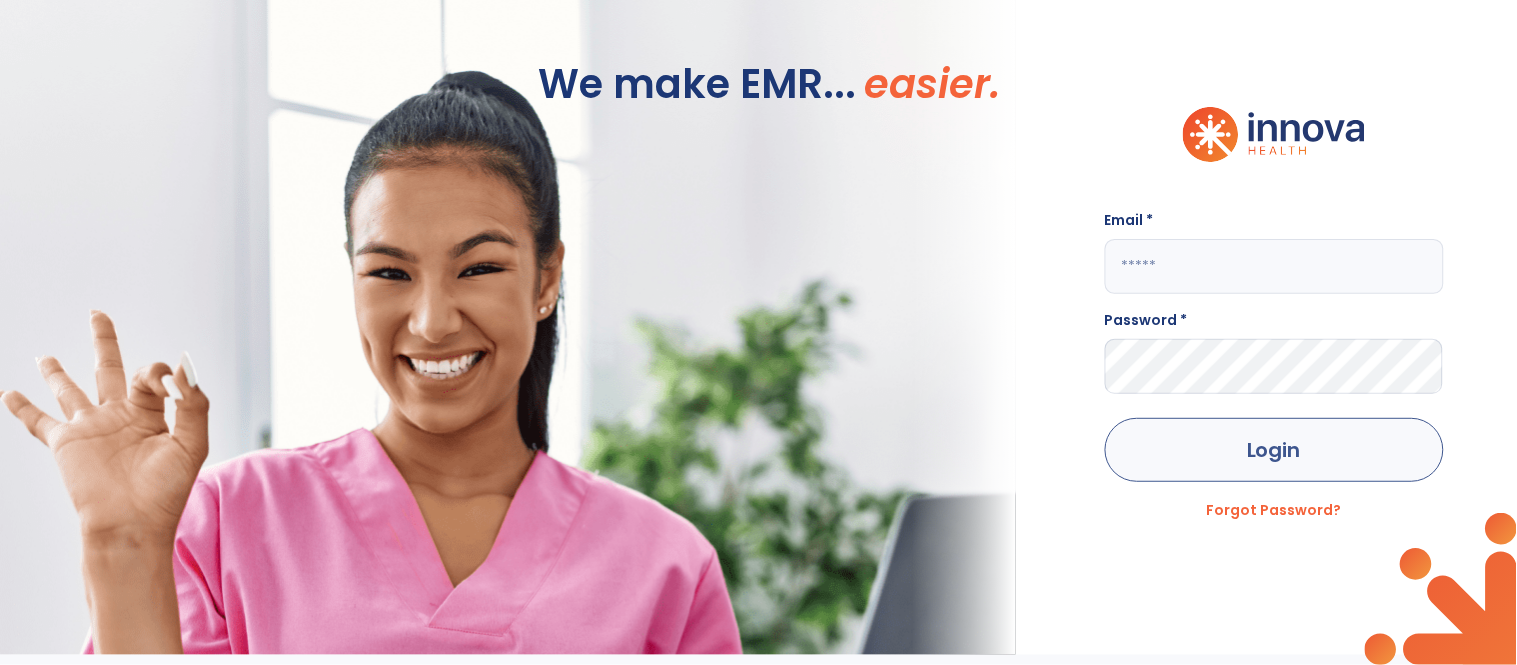 type on "**********" 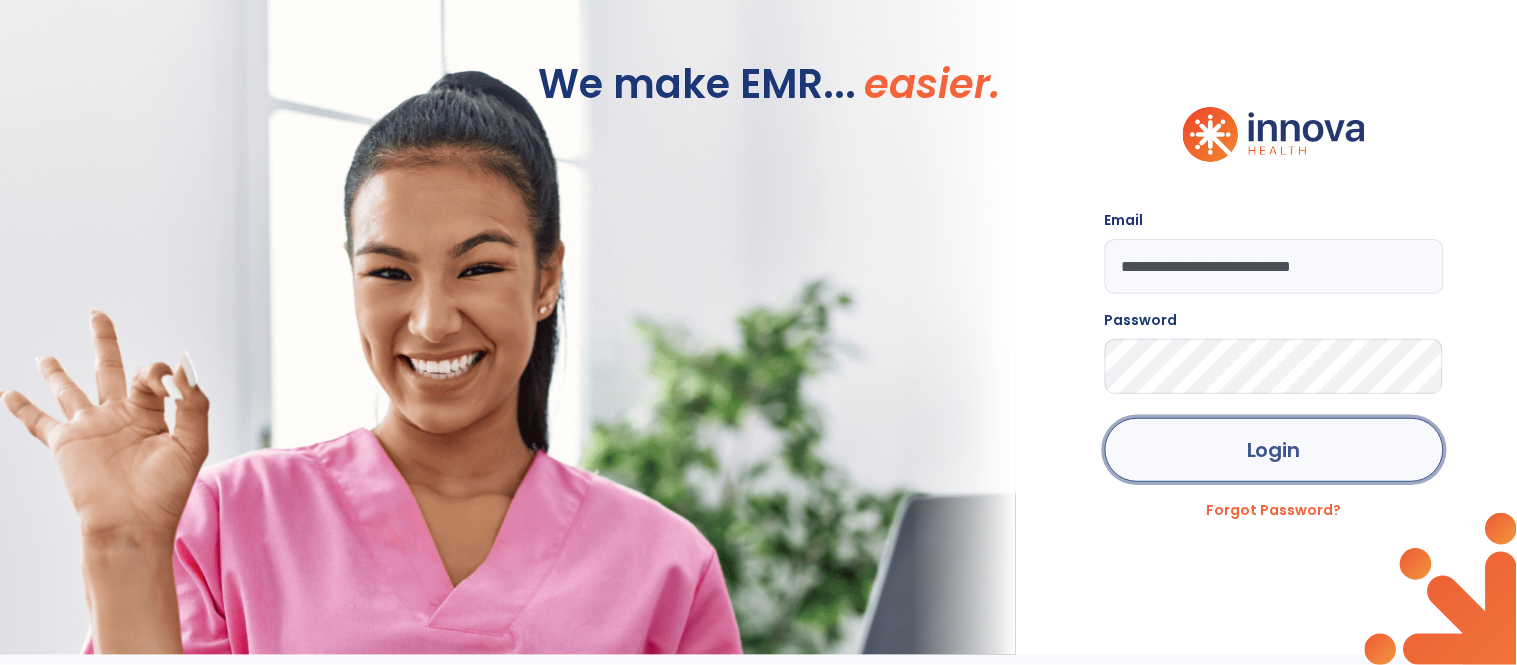 click on "Login" 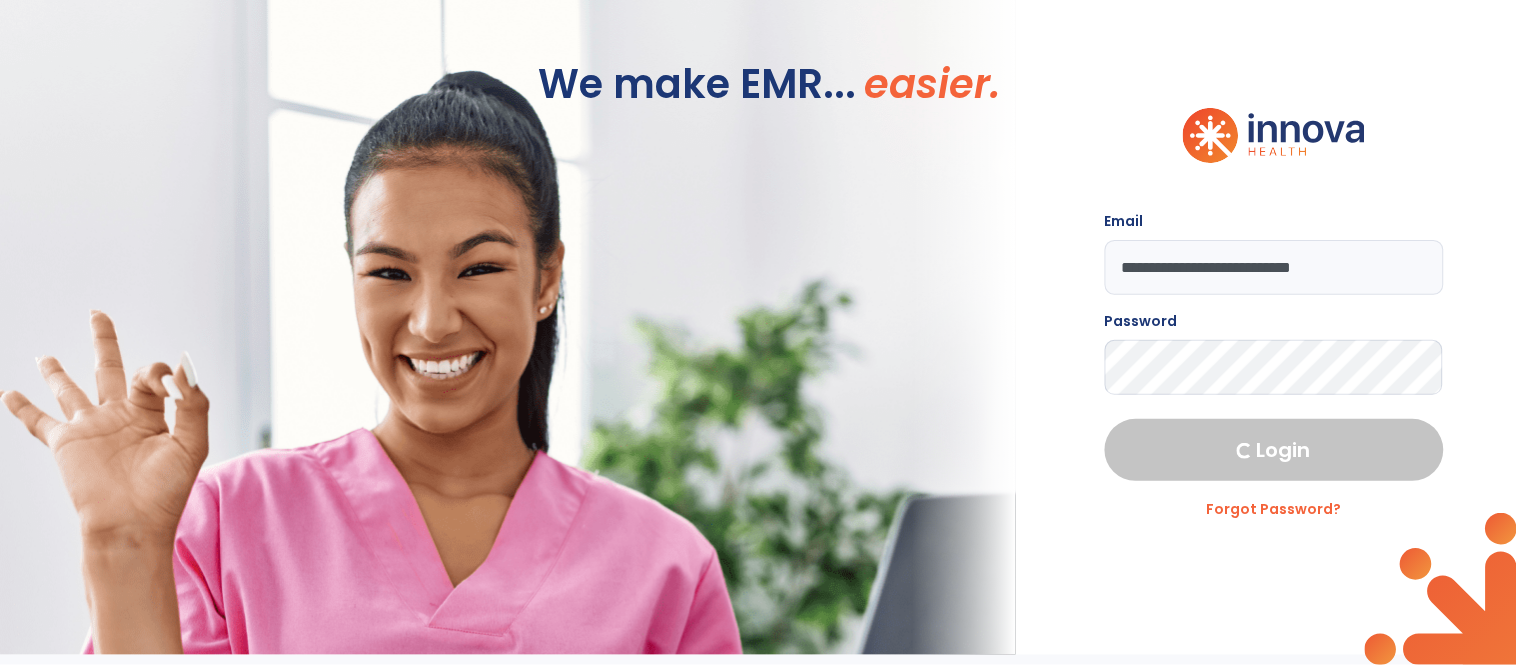 select on "****" 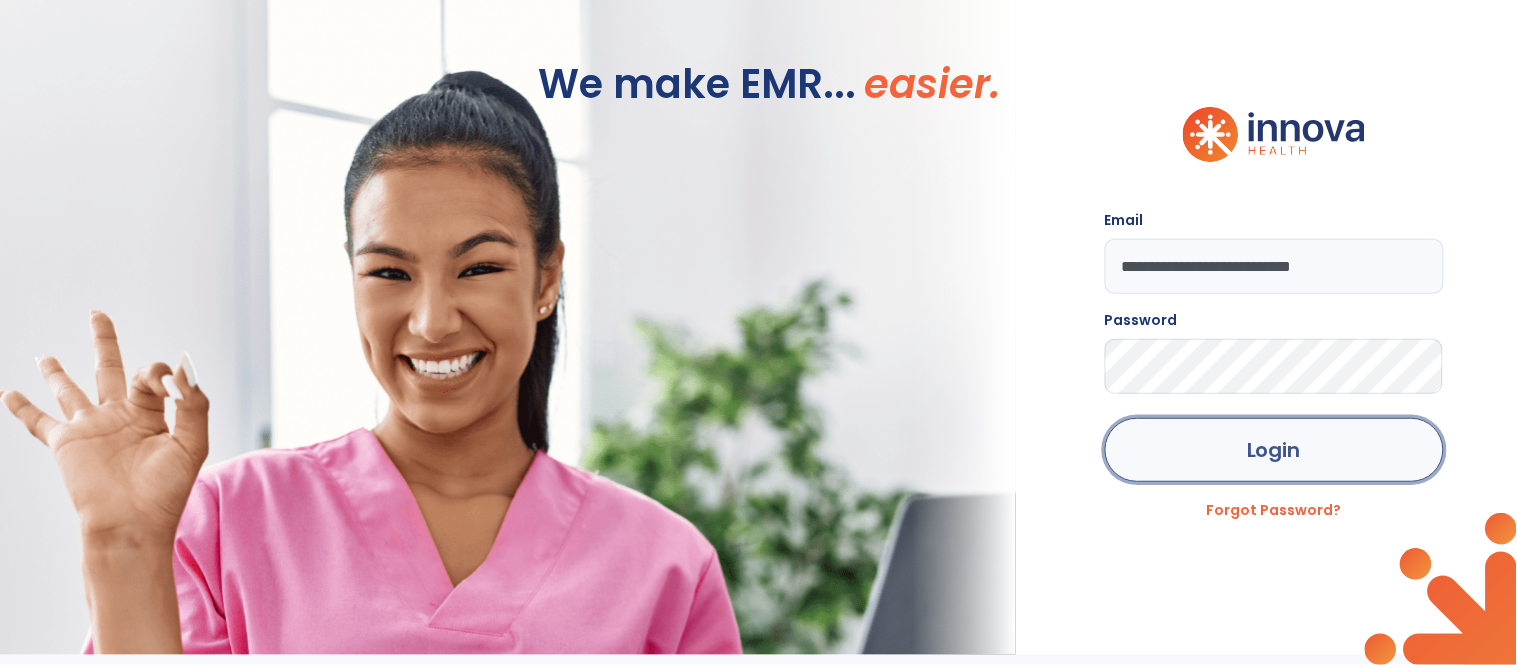 click on "Login" 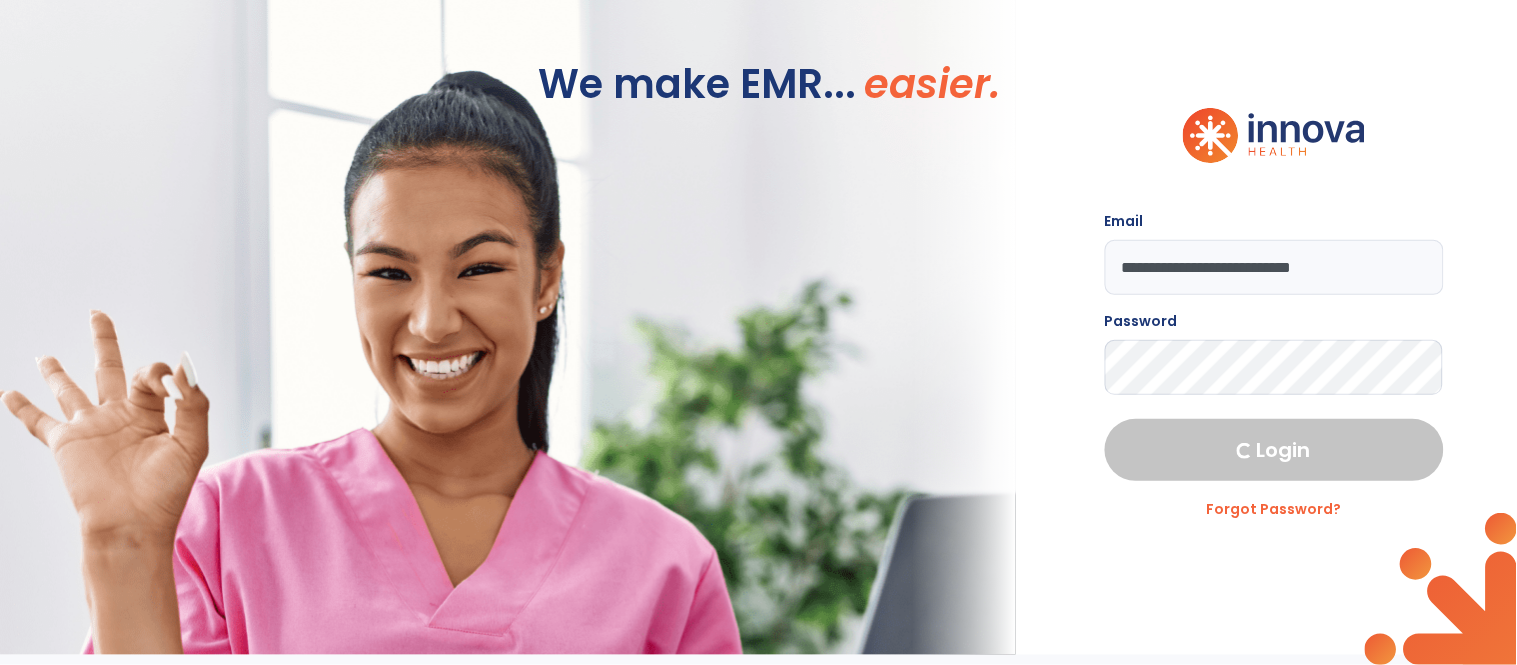 select on "****" 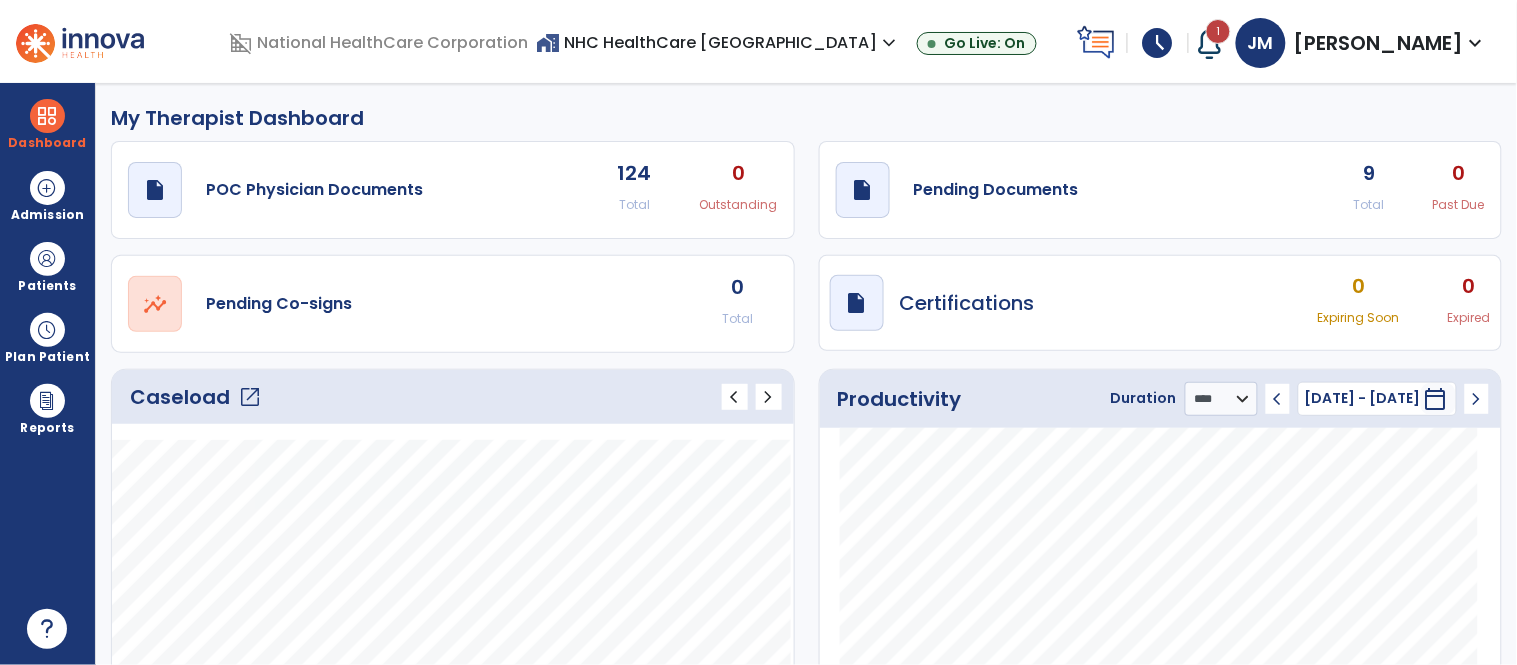 click on "Caseload   open_in_new" 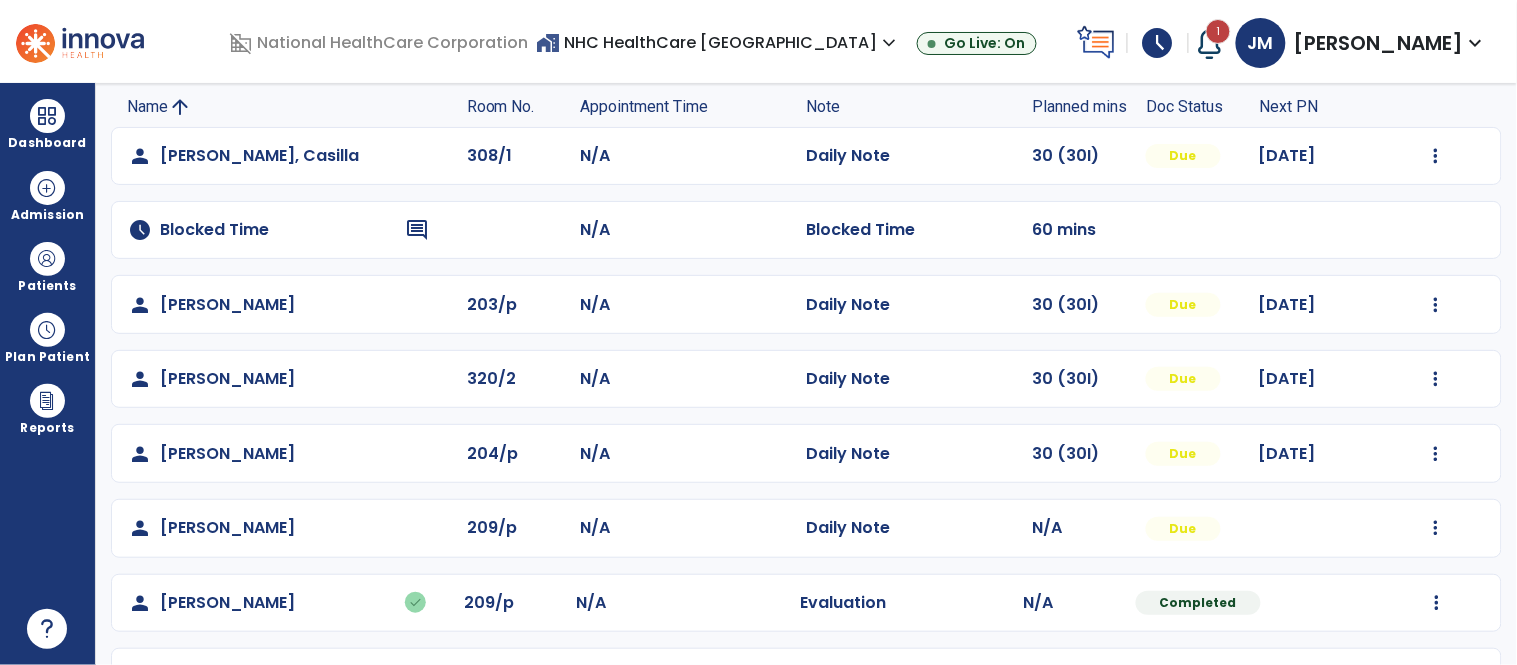 scroll, scrollTop: 133, scrollLeft: 0, axis: vertical 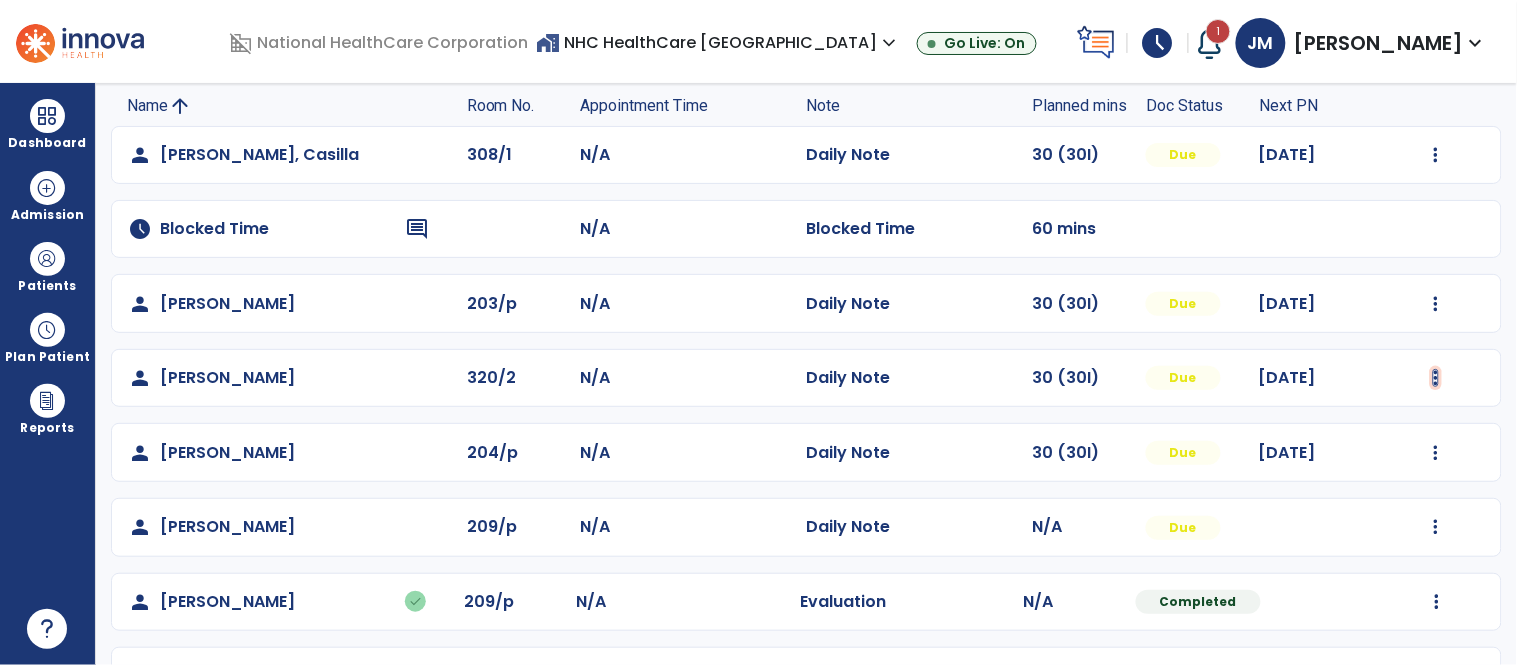 click at bounding box center (1436, 155) 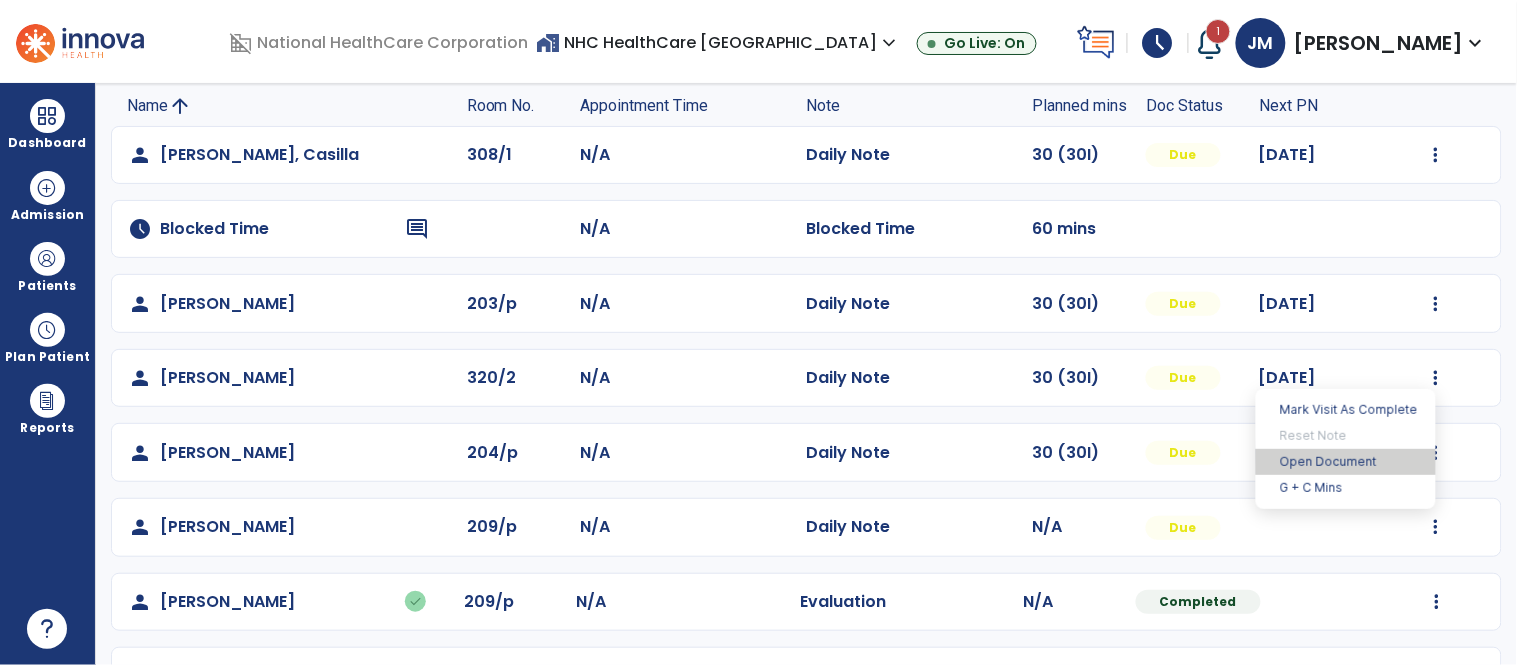 click on "Open Document" at bounding box center (1346, 462) 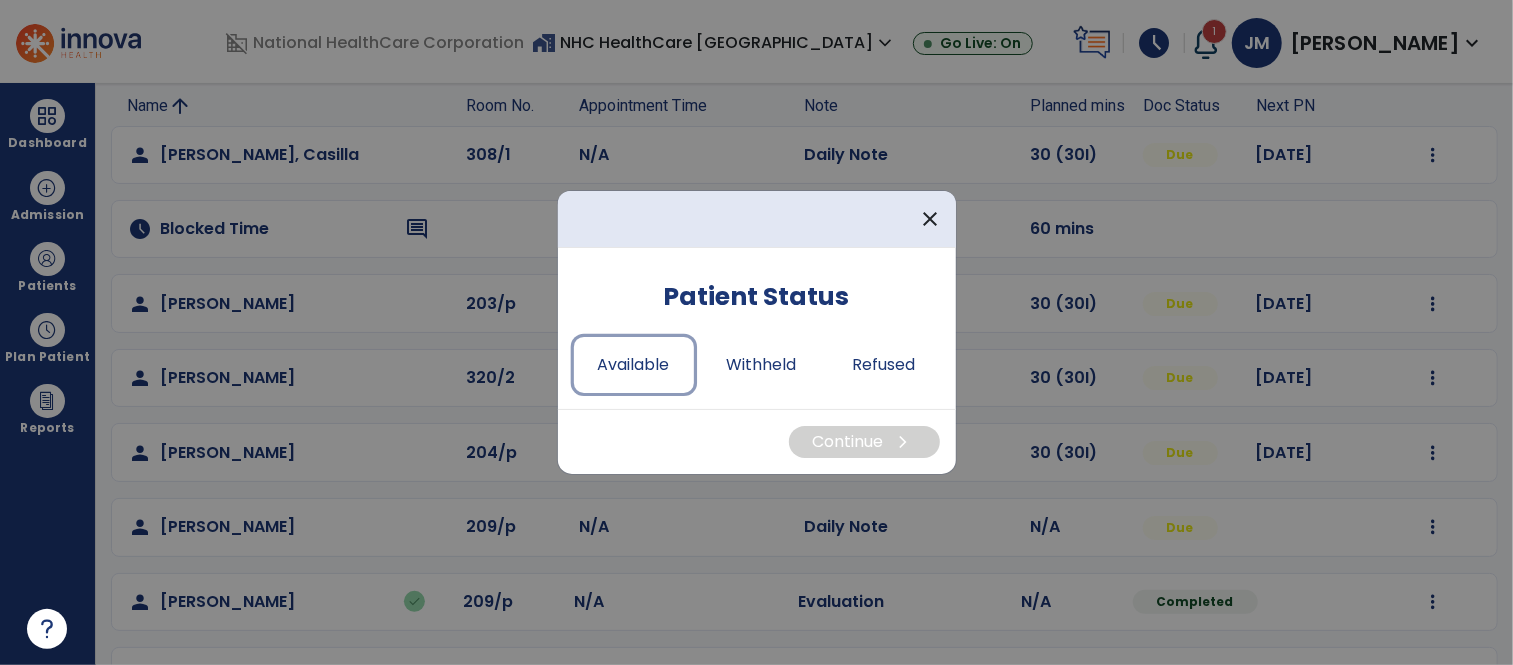 drag, startPoint x: 625, startPoint y: 378, endPoint x: 757, endPoint y: 413, distance: 136.56134 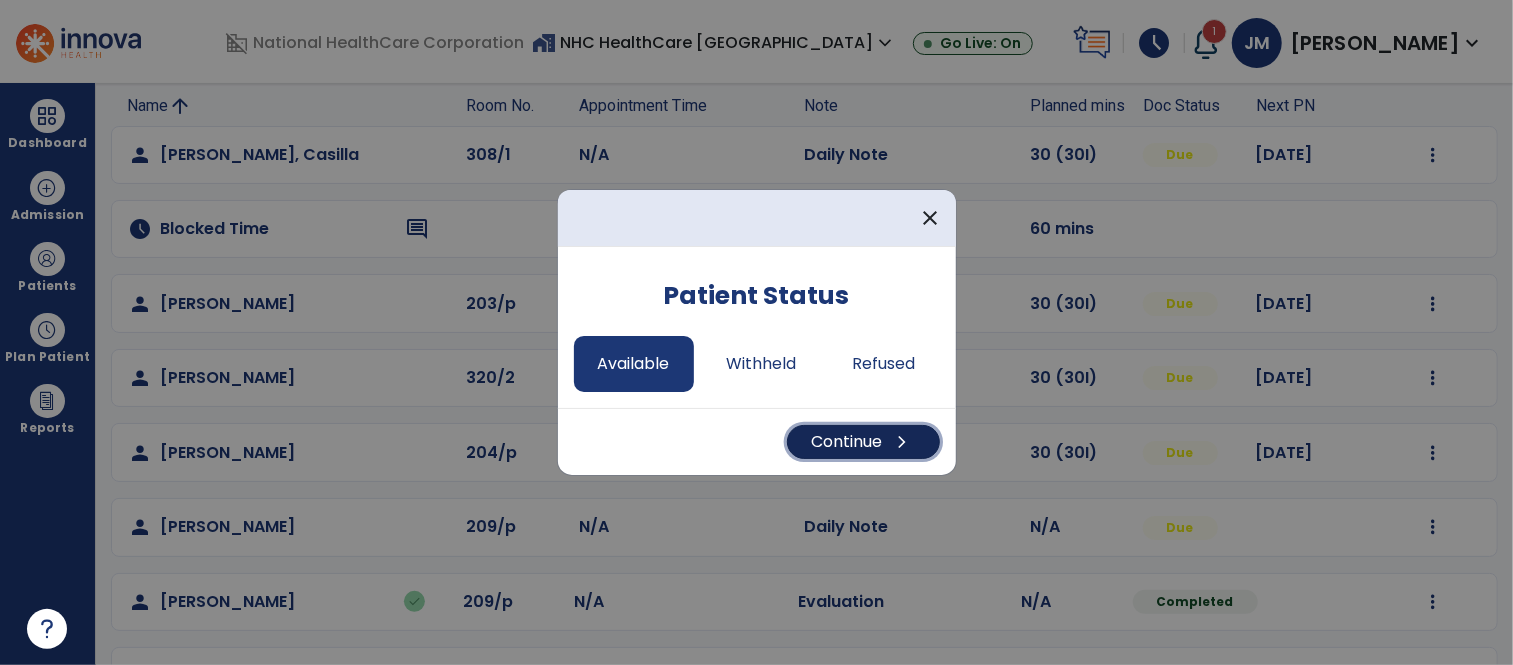click on "Continue   chevron_right" at bounding box center (863, 442) 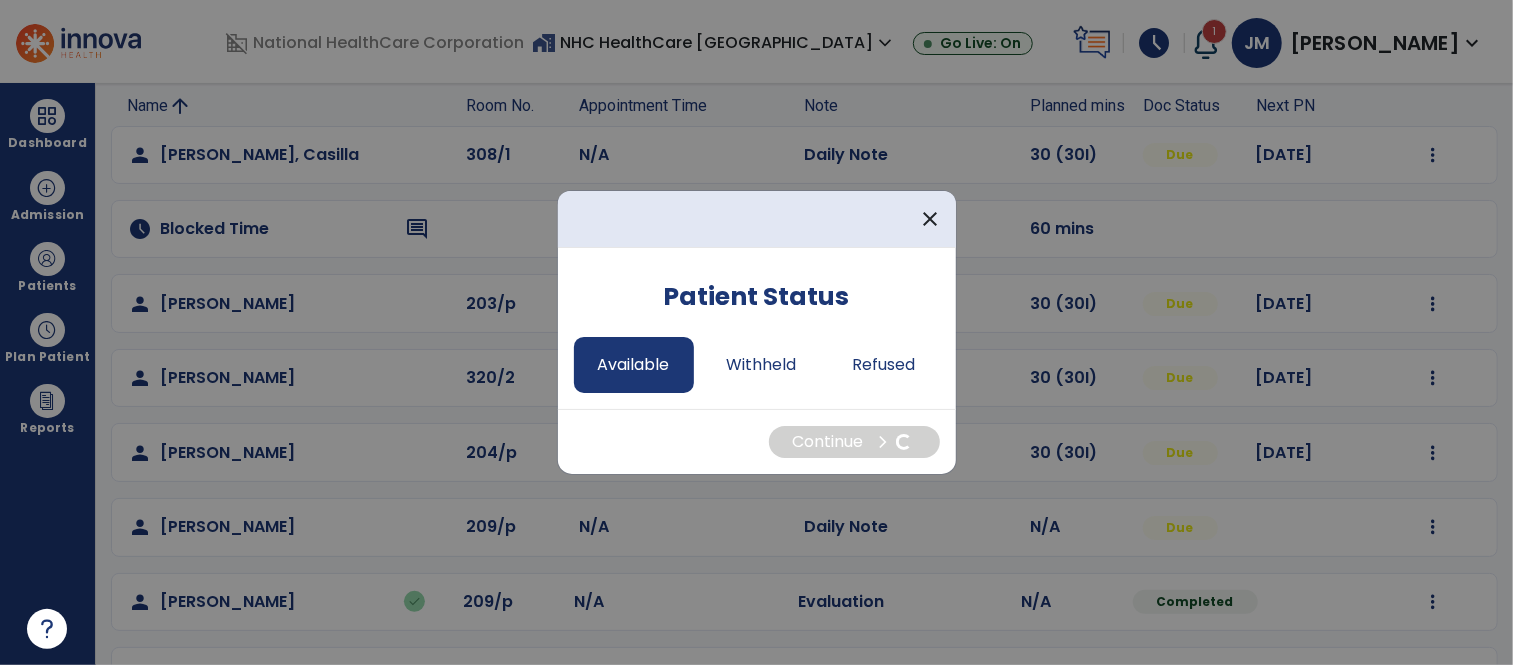 select on "*" 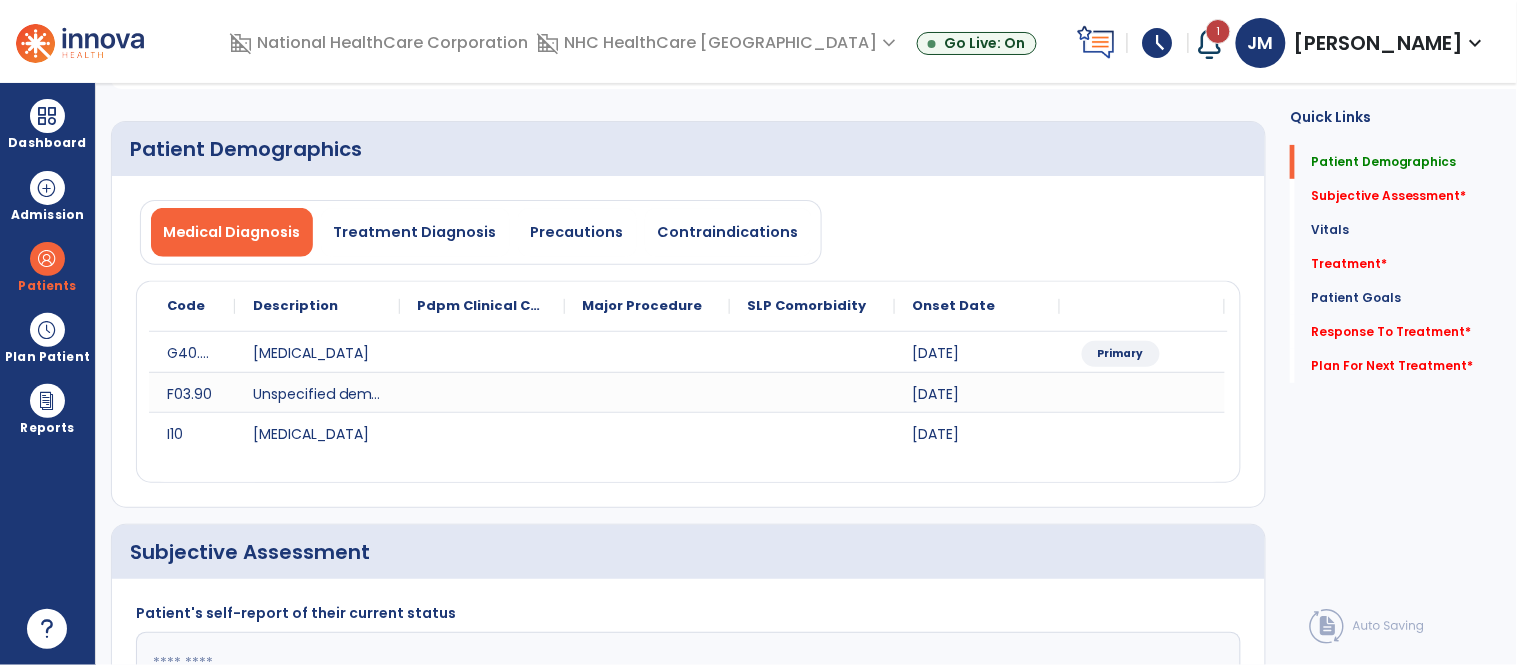click on "Vitals   Vitals" 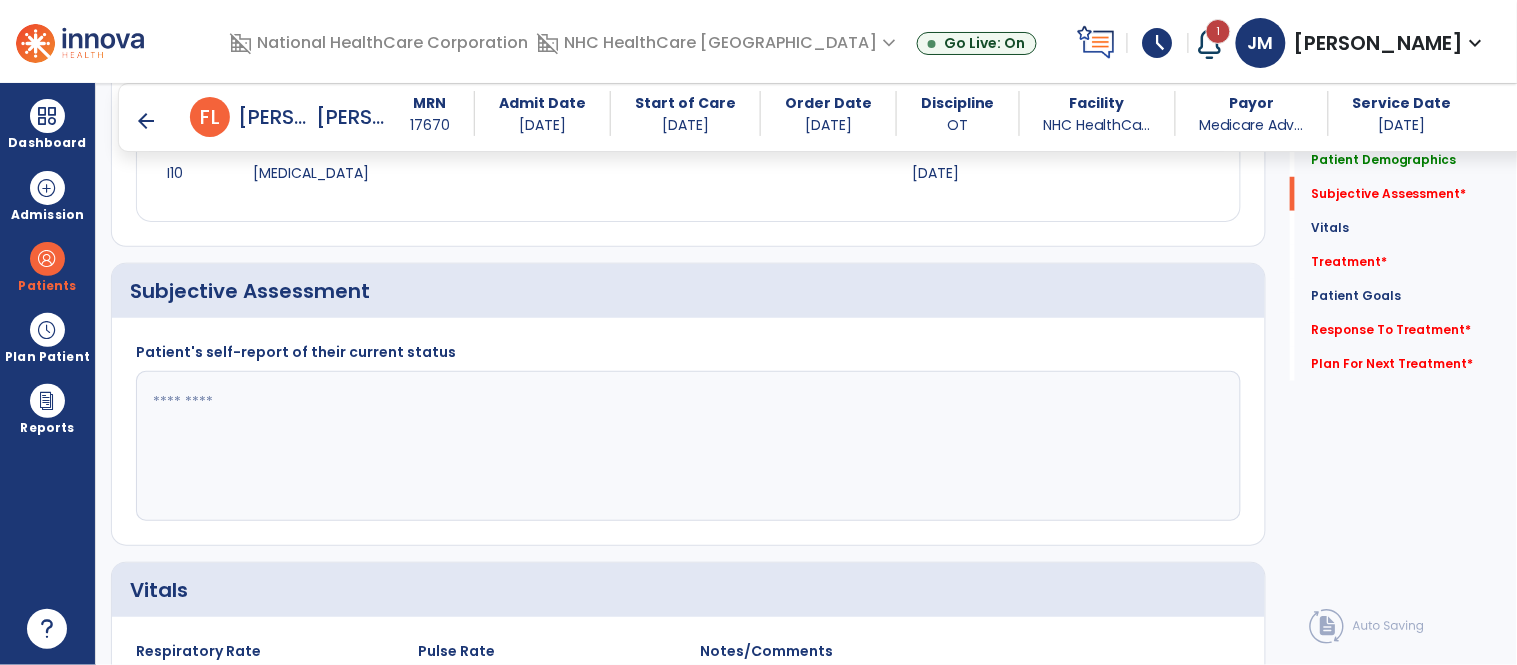 scroll, scrollTop: 381, scrollLeft: 0, axis: vertical 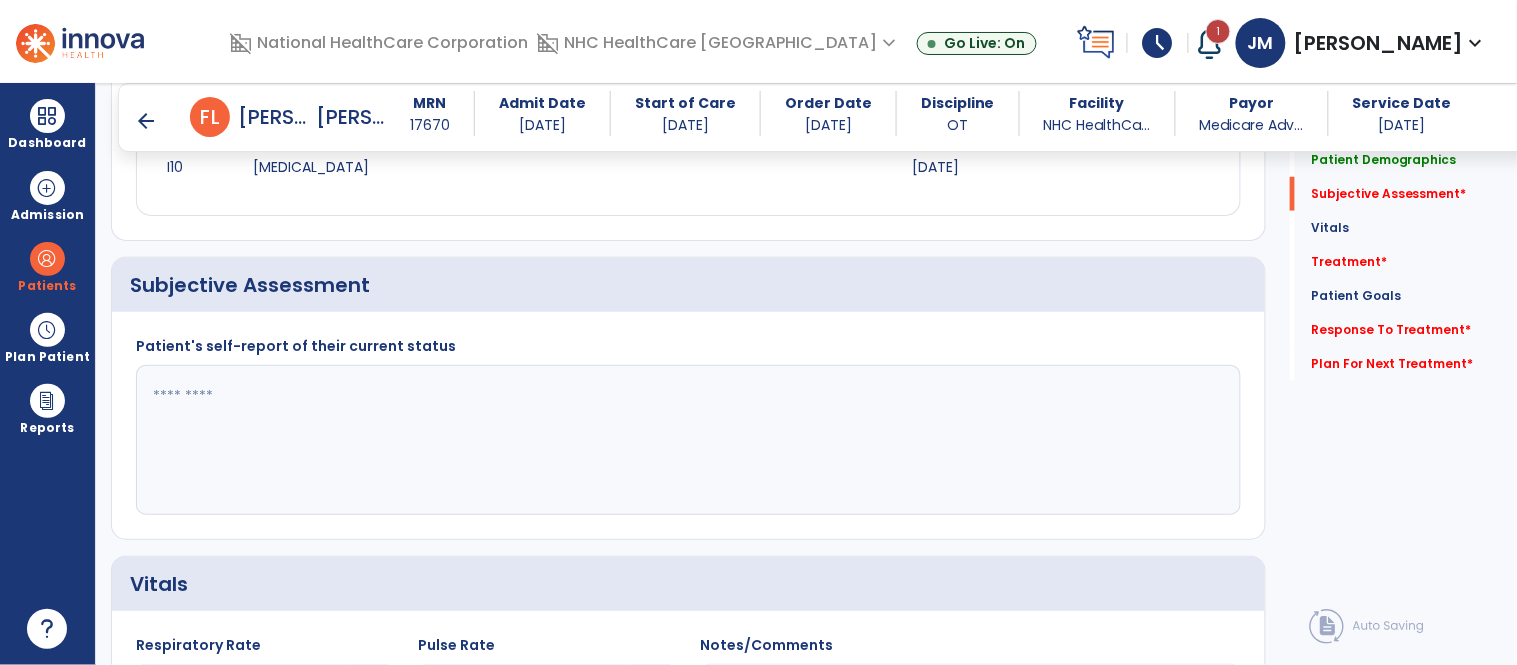 click 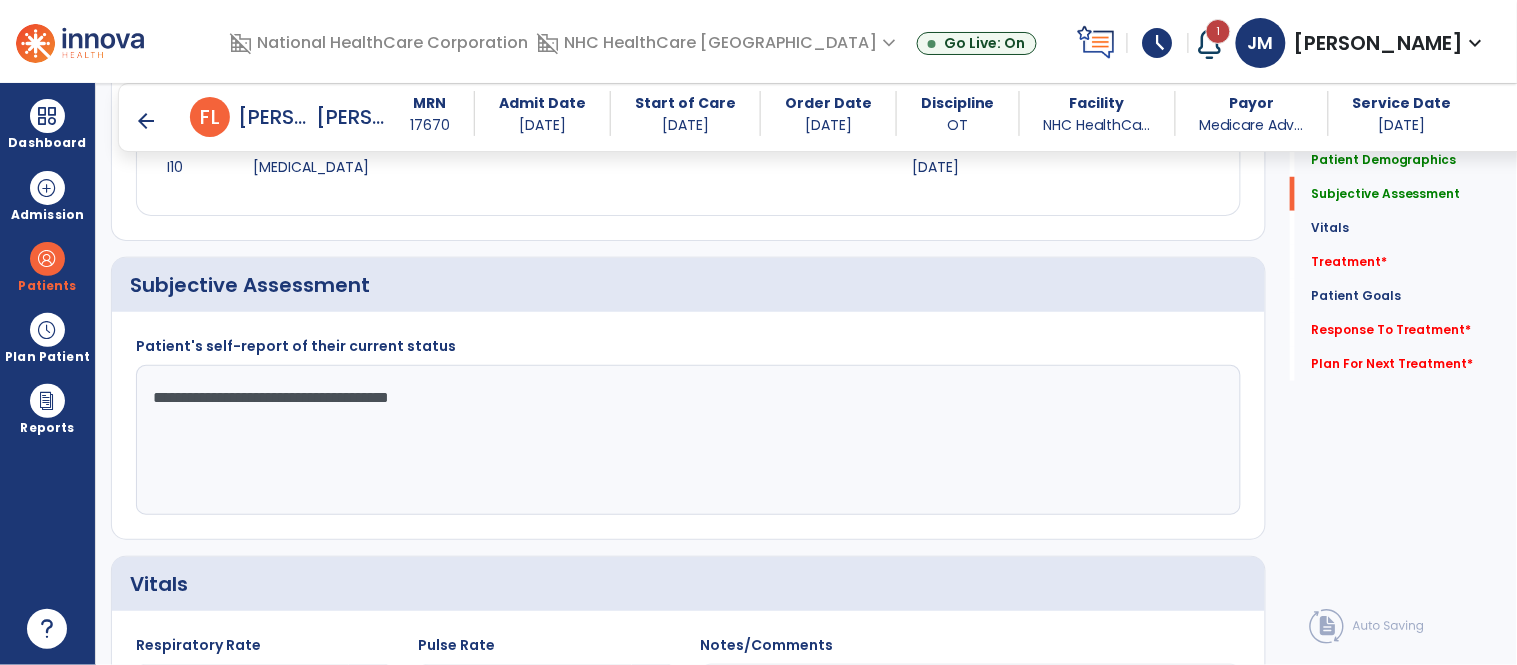 click on "**********" 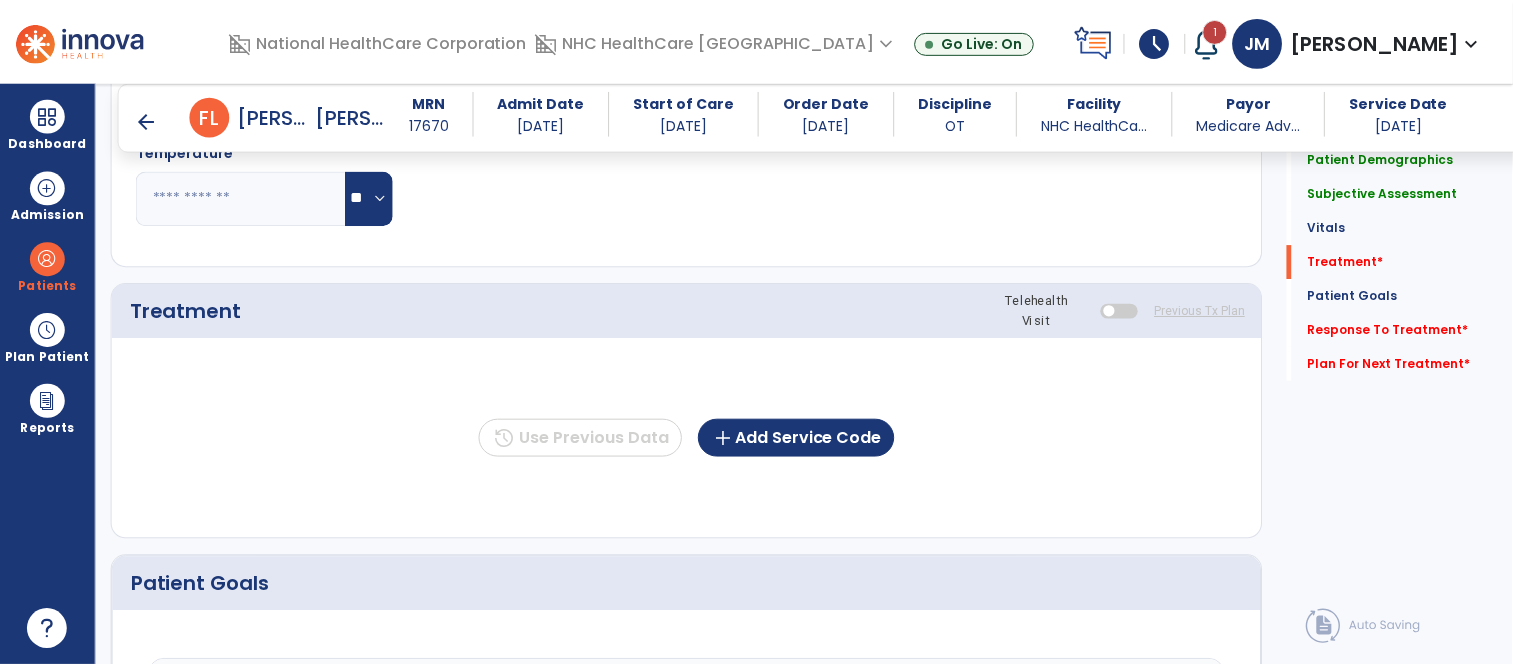 scroll, scrollTop: 1191, scrollLeft: 0, axis: vertical 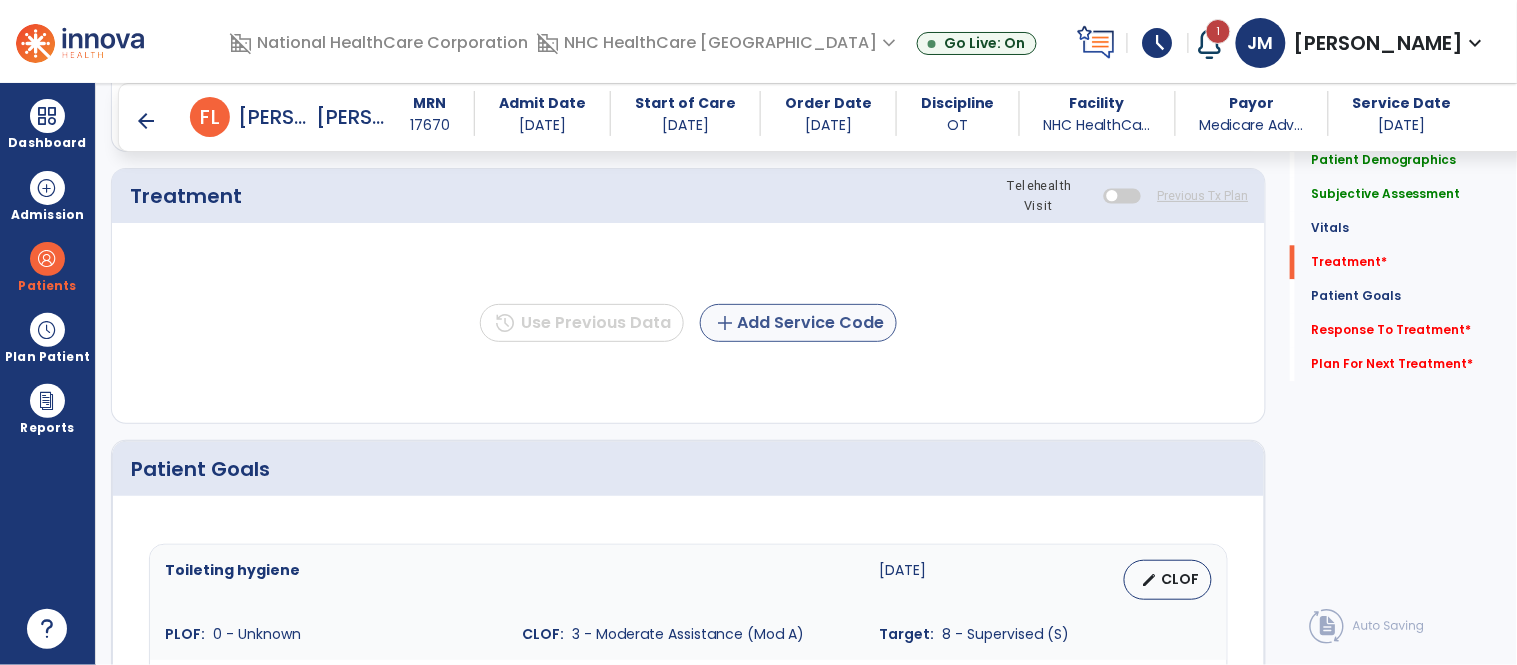 type on "**********" 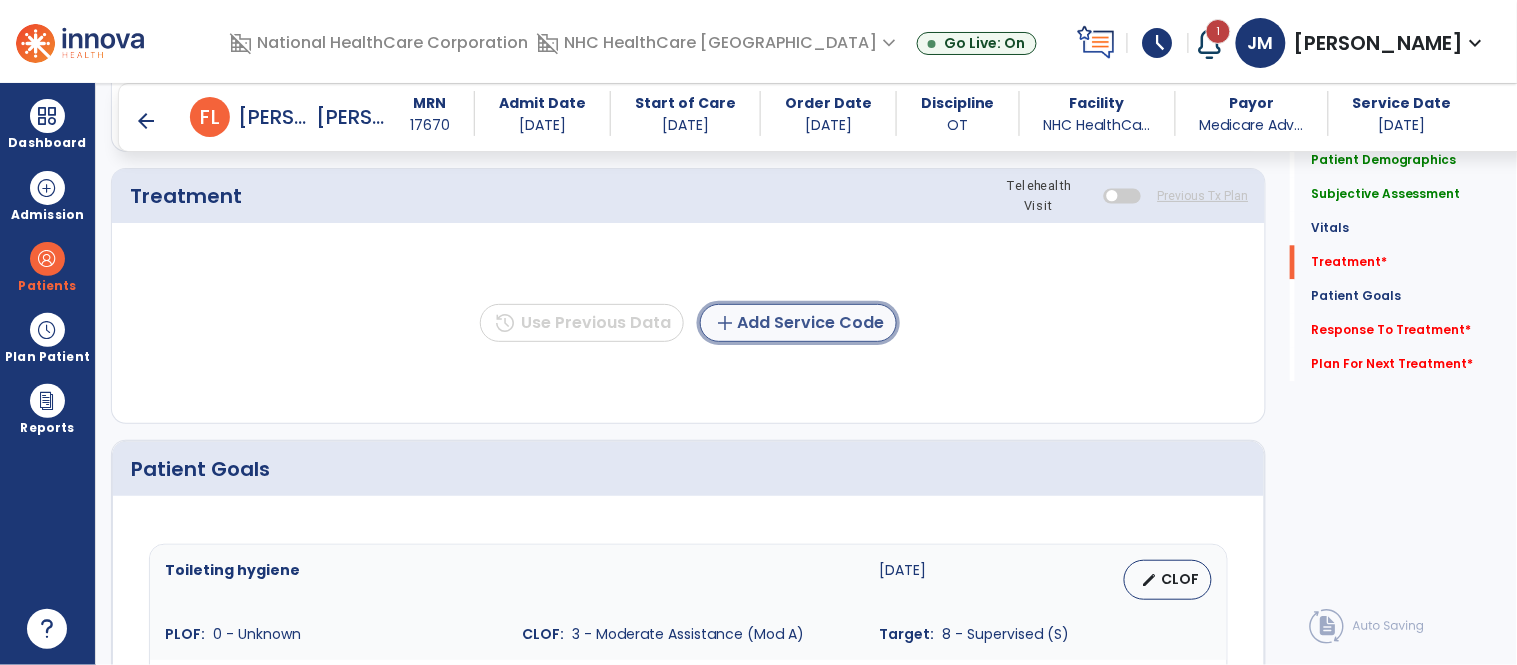 click on "add  Add Service Code" 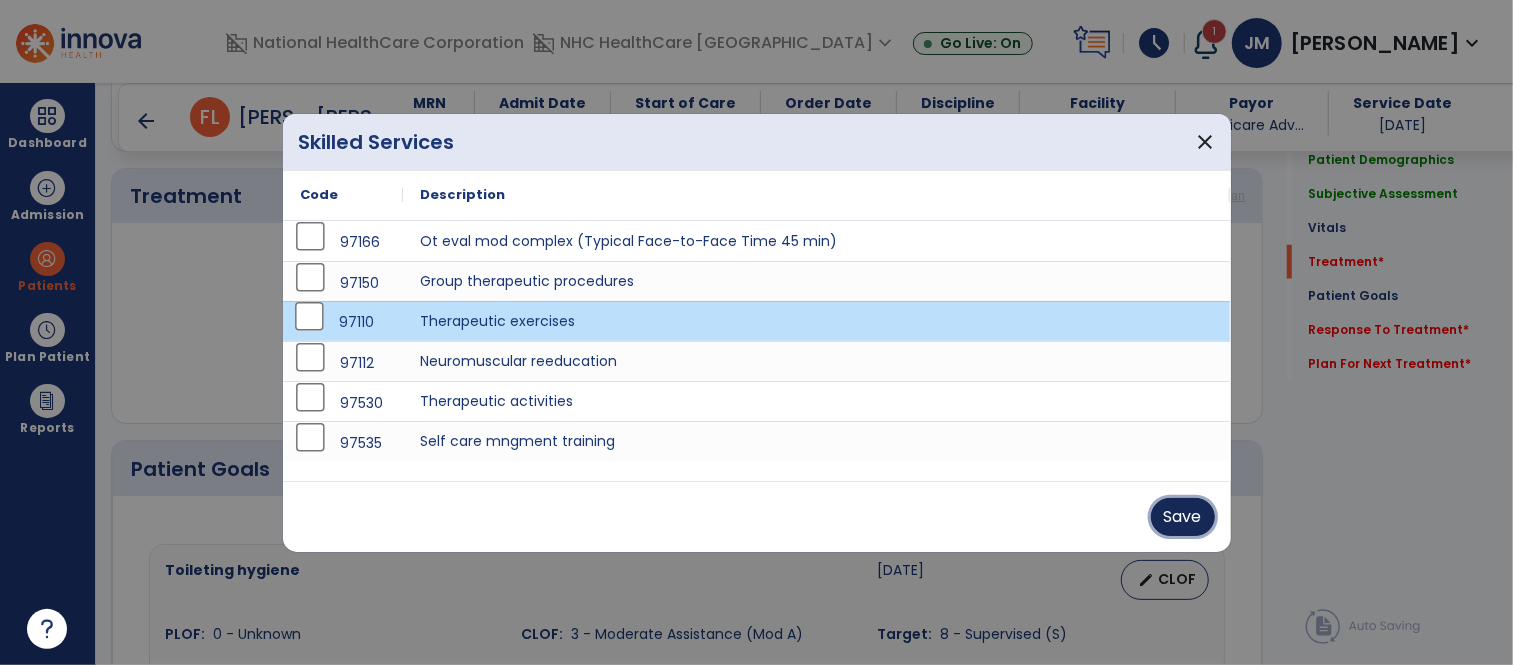 click on "Save" at bounding box center (1183, 517) 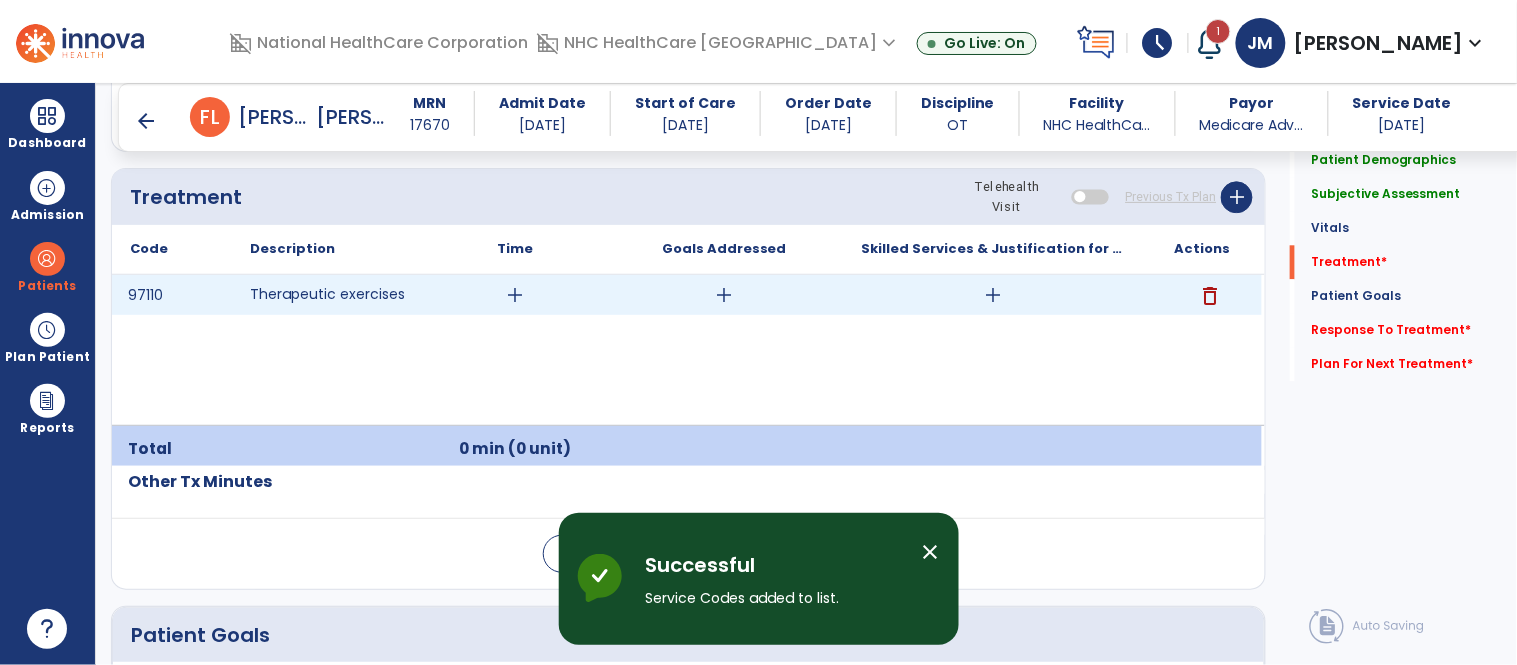click on "add" at bounding box center [515, 295] 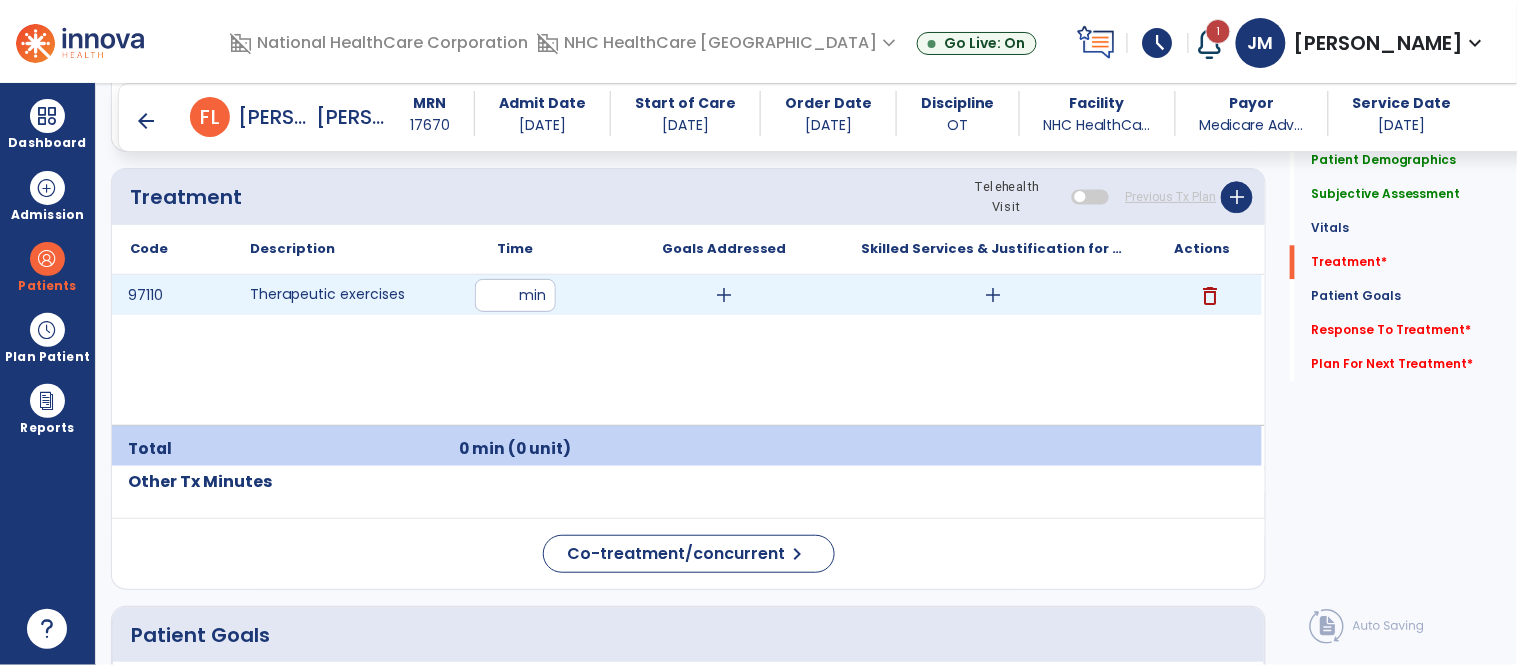 type on "**" 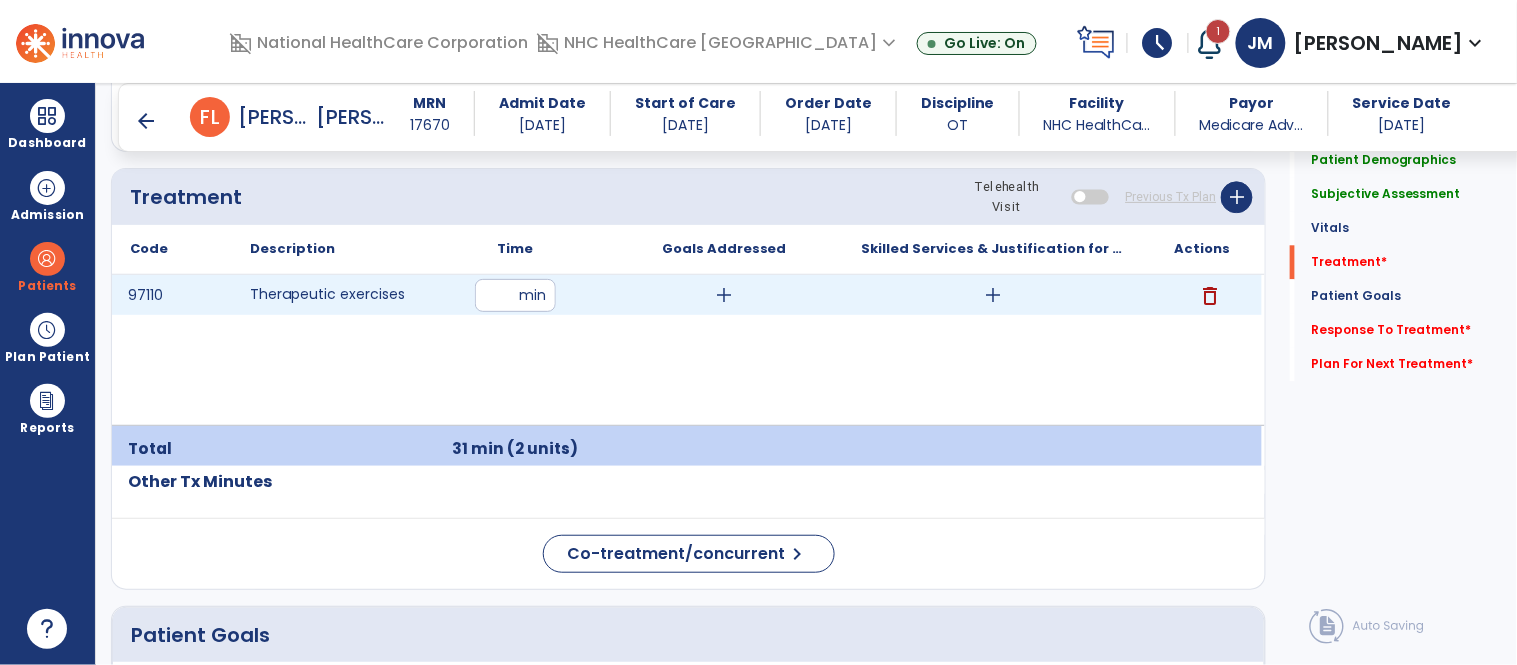 click on "add" at bounding box center (993, 295) 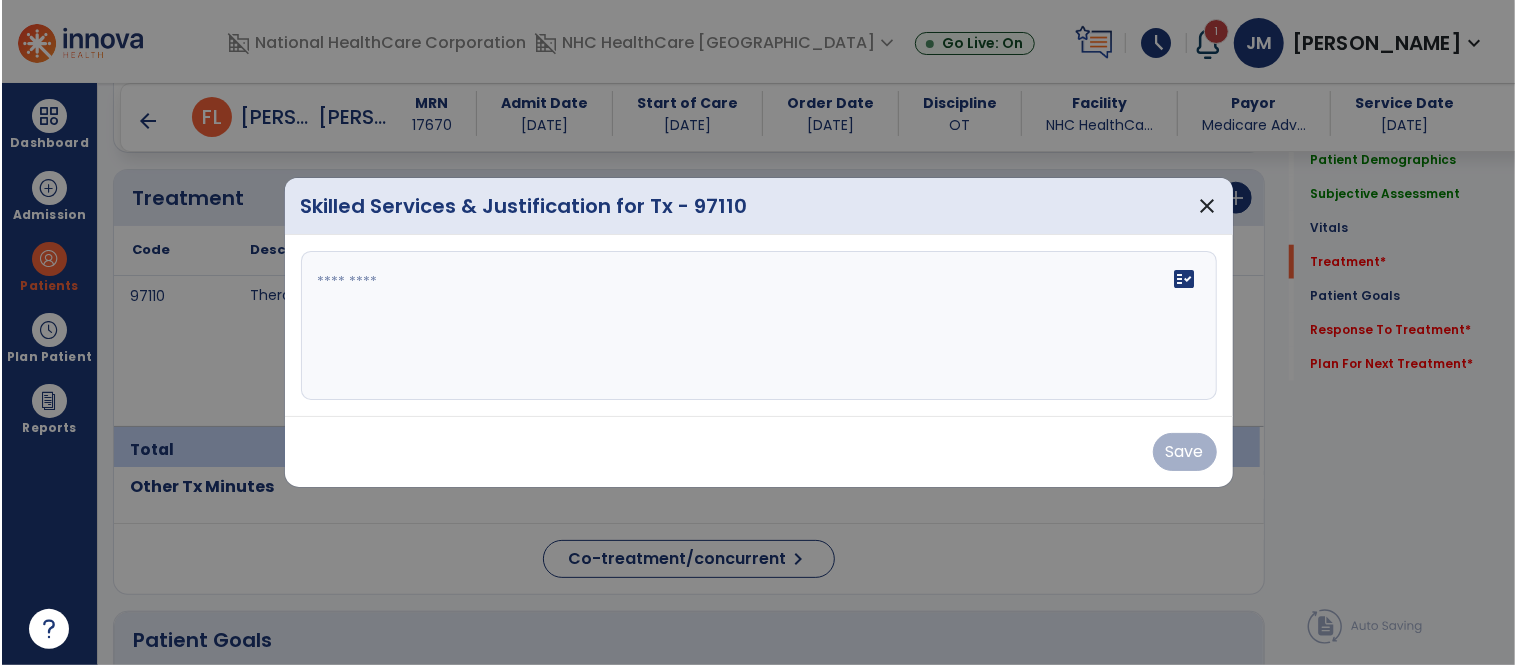 scroll, scrollTop: 1191, scrollLeft: 0, axis: vertical 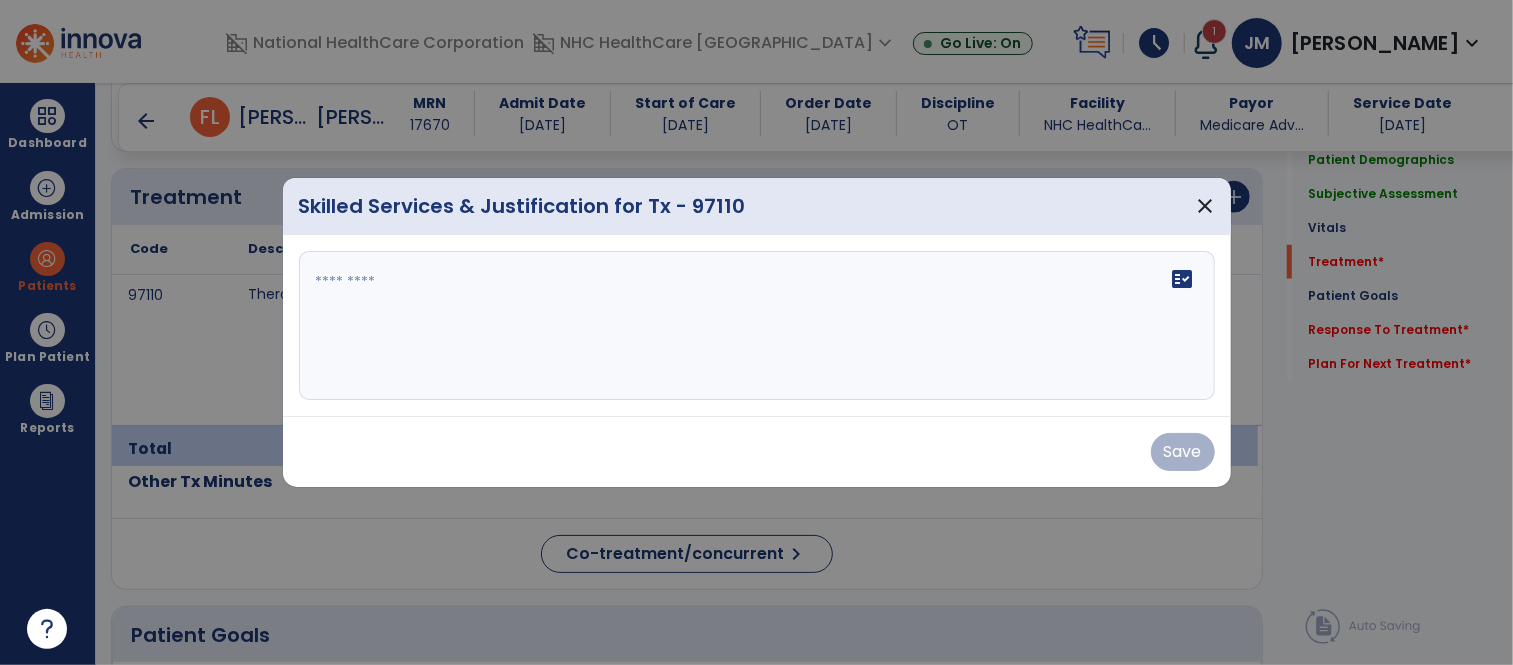 click at bounding box center (757, 326) 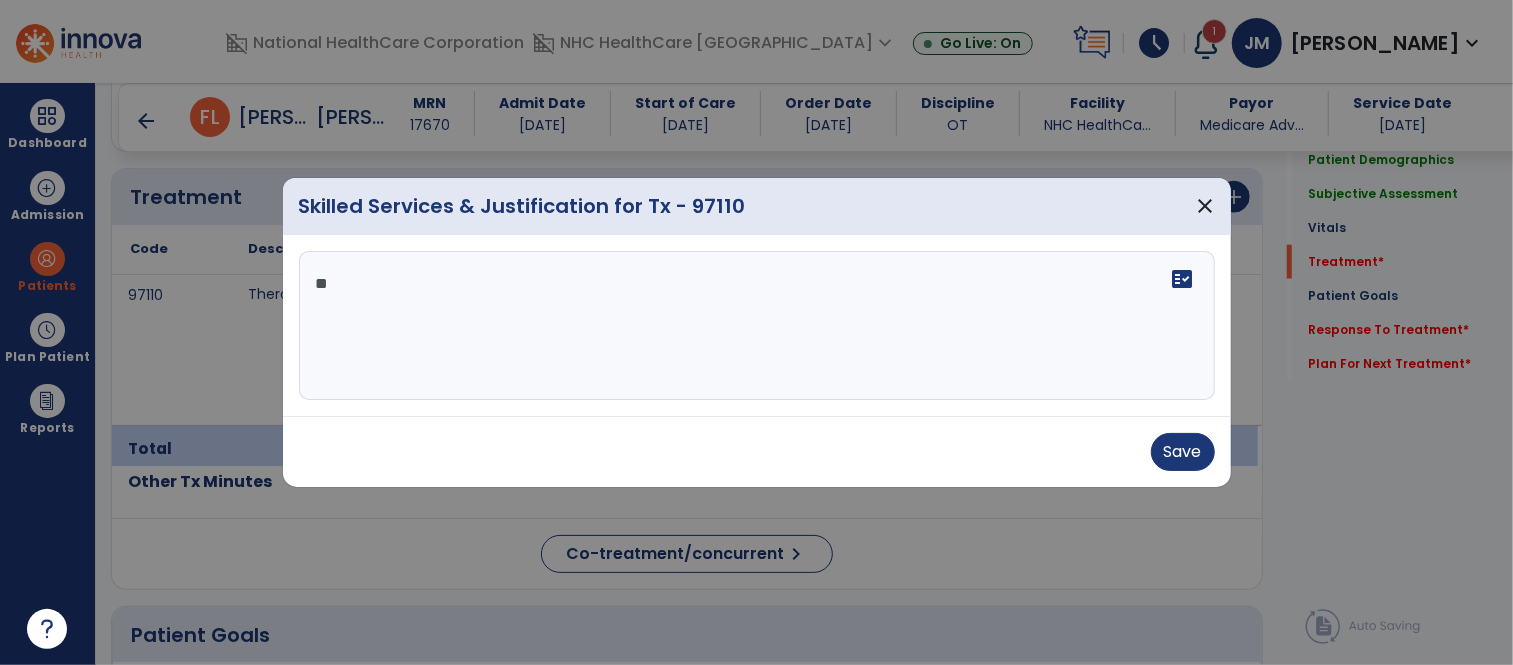type on "*" 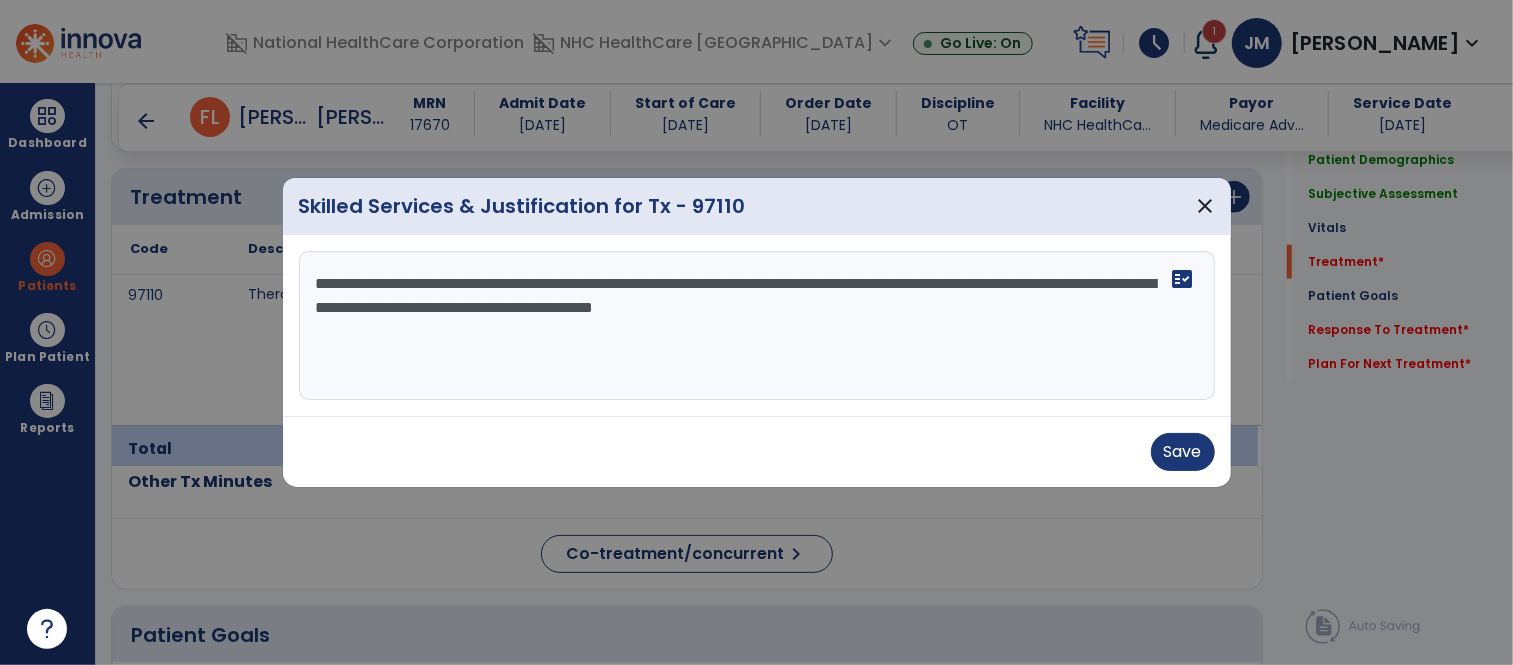 click on "**********" at bounding box center [757, 326] 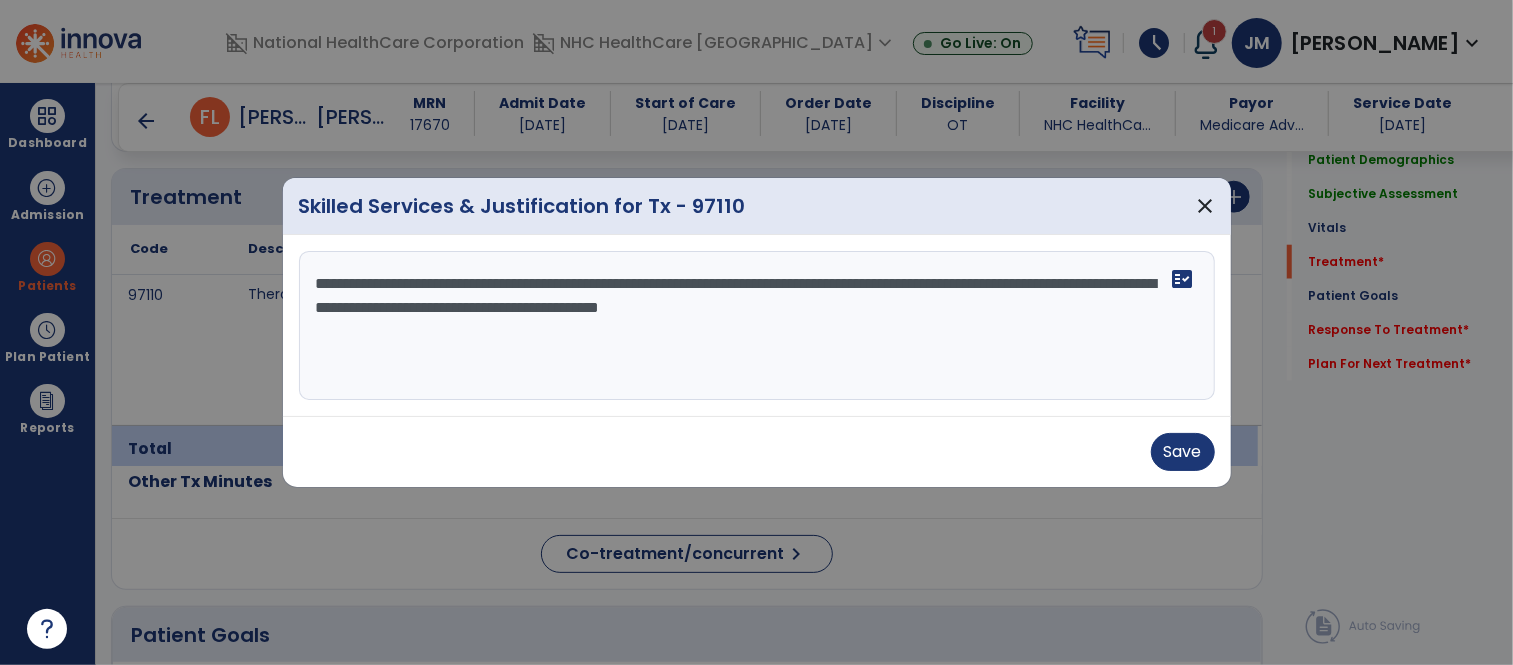 click on "**********" at bounding box center [757, 326] 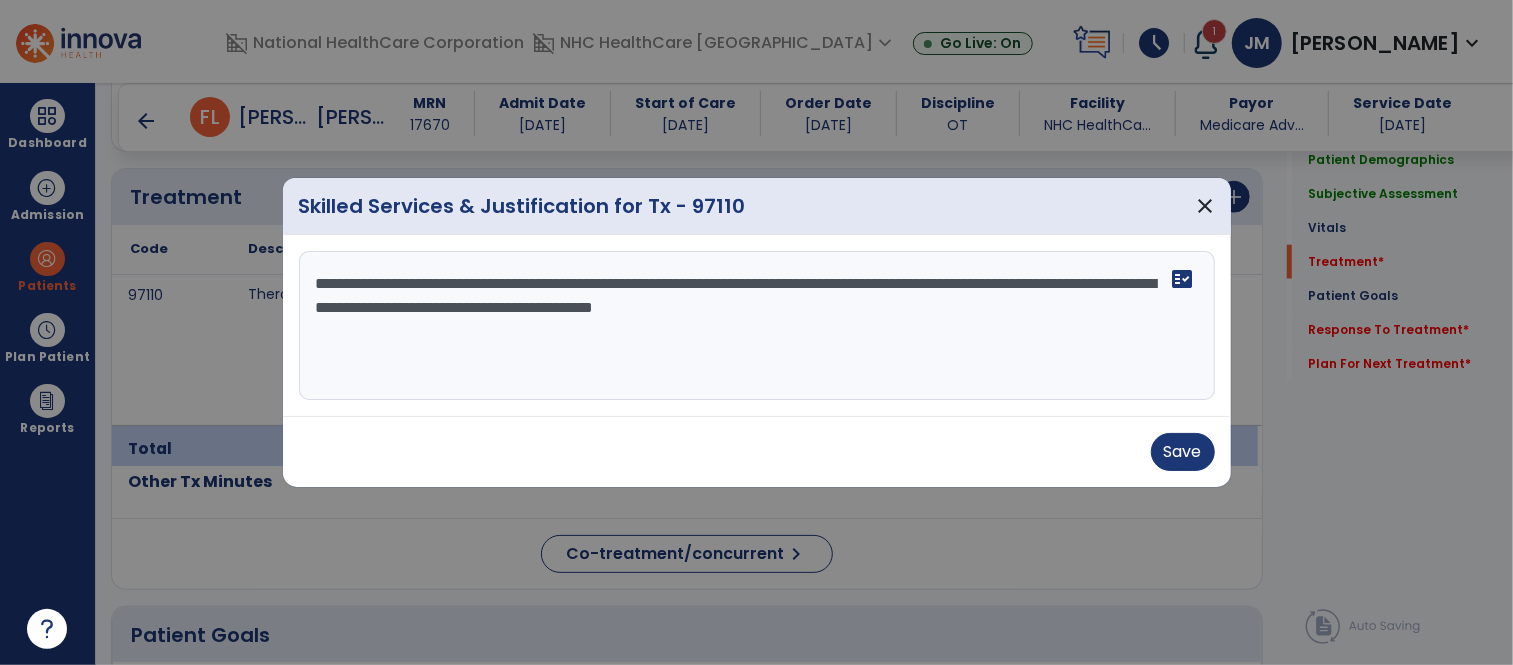 click on "**********" at bounding box center [757, 326] 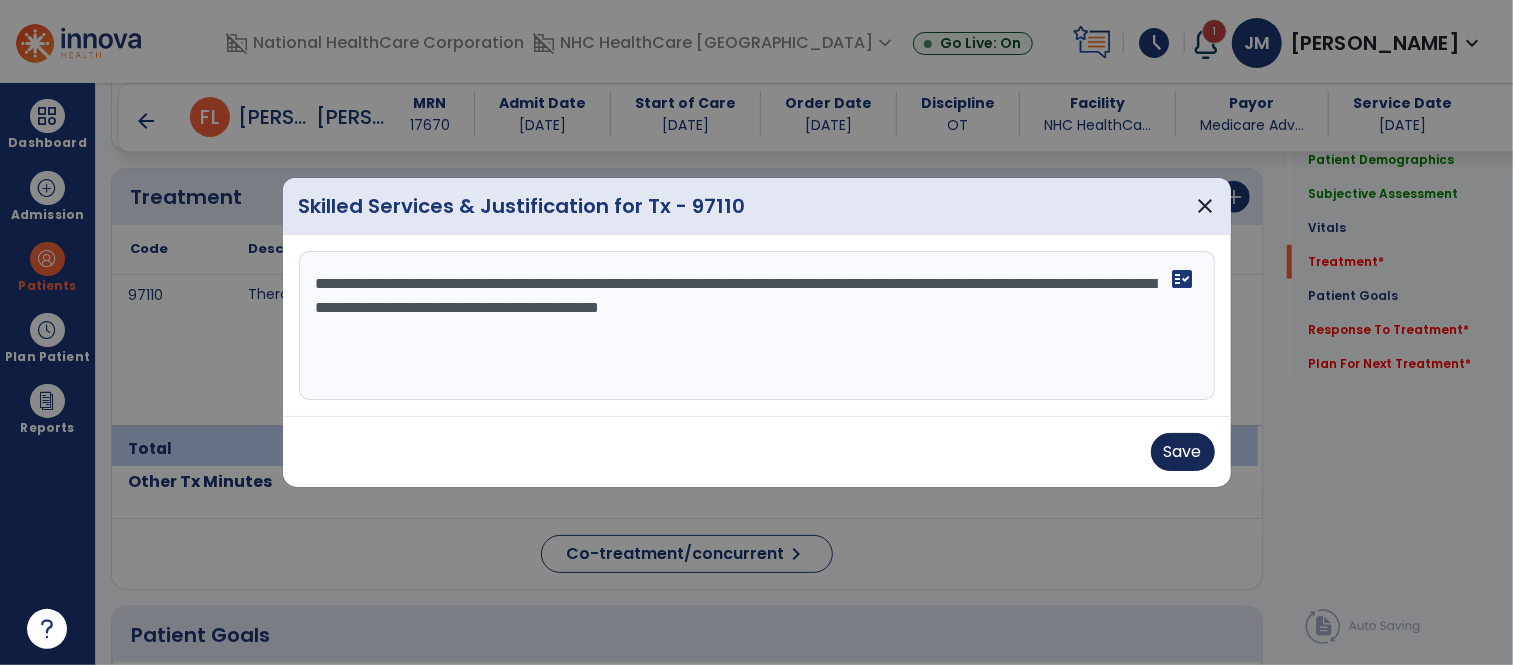 type on "**********" 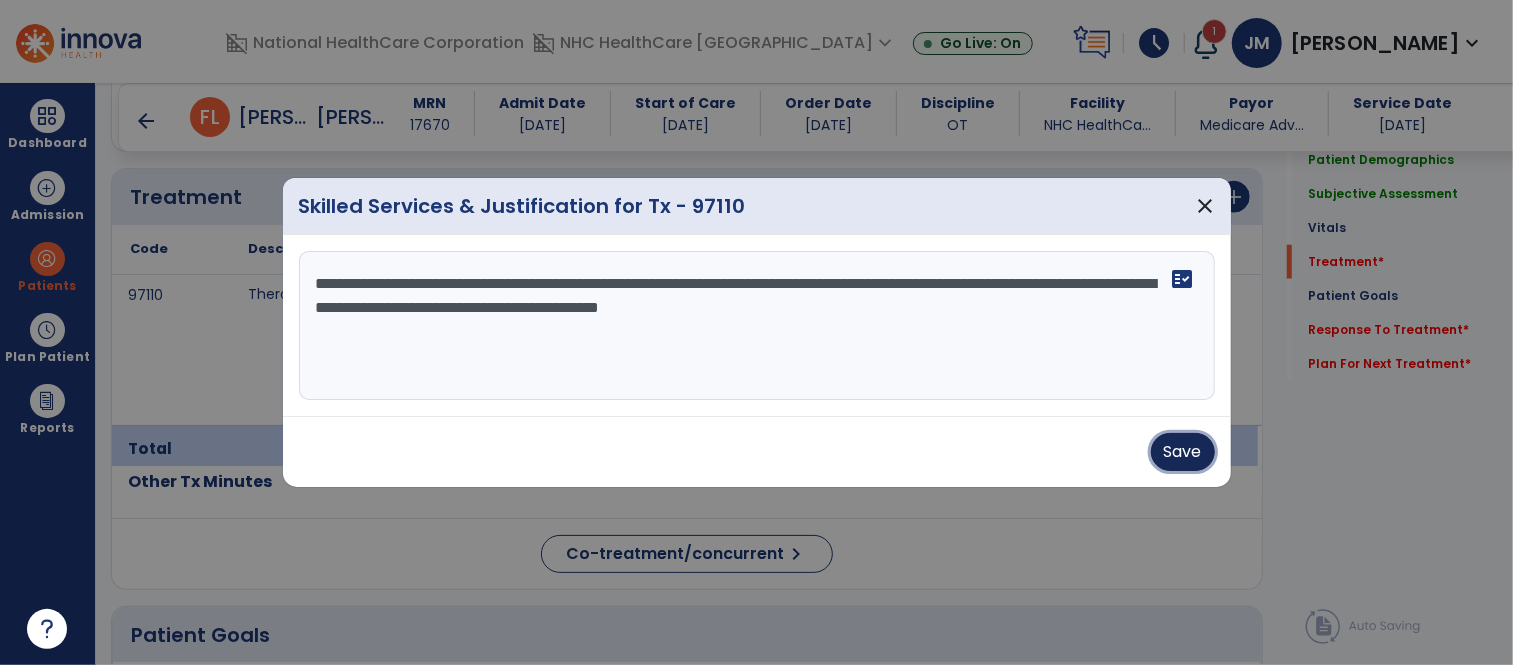 click on "Save" at bounding box center (1183, 452) 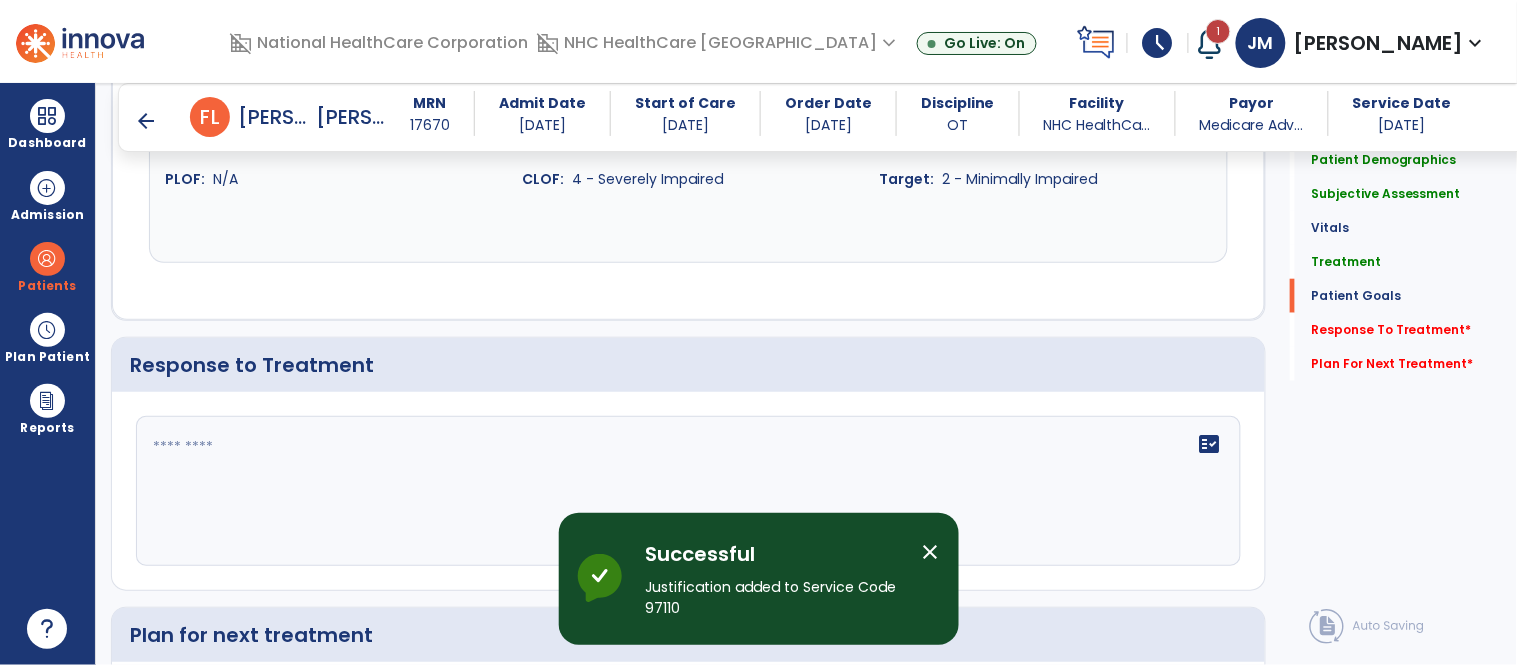 scroll, scrollTop: 2357, scrollLeft: 0, axis: vertical 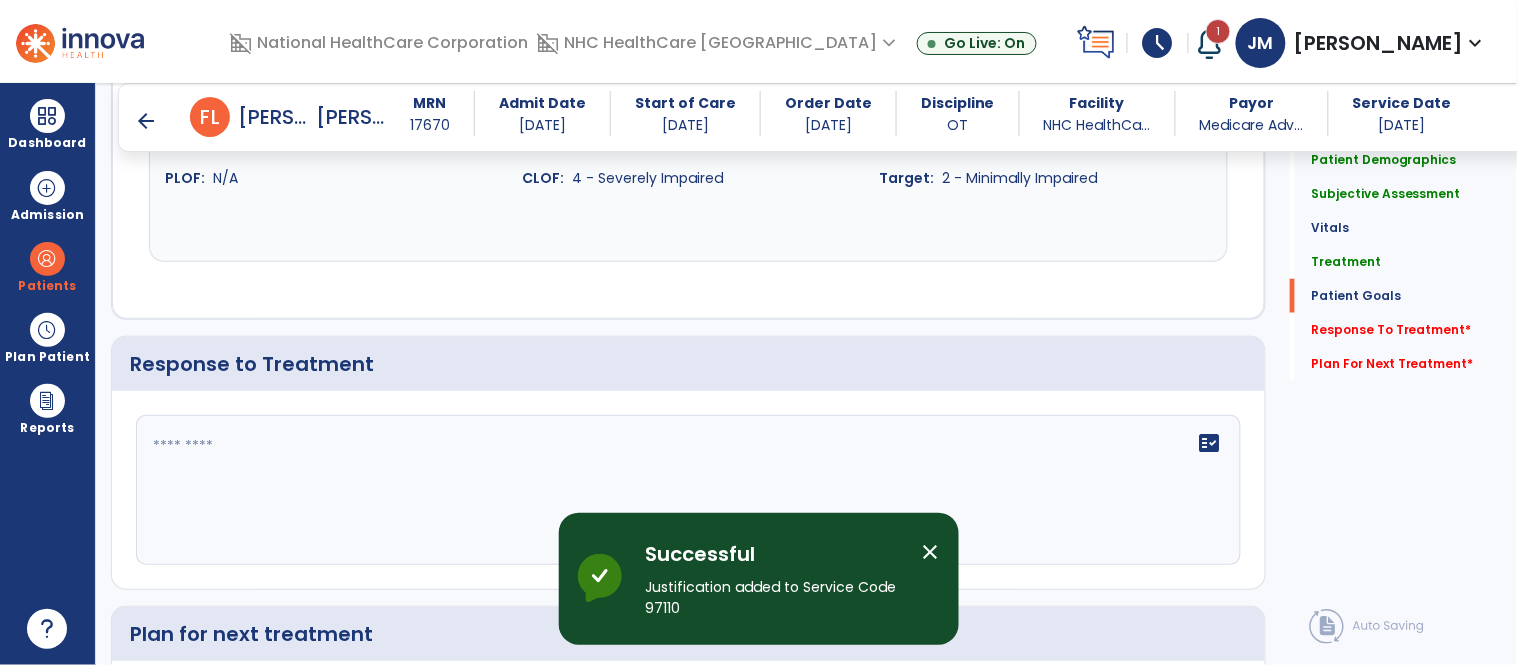 click on "fact_check" 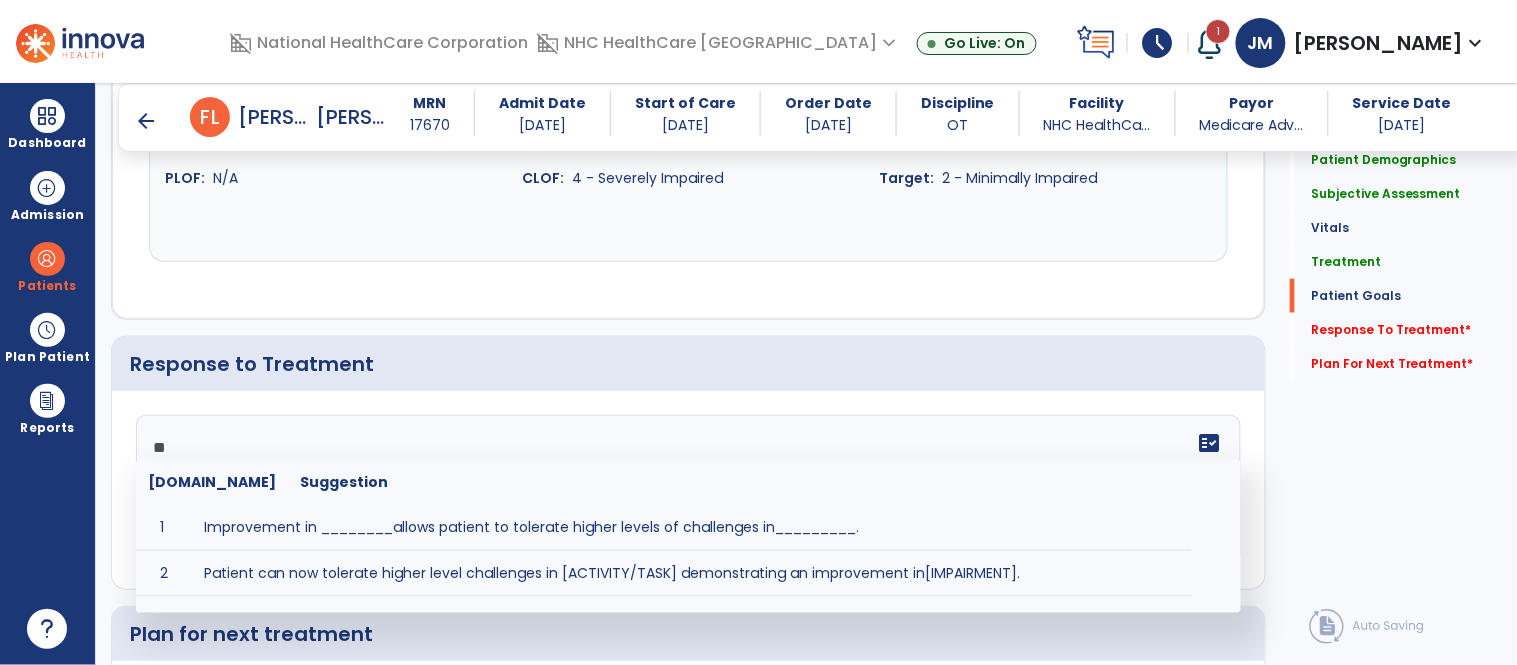 type on "*" 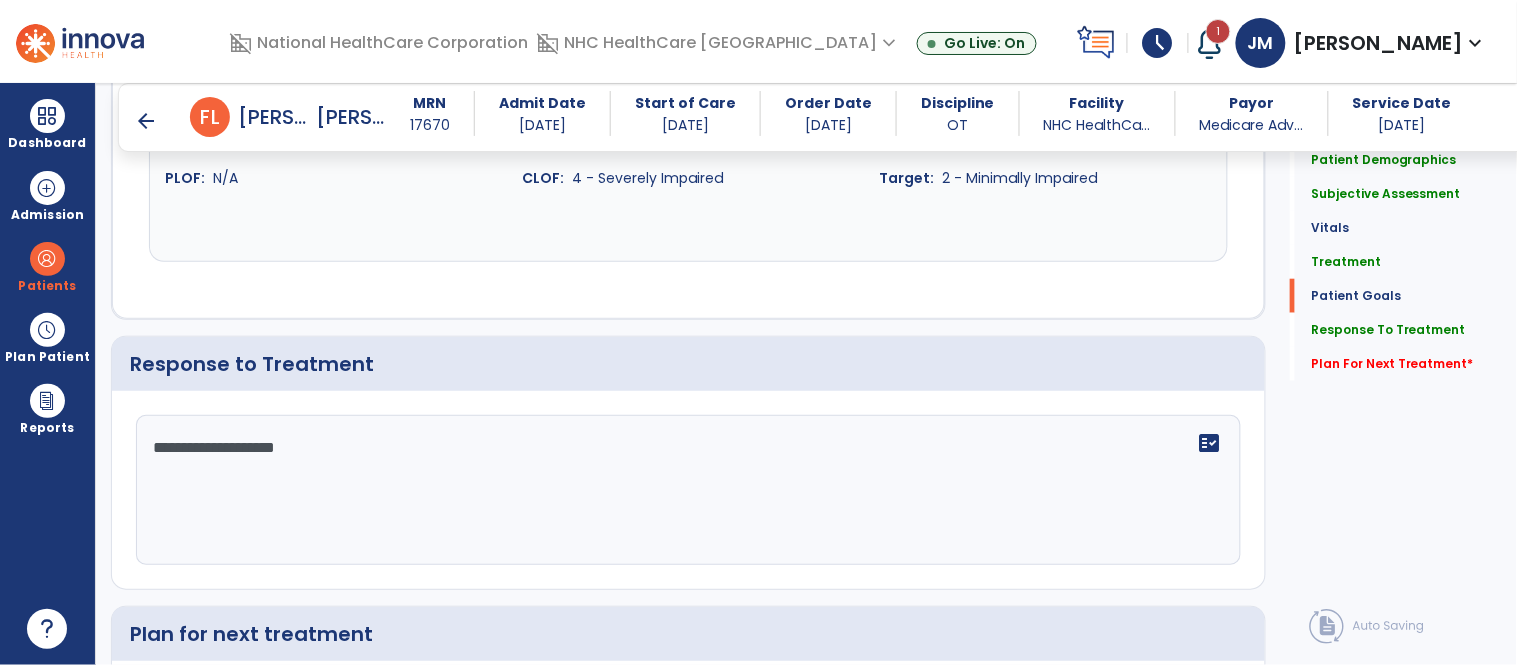 click on "**********" 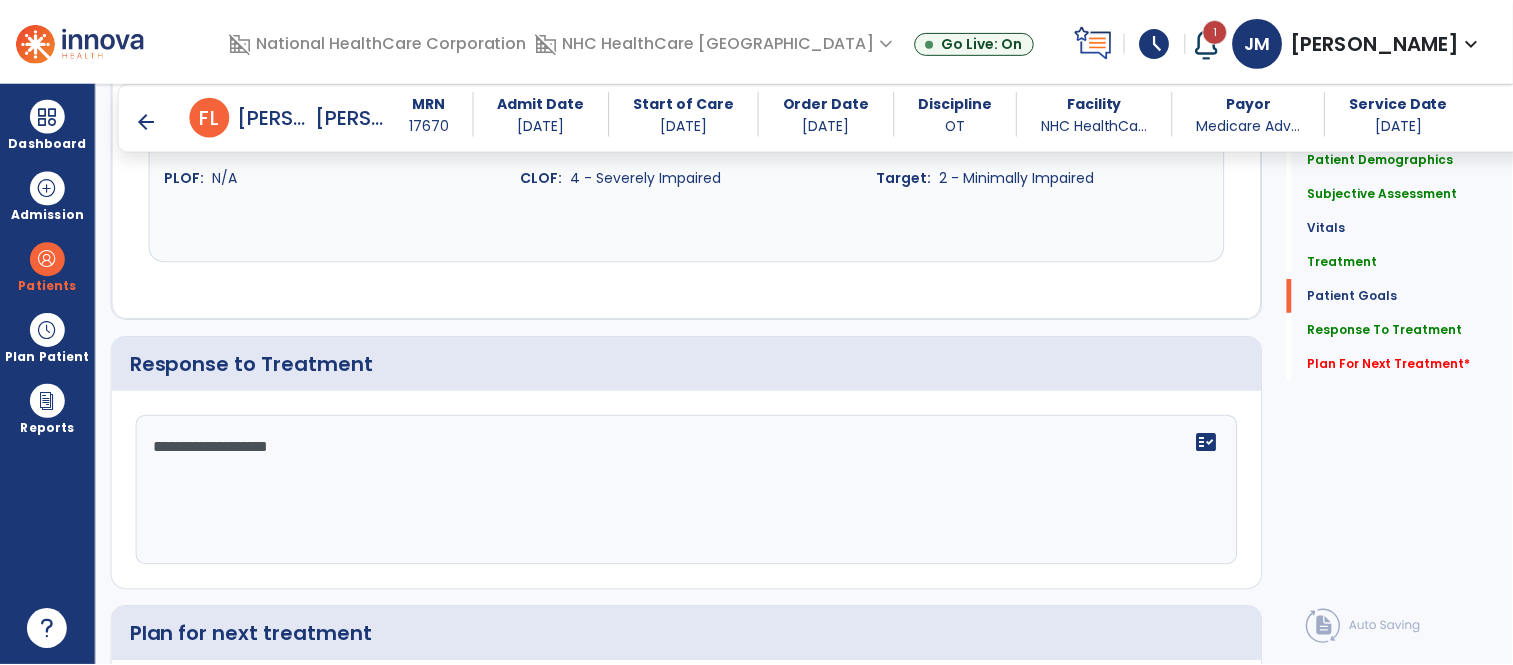 scroll, scrollTop: 2621, scrollLeft: 0, axis: vertical 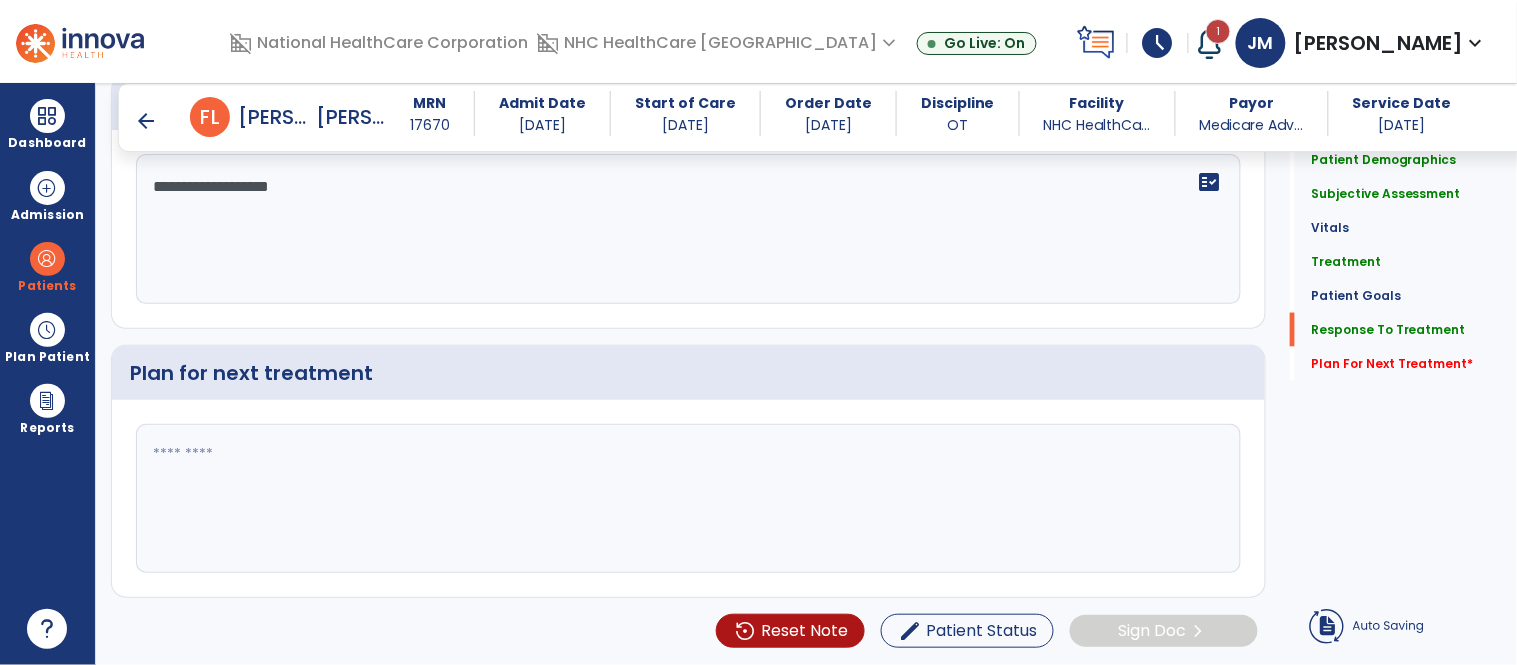 type on "**********" 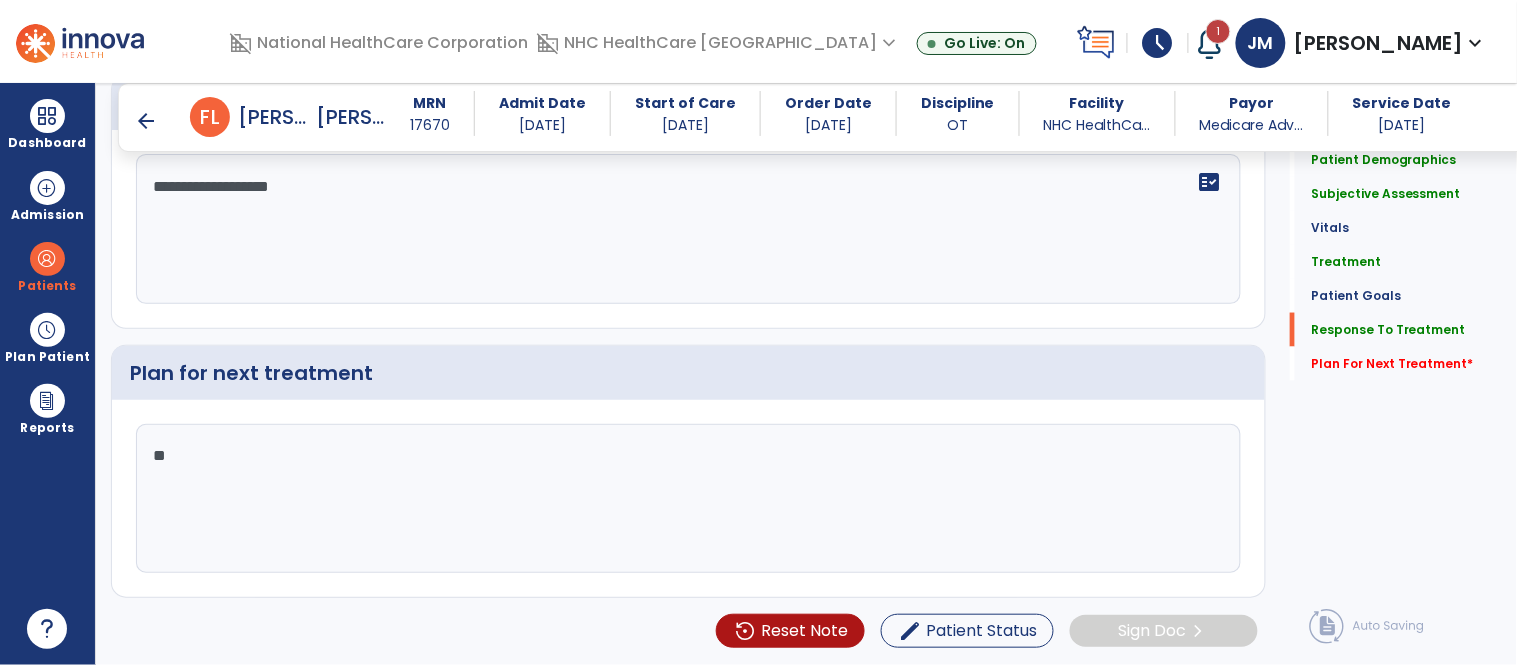 type on "*" 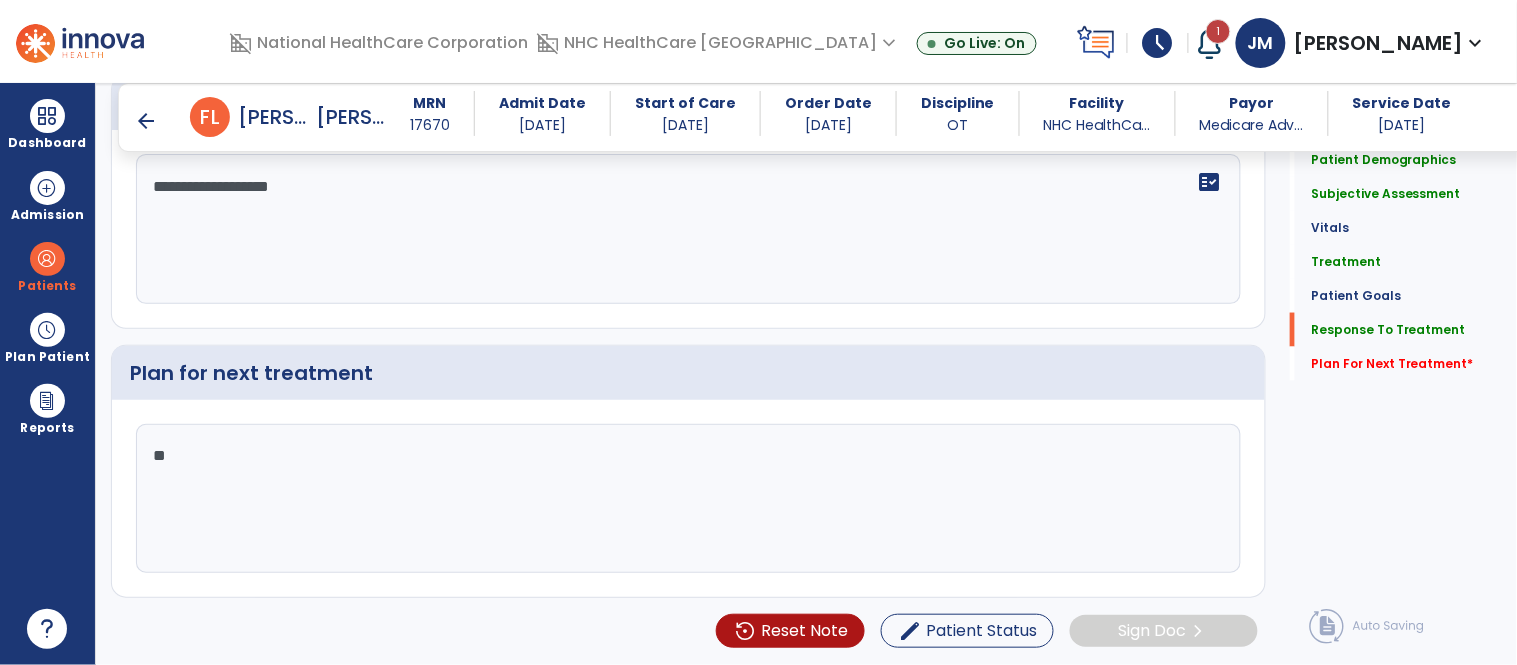 type on "*" 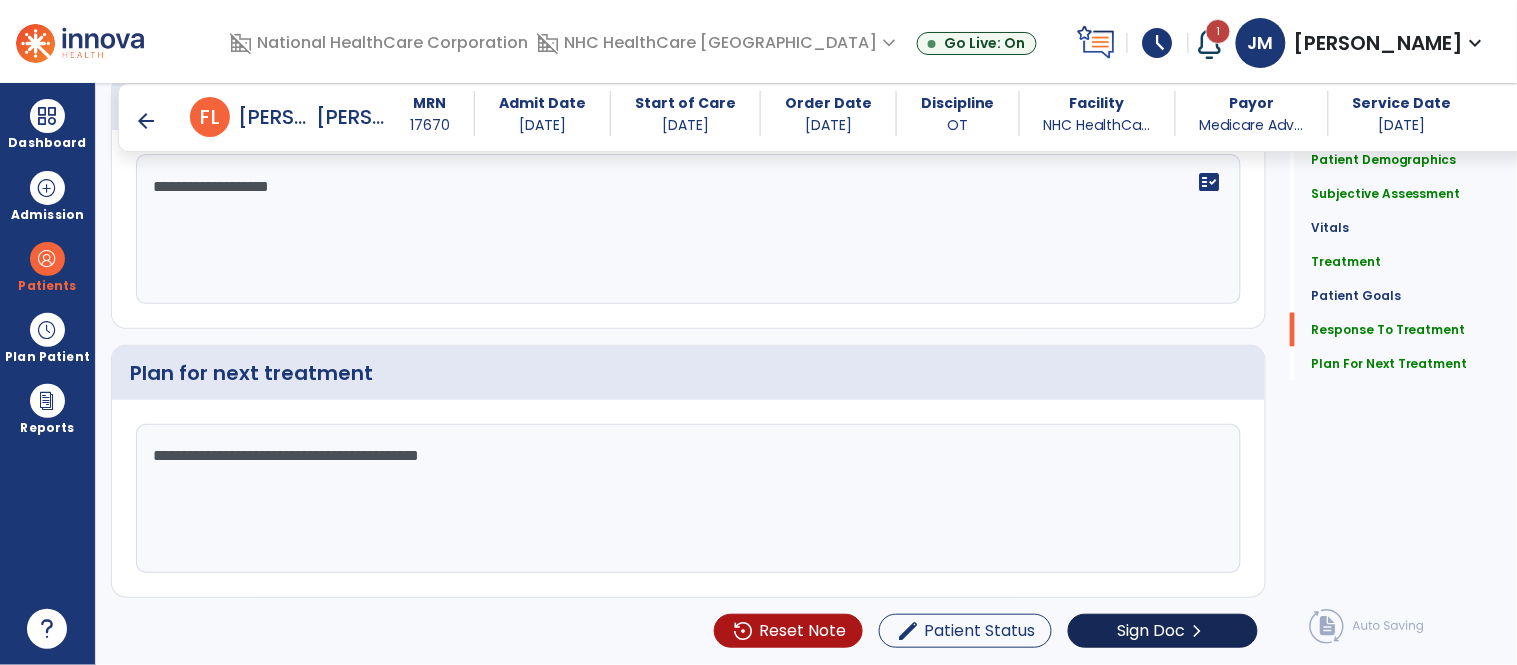 type on "**********" 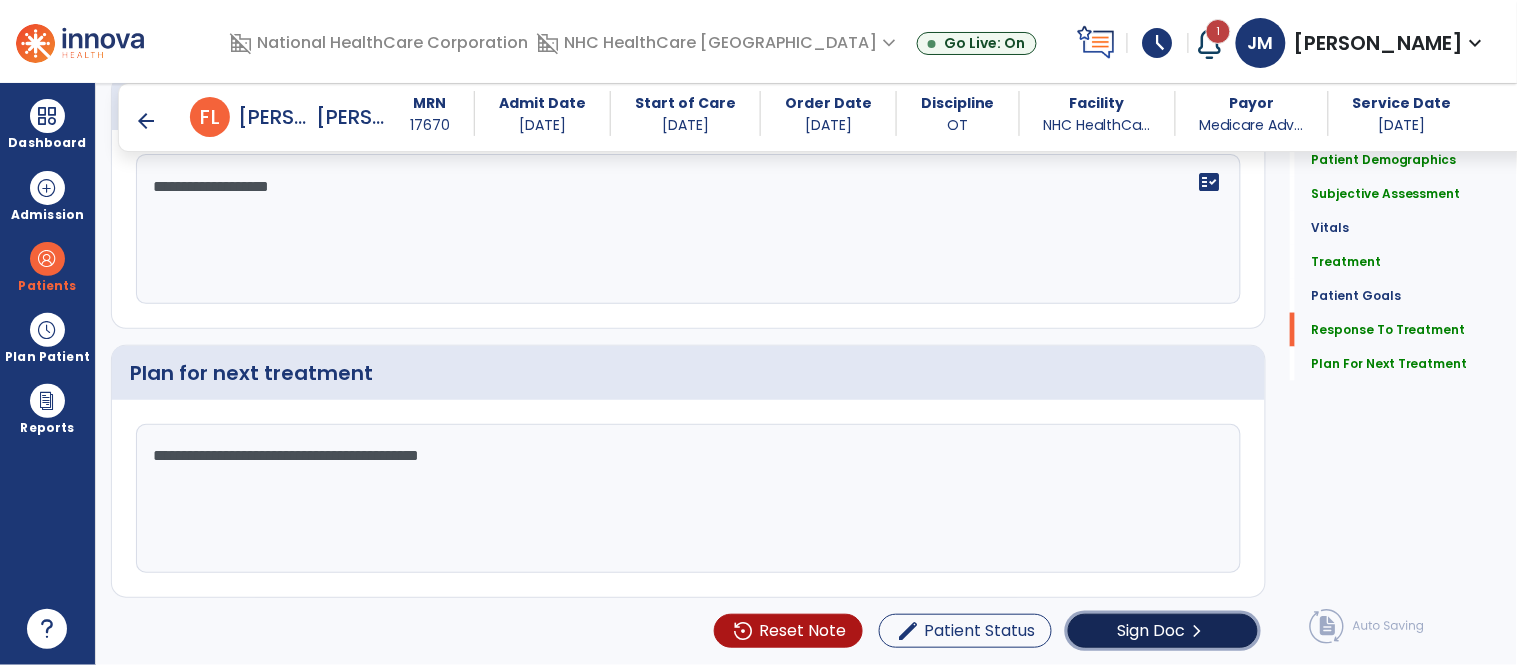 click on "Sign Doc" 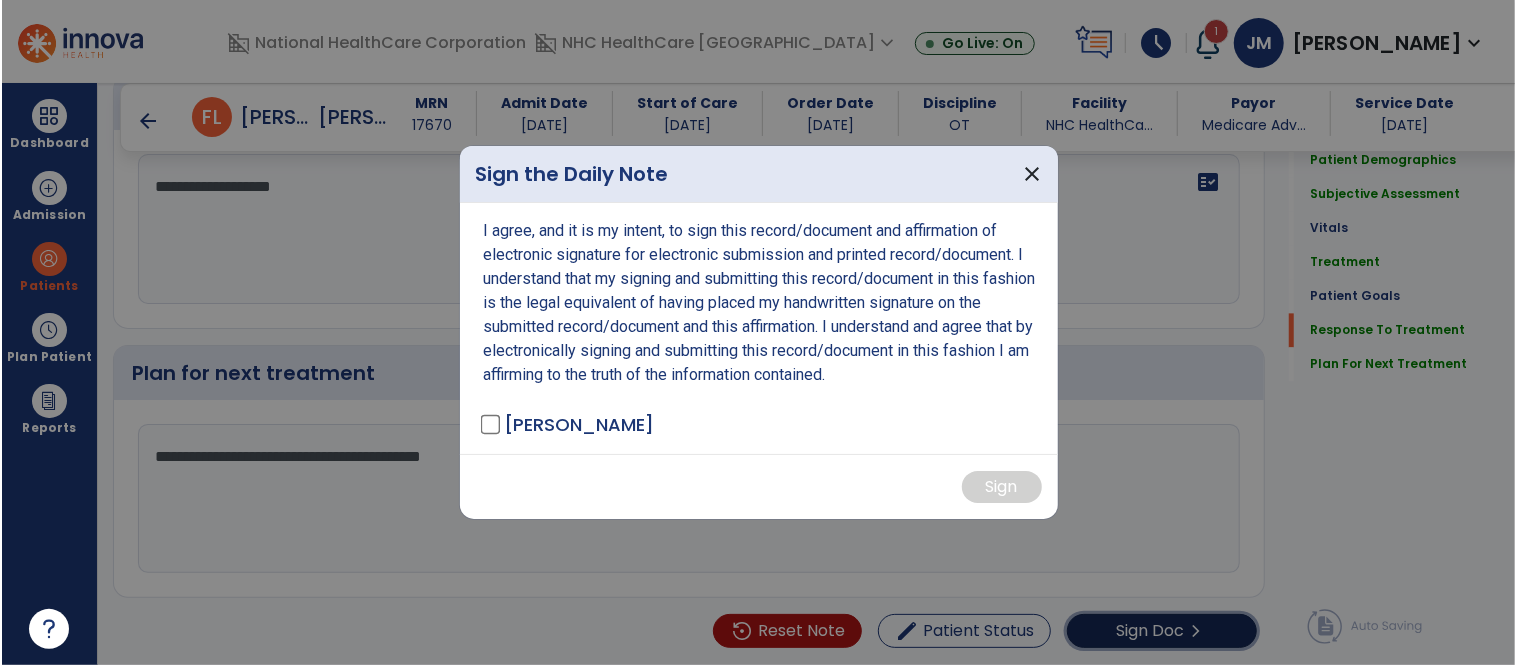 scroll, scrollTop: 2621, scrollLeft: 0, axis: vertical 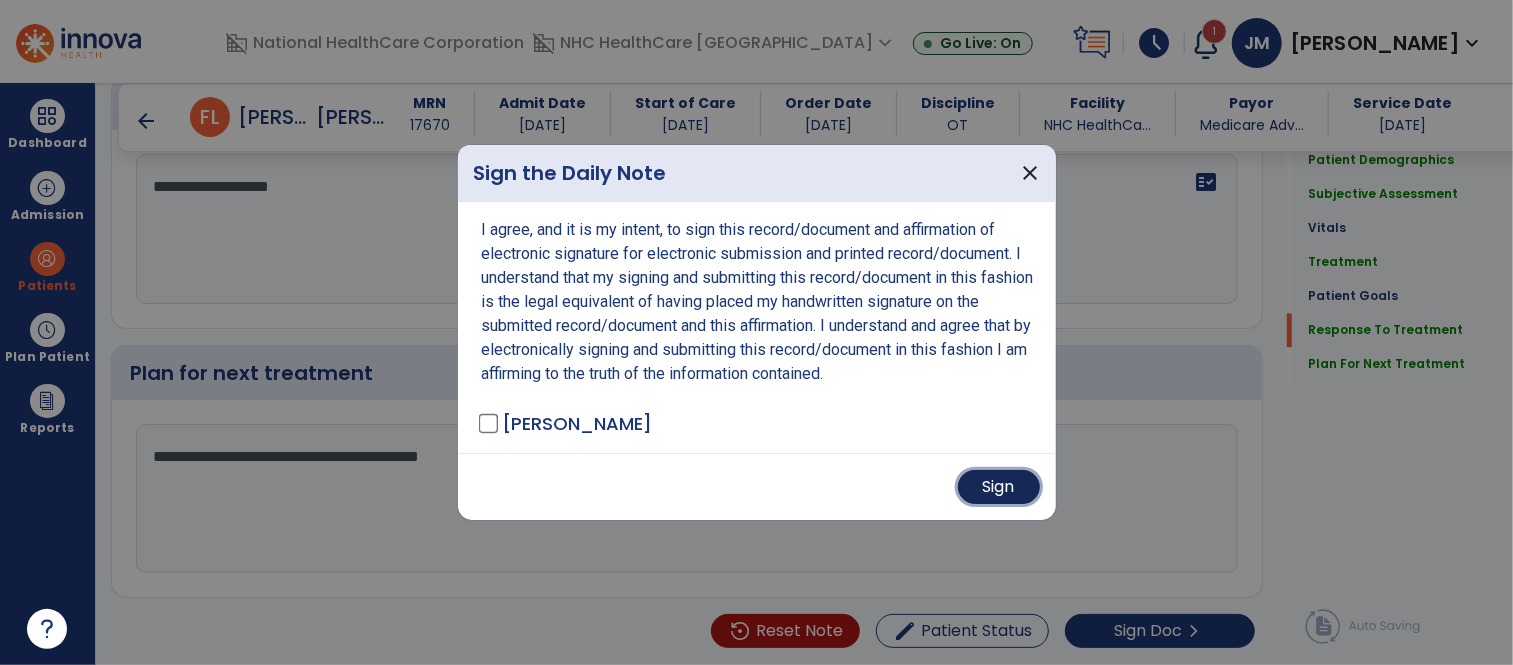 click on "Sign" at bounding box center (999, 487) 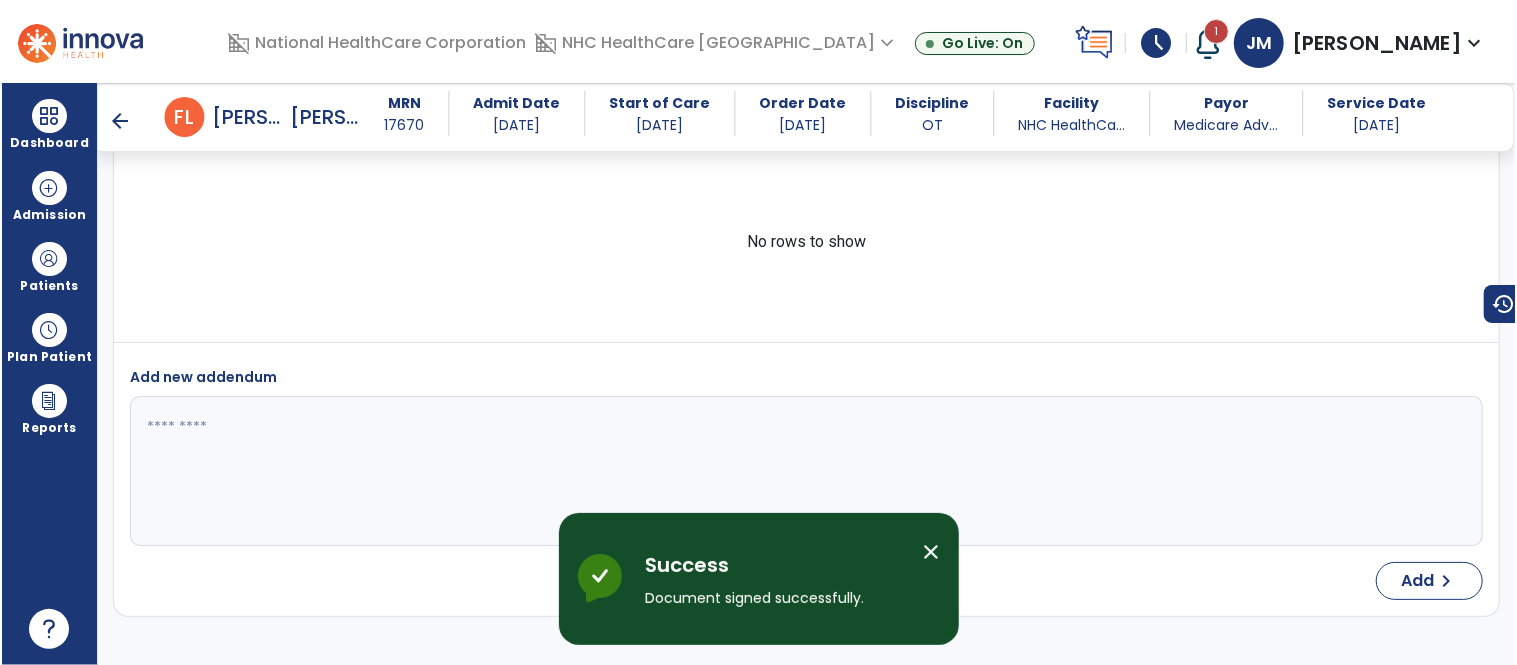 scroll, scrollTop: 2505, scrollLeft: 0, axis: vertical 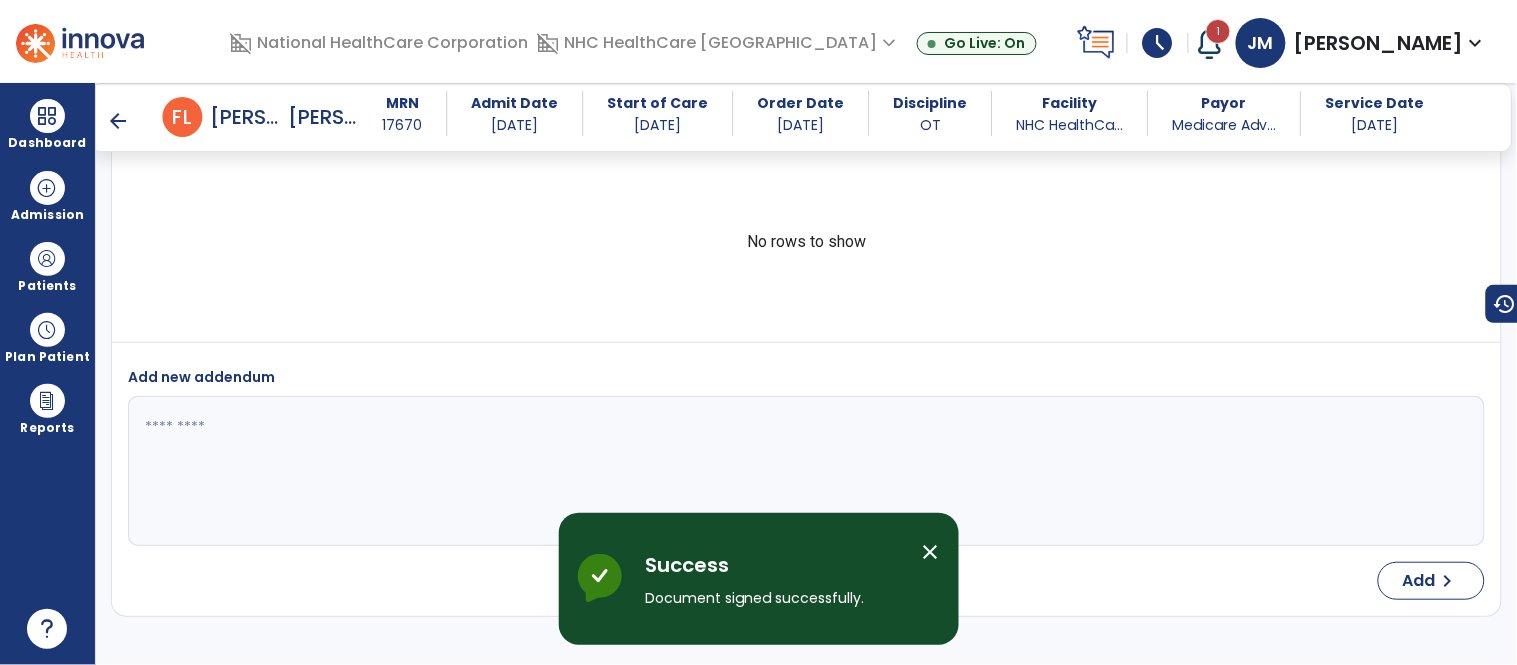 click on "arrow_back" at bounding box center [119, 121] 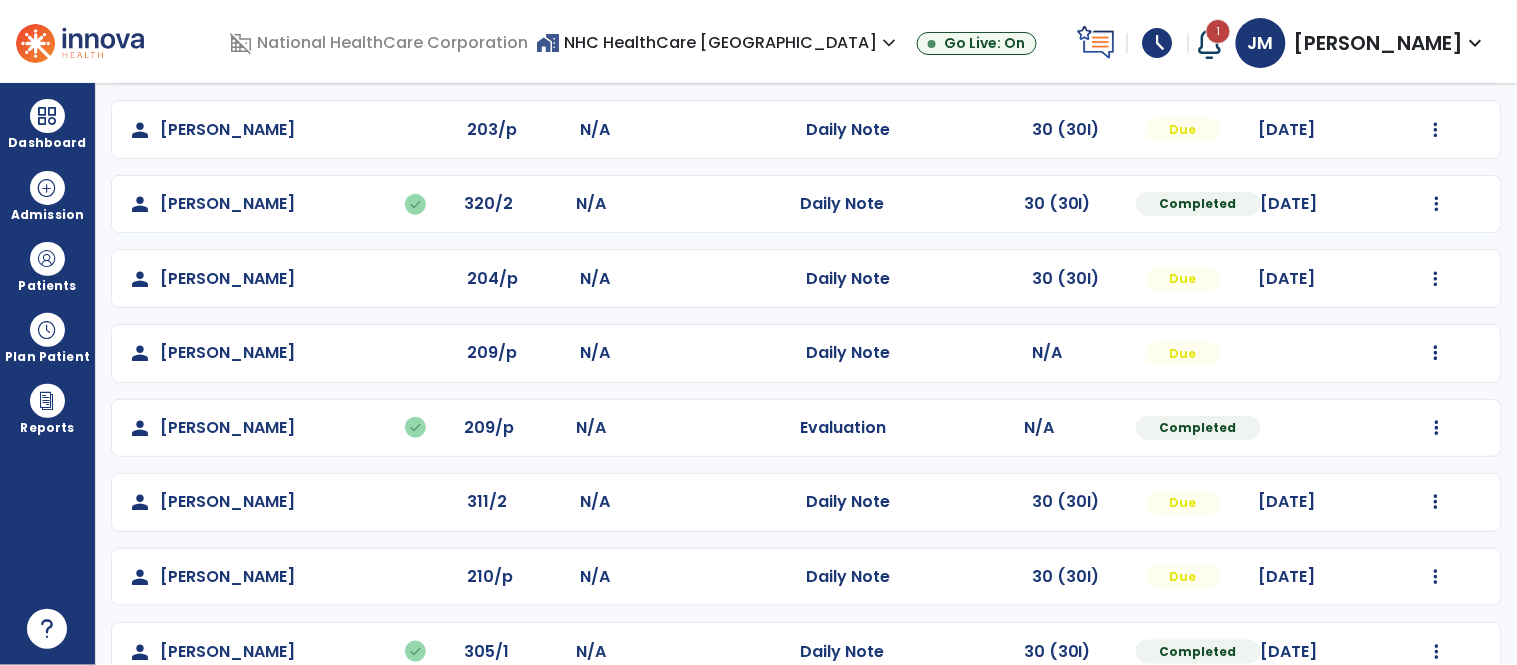scroll, scrollTop: 310, scrollLeft: 0, axis: vertical 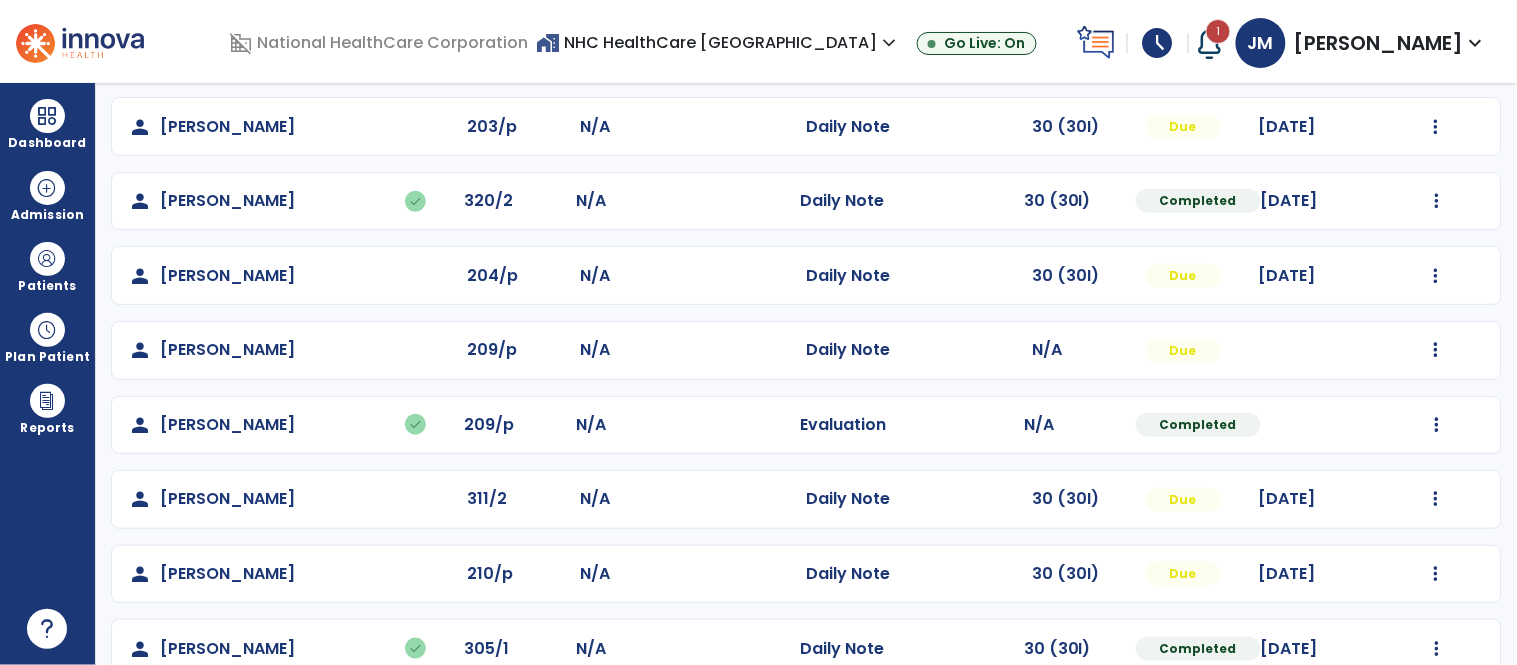 click on "Mark Visit As Complete   Reset Note   Open Document   G + C Mins" 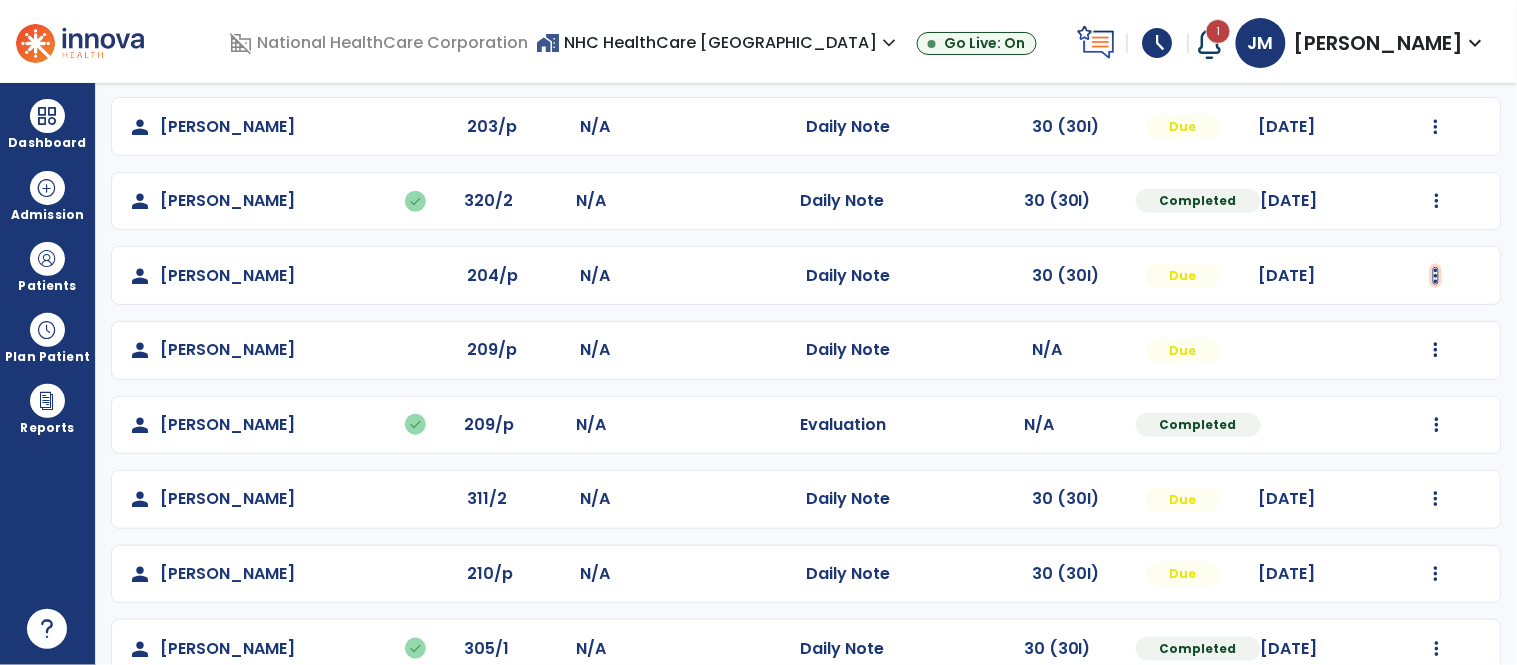 click at bounding box center (1436, -22) 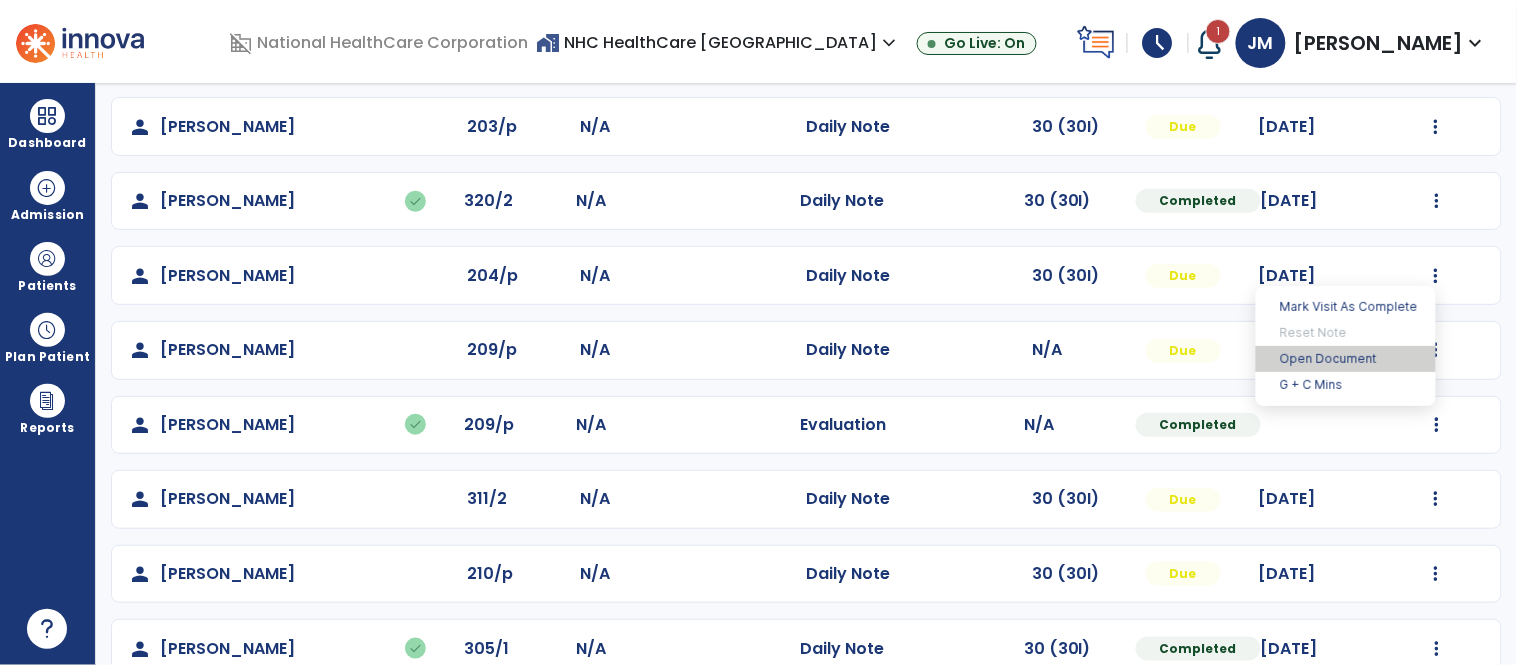 click on "Open Document" at bounding box center [1346, 359] 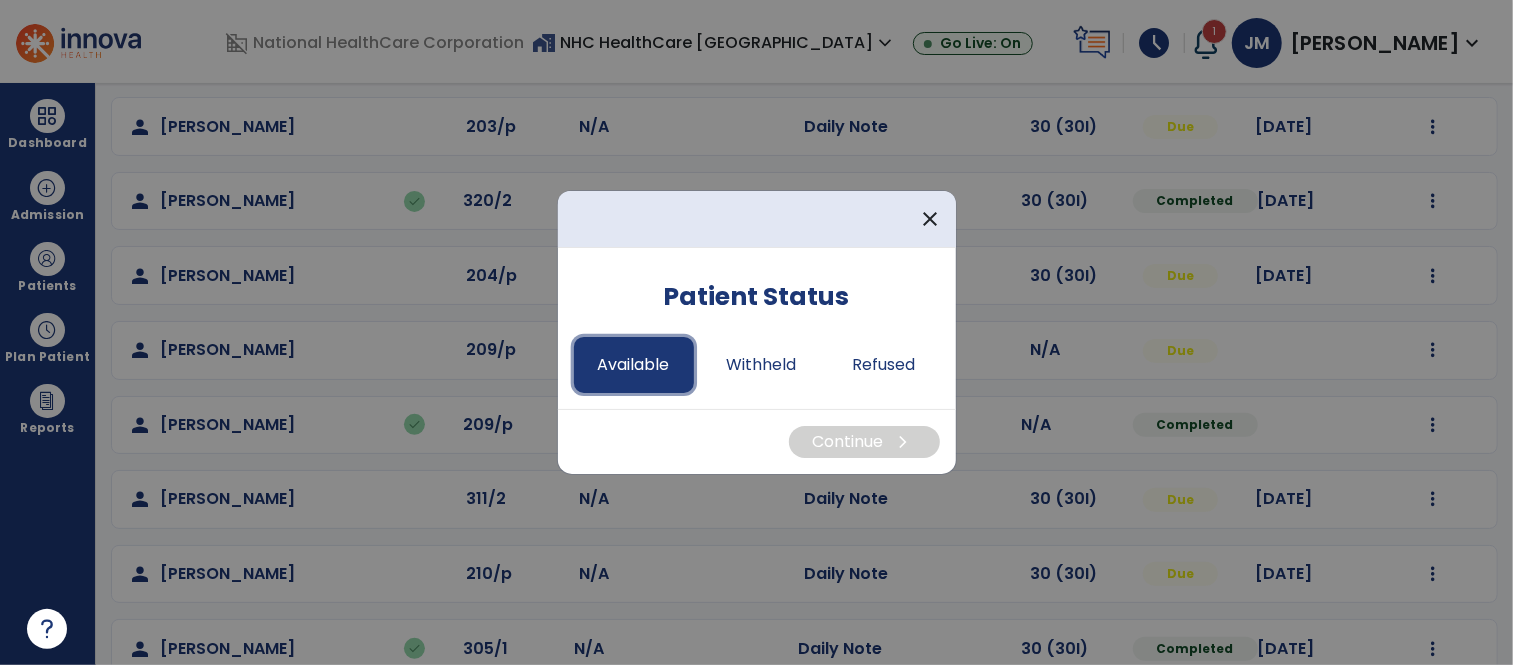 drag, startPoint x: 657, startPoint y: 362, endPoint x: 690, endPoint y: 390, distance: 43.27817 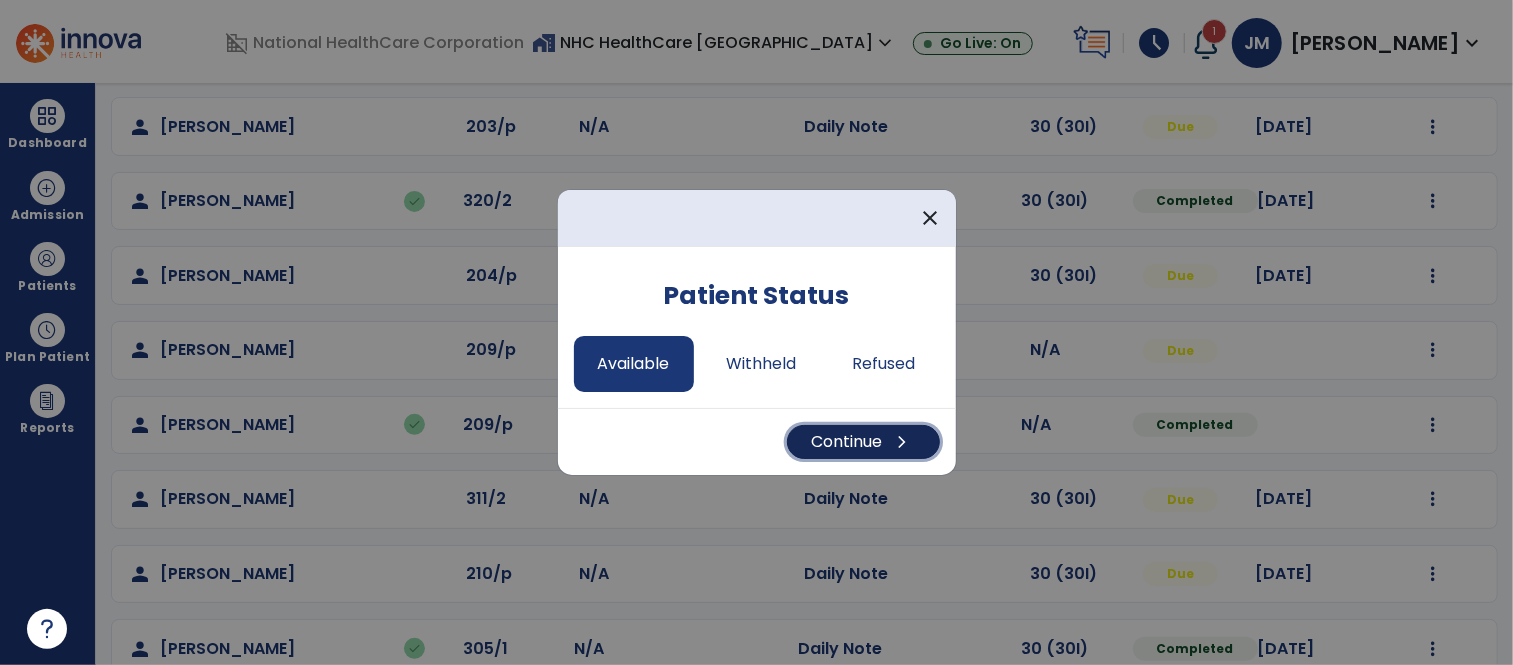 click on "Continue   chevron_right" at bounding box center (863, 442) 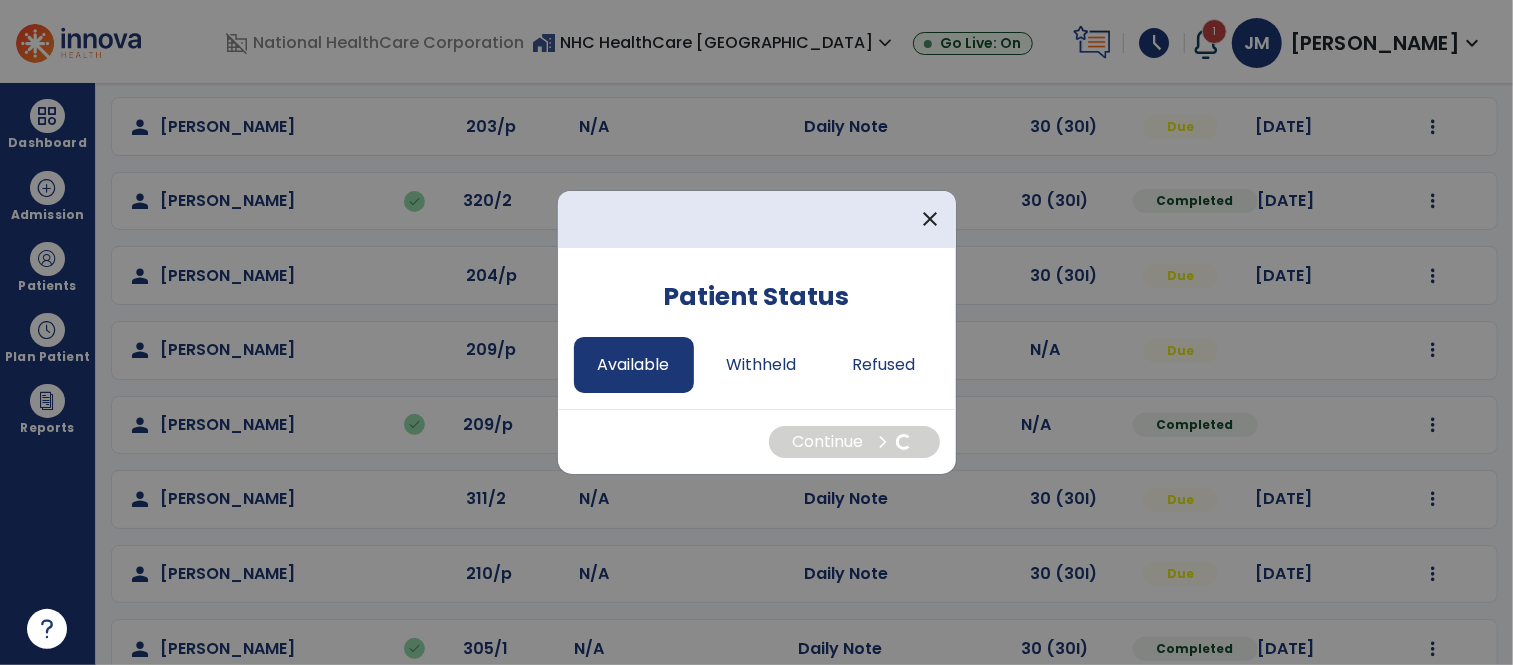 select on "*" 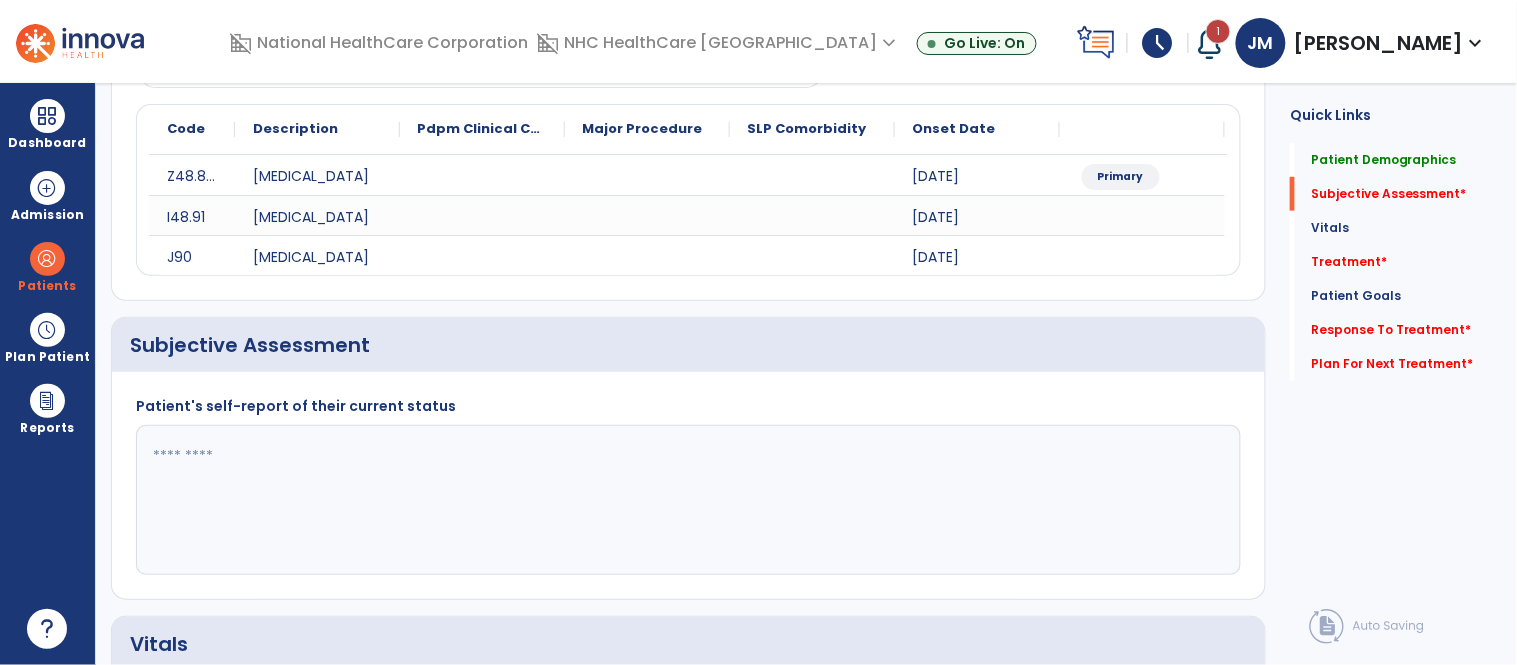 click 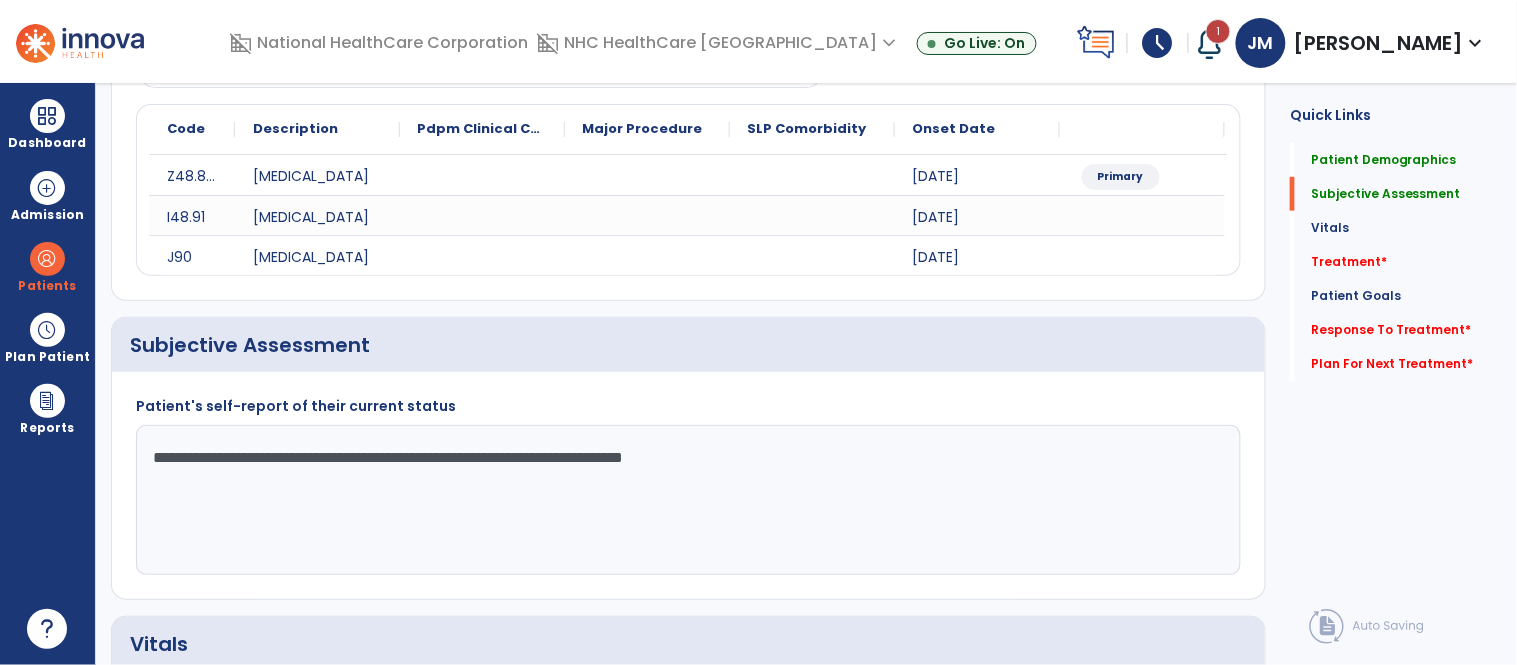 click on "**********" 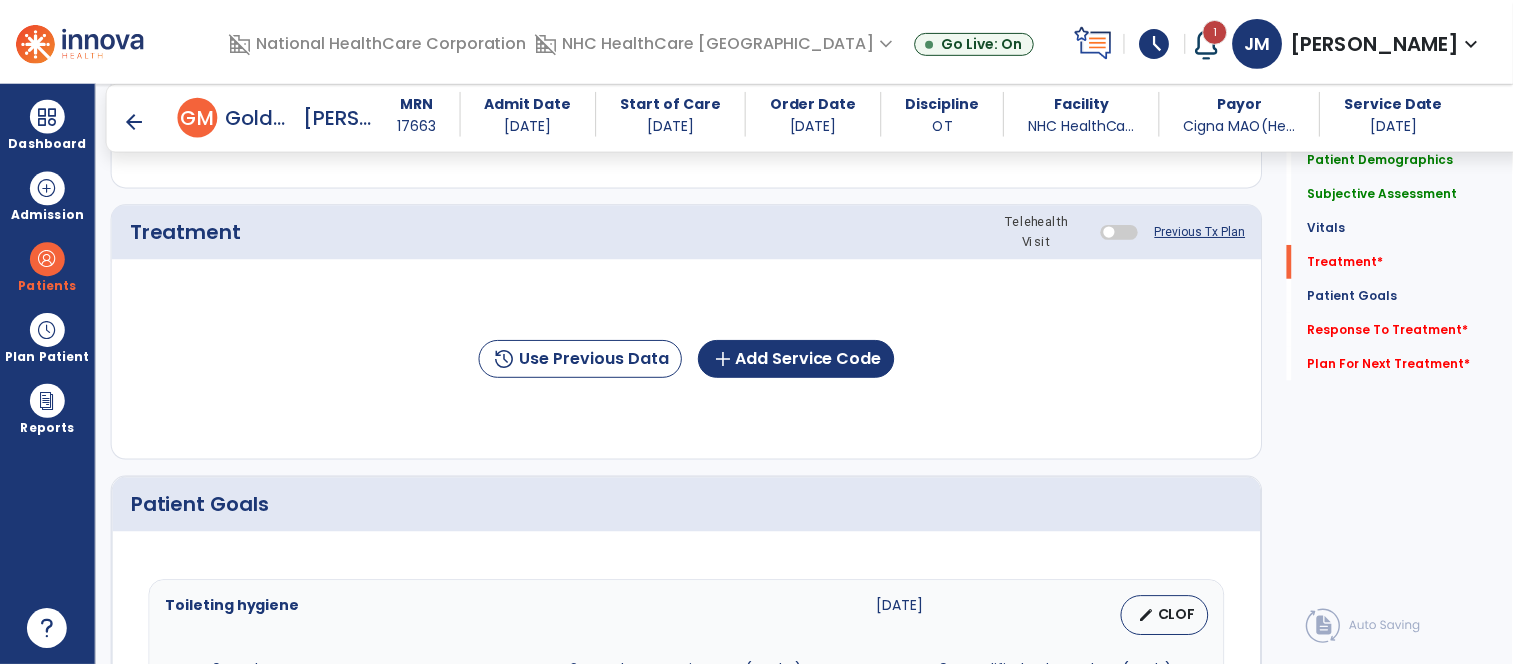 scroll, scrollTop: 1132, scrollLeft: 0, axis: vertical 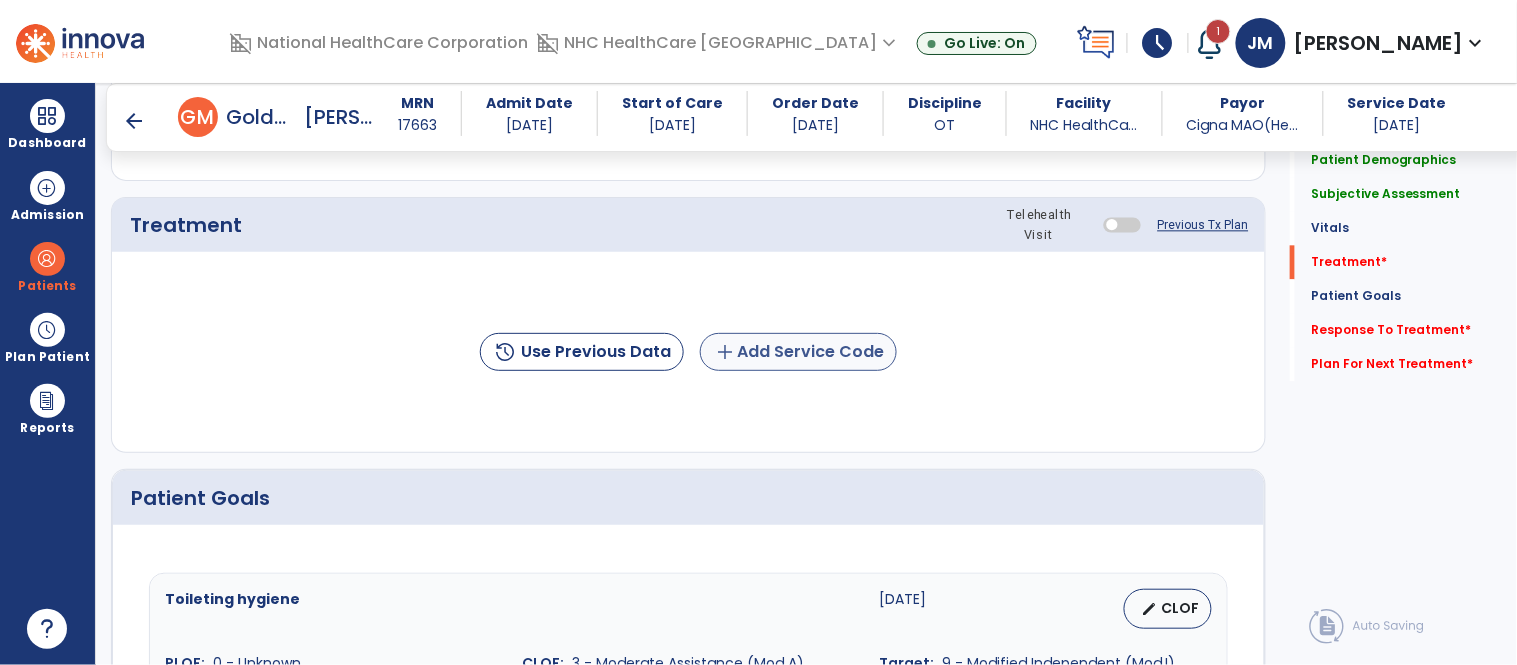 type on "**********" 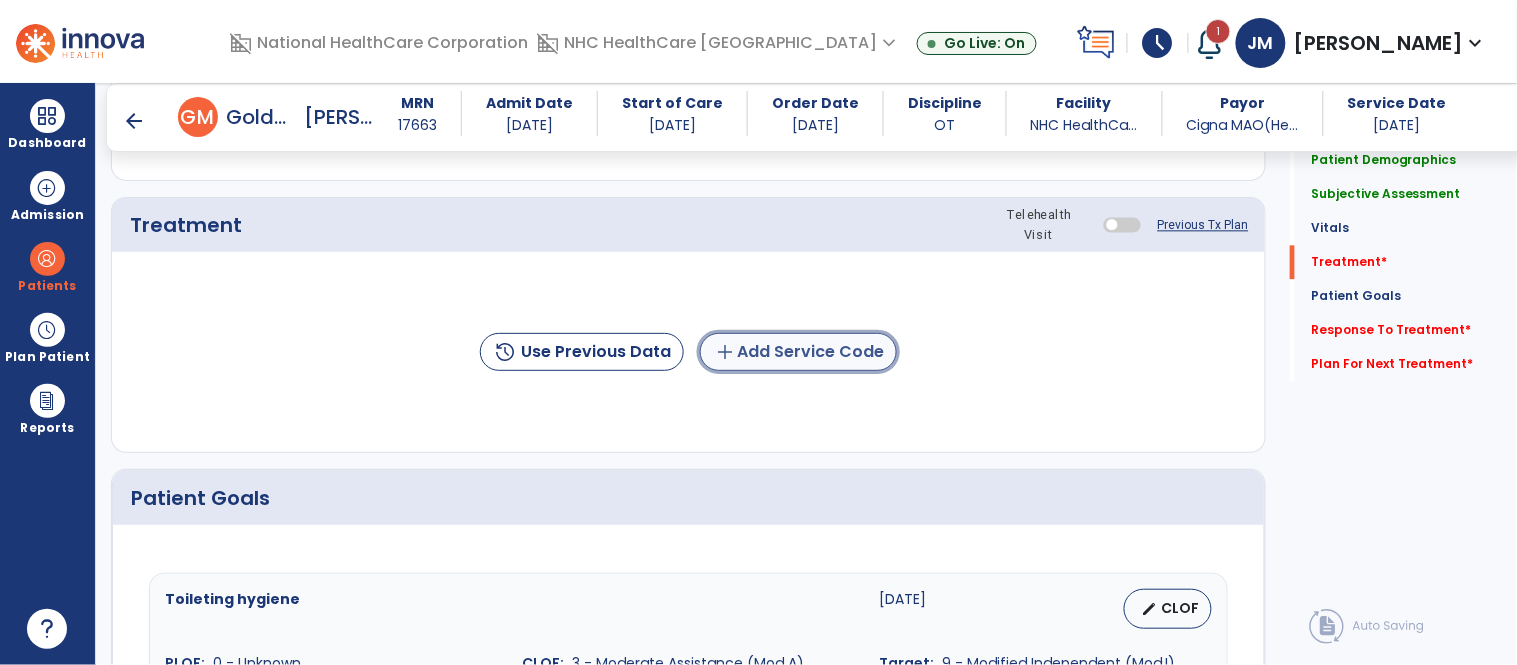 click on "add  Add Service Code" 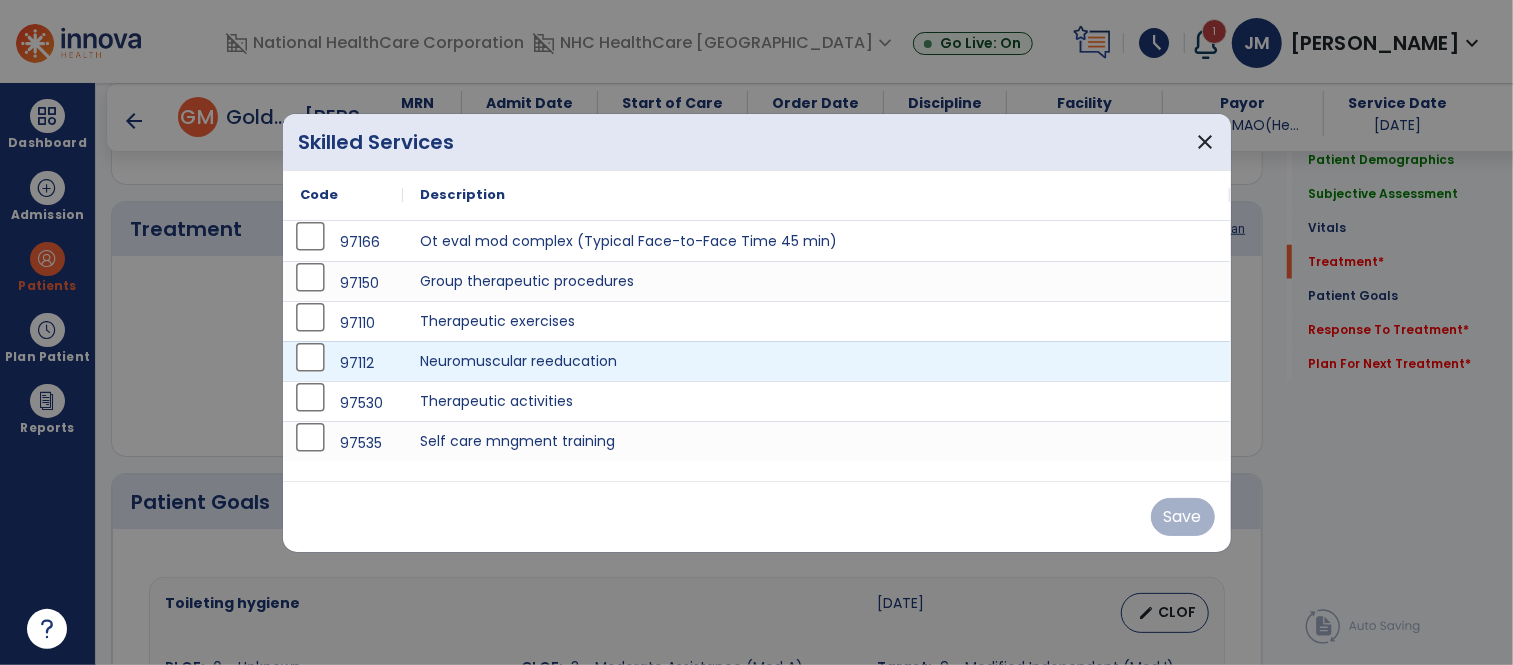 scroll, scrollTop: 1132, scrollLeft: 0, axis: vertical 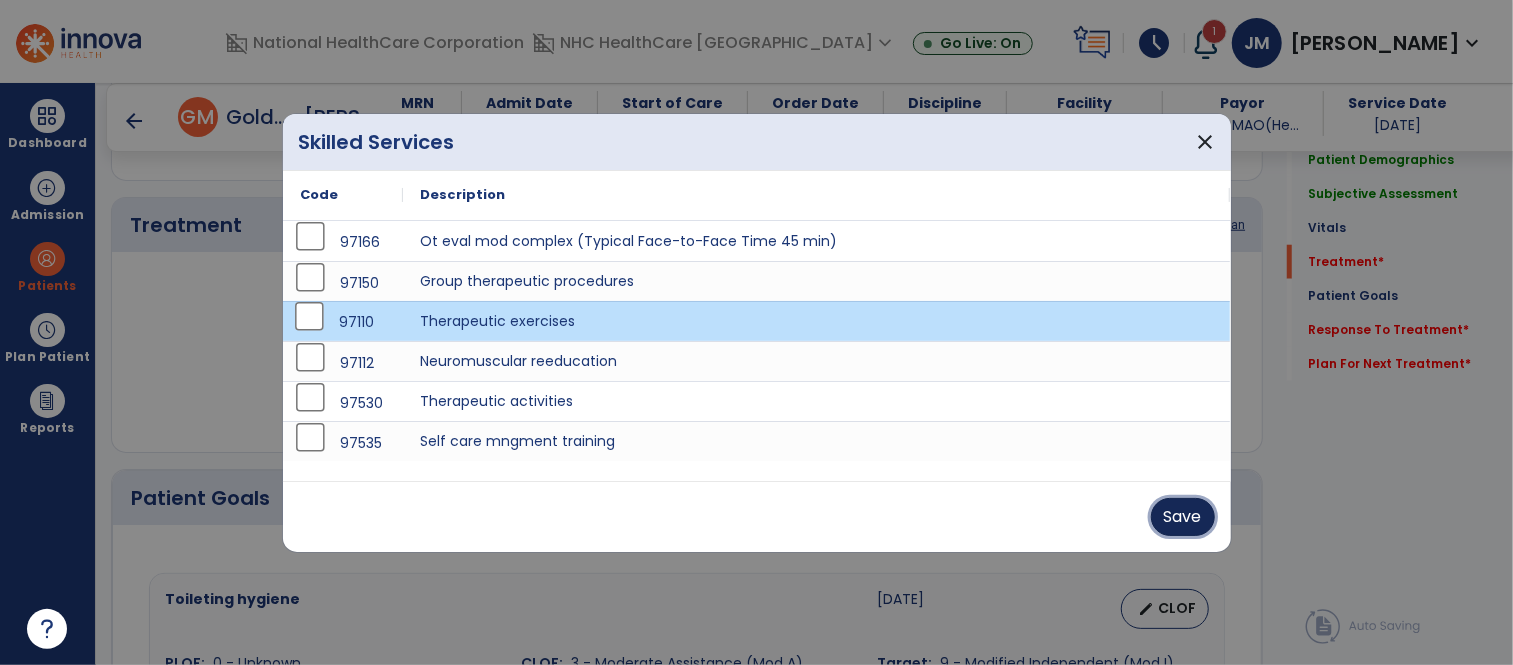 click on "Save" at bounding box center [1183, 517] 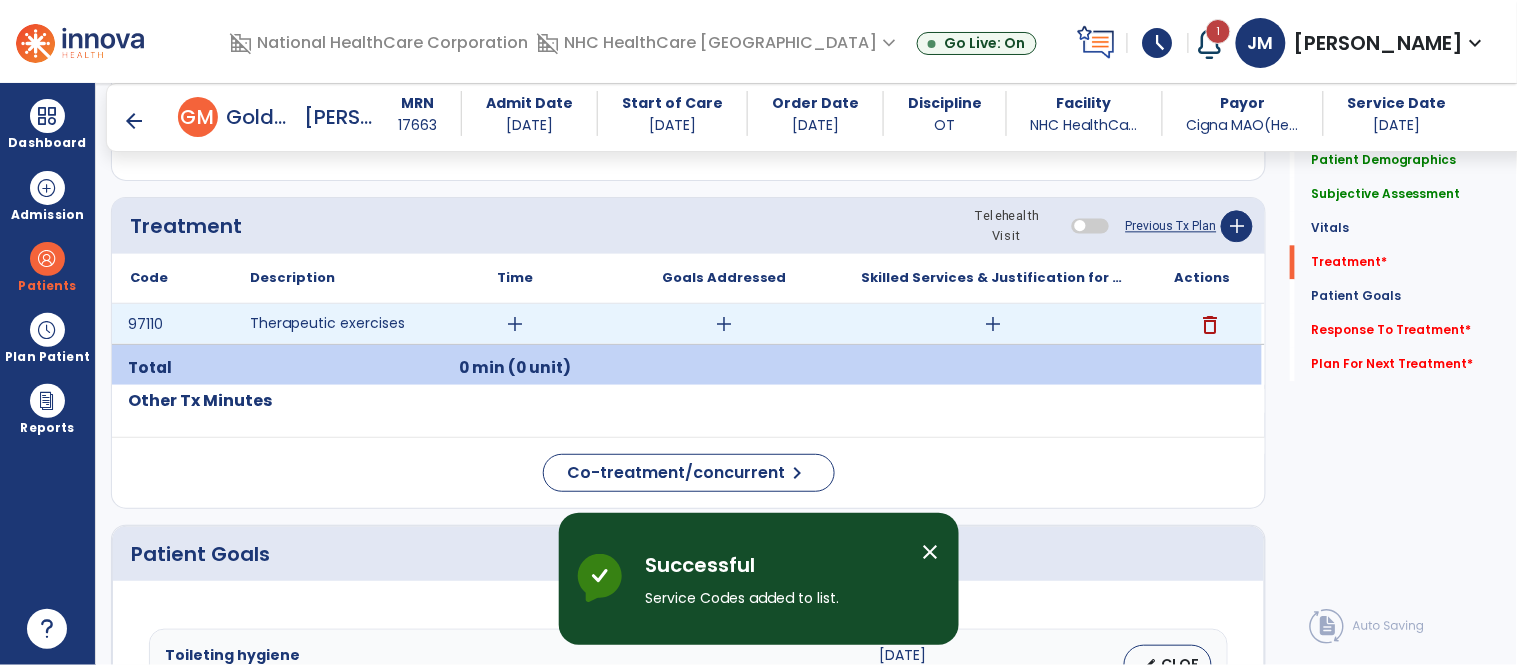 click on "add" at bounding box center (515, 324) 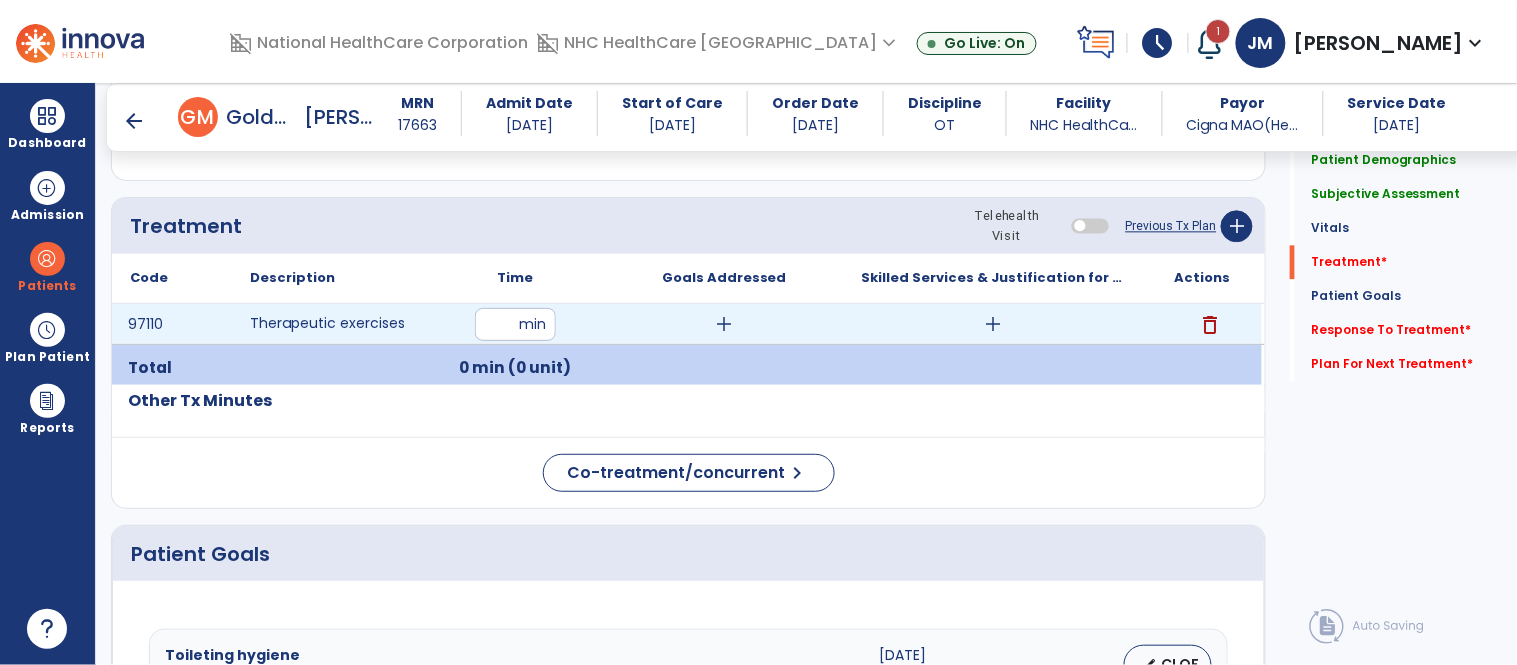 type on "**" 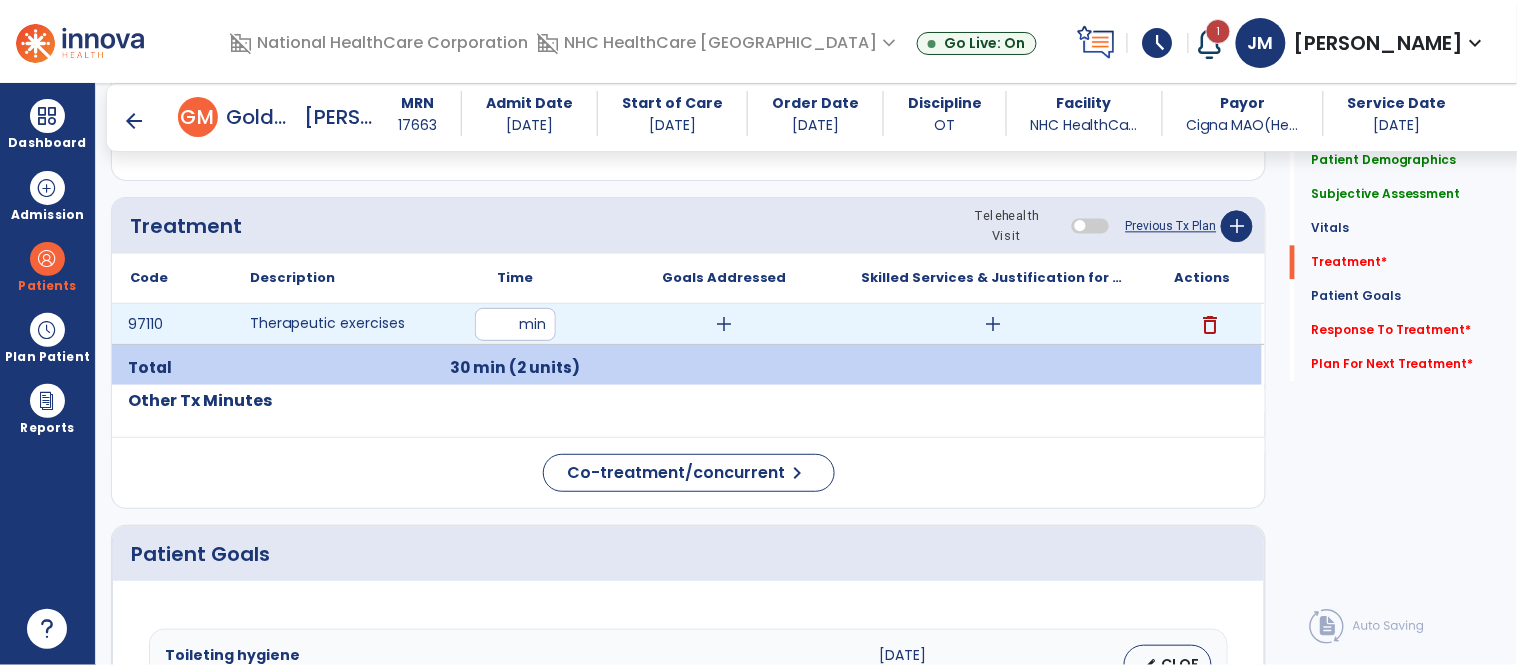 click on "add" at bounding box center [993, 324] 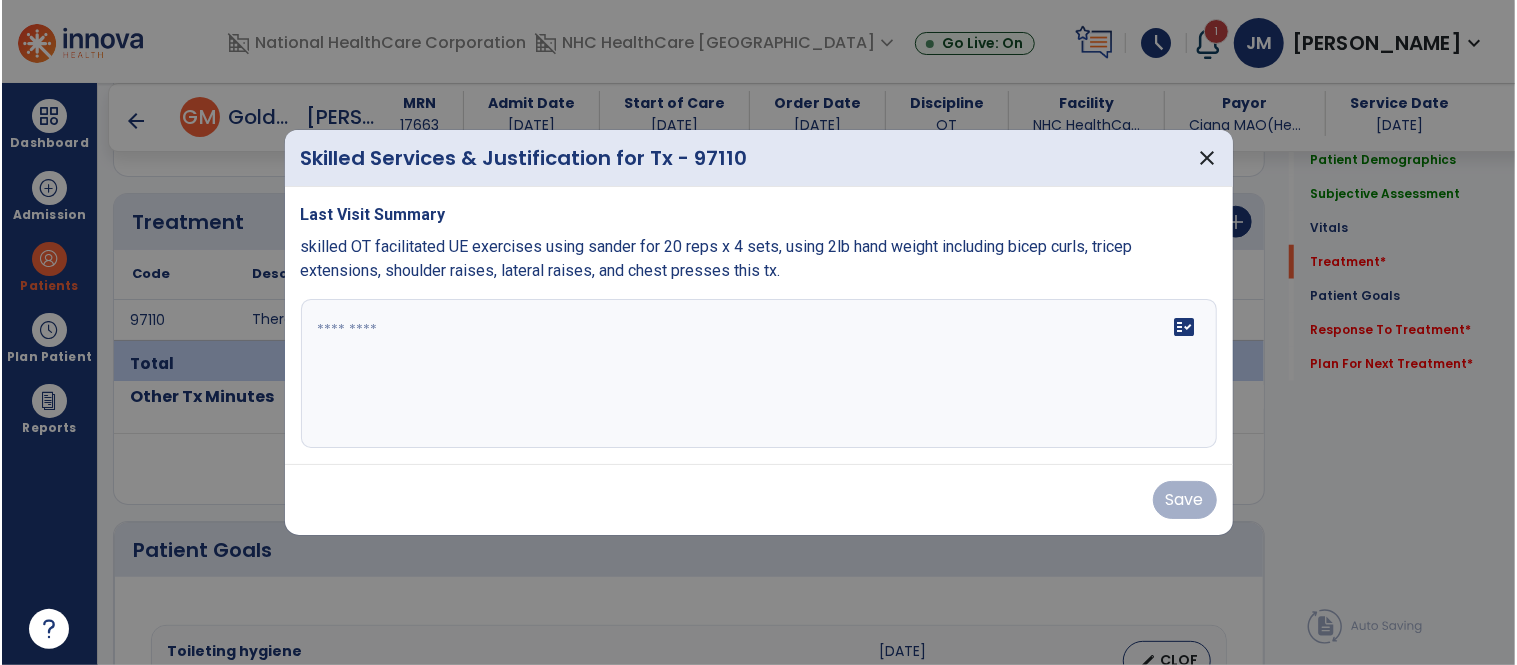scroll, scrollTop: 1132, scrollLeft: 0, axis: vertical 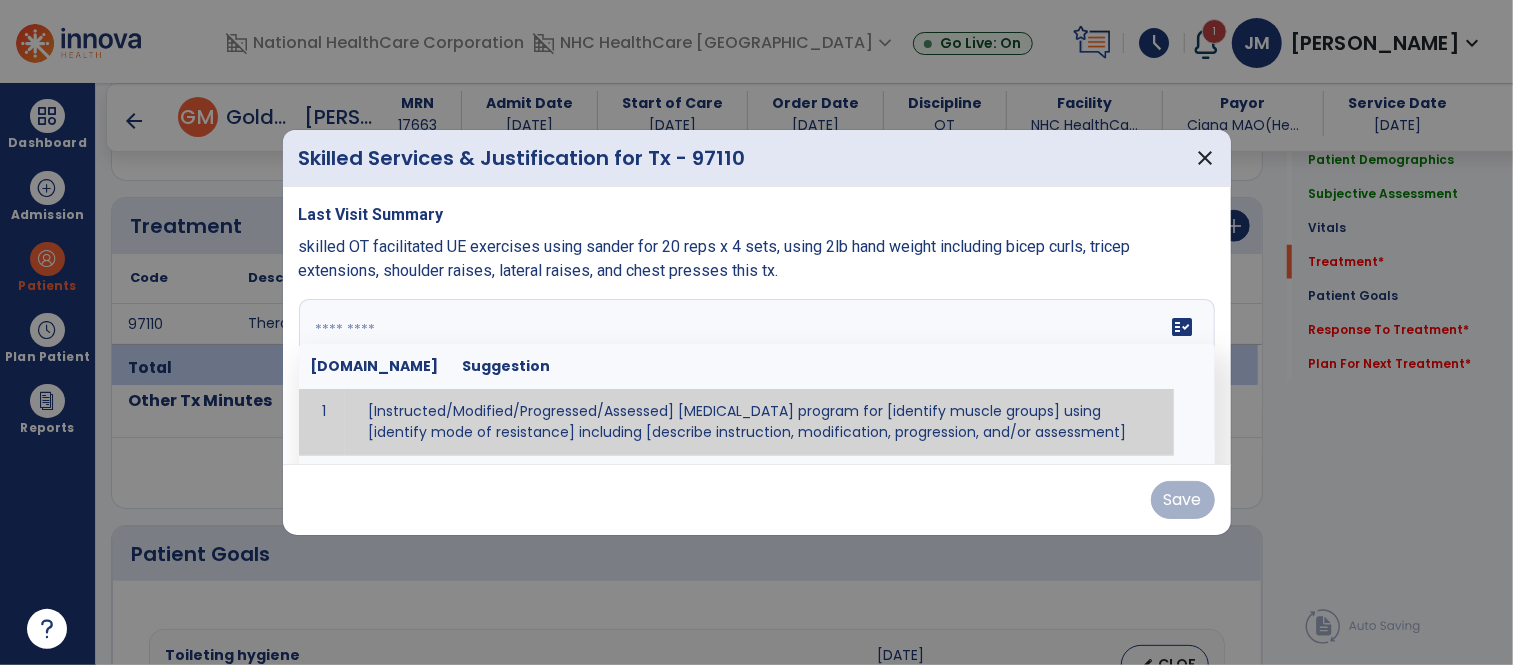 click on "fact_check  [DOMAIN_NAME] Suggestion 1 [Instructed/Modified/Progressed/Assessed] [MEDICAL_DATA] program for [identify muscle groups] using [identify mode of resistance] including [describe instruction, modification, progression, and/or assessment] 2 [Instructed/Modified/Progressed/Assessed] aerobic exercise program using [identify equipment/mode] including [describe instruction, modification,progression, and/or assessment] 3 [Instructed/Modified/Progressed/Assessed] [PROM/A/AROM/AROM] program for [identify joint movements] using [contract-relax, over-pressure, inhibitory techniques, other] 4 [Assessed/Tested] aerobic capacity with administration of [aerobic capacity test]" at bounding box center [757, 374] 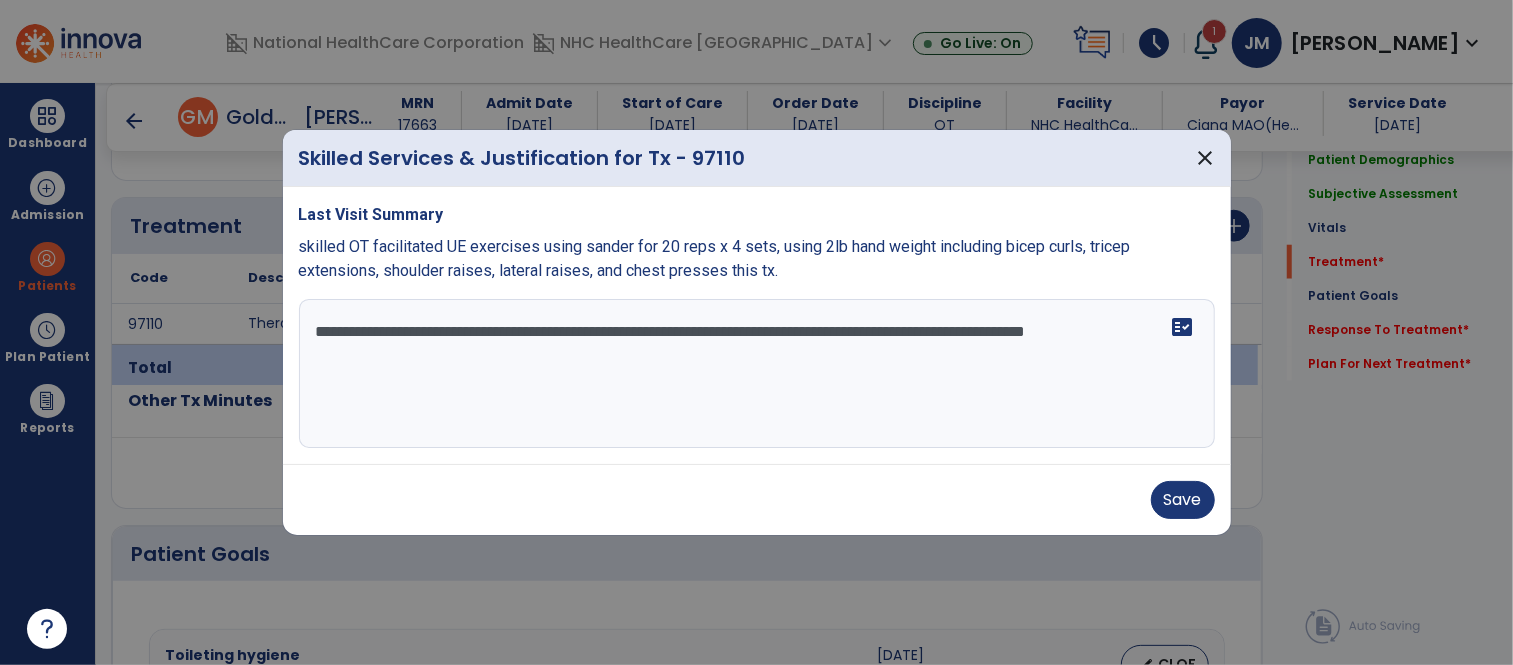 click on "**********" at bounding box center (757, 374) 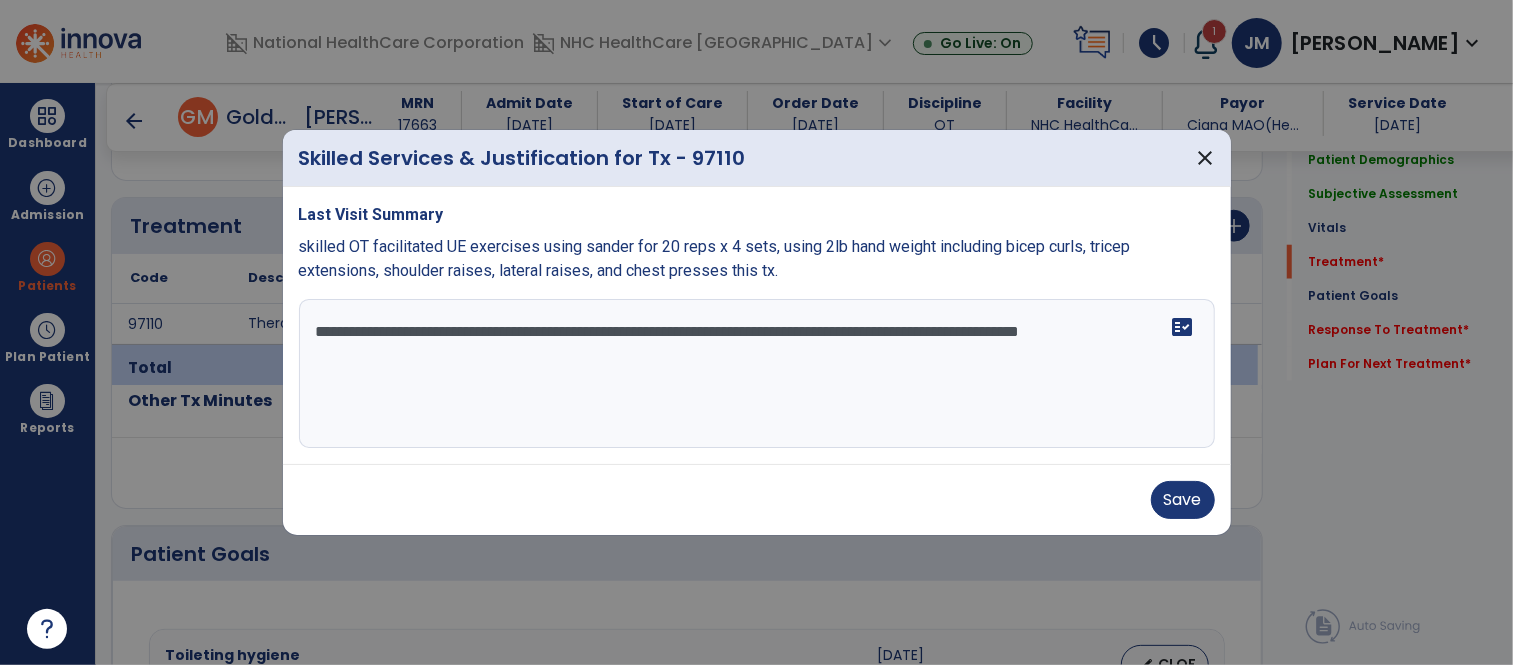 click on "**********" at bounding box center (757, 374) 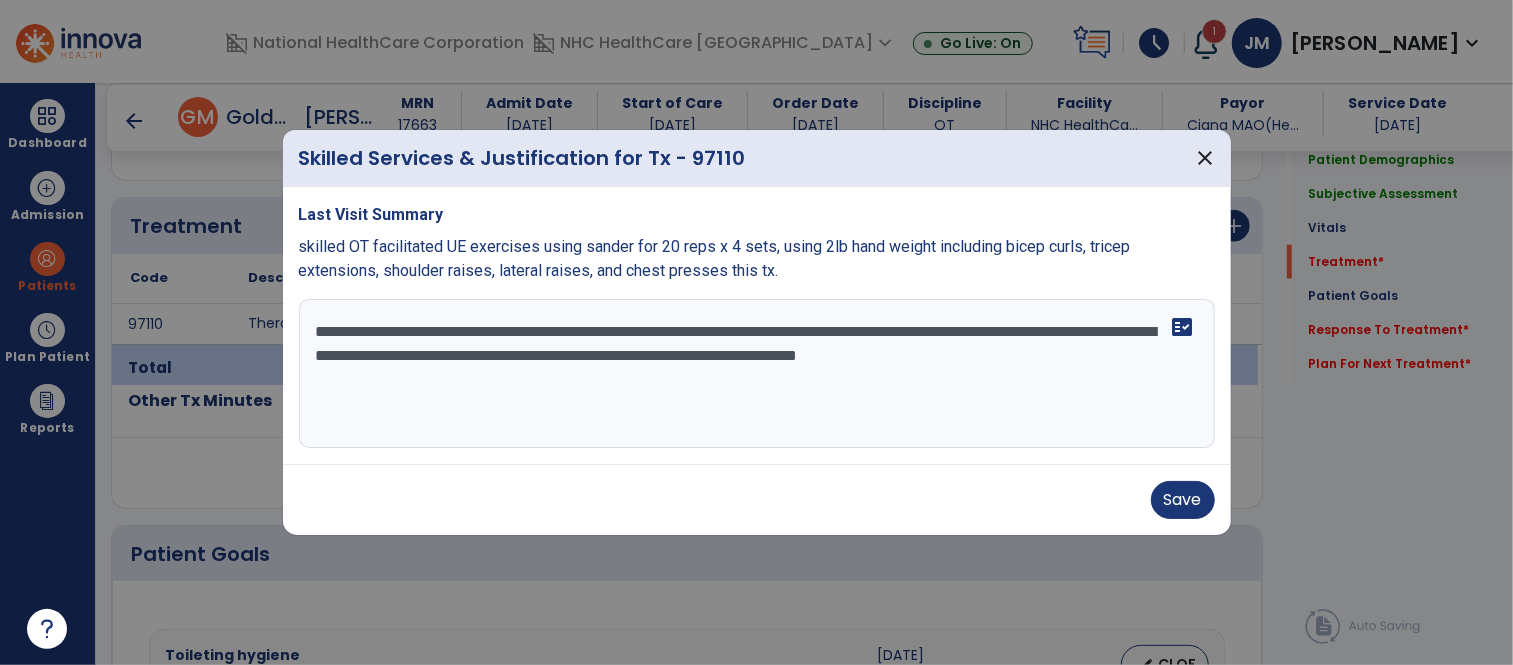click on "**********" at bounding box center (757, 374) 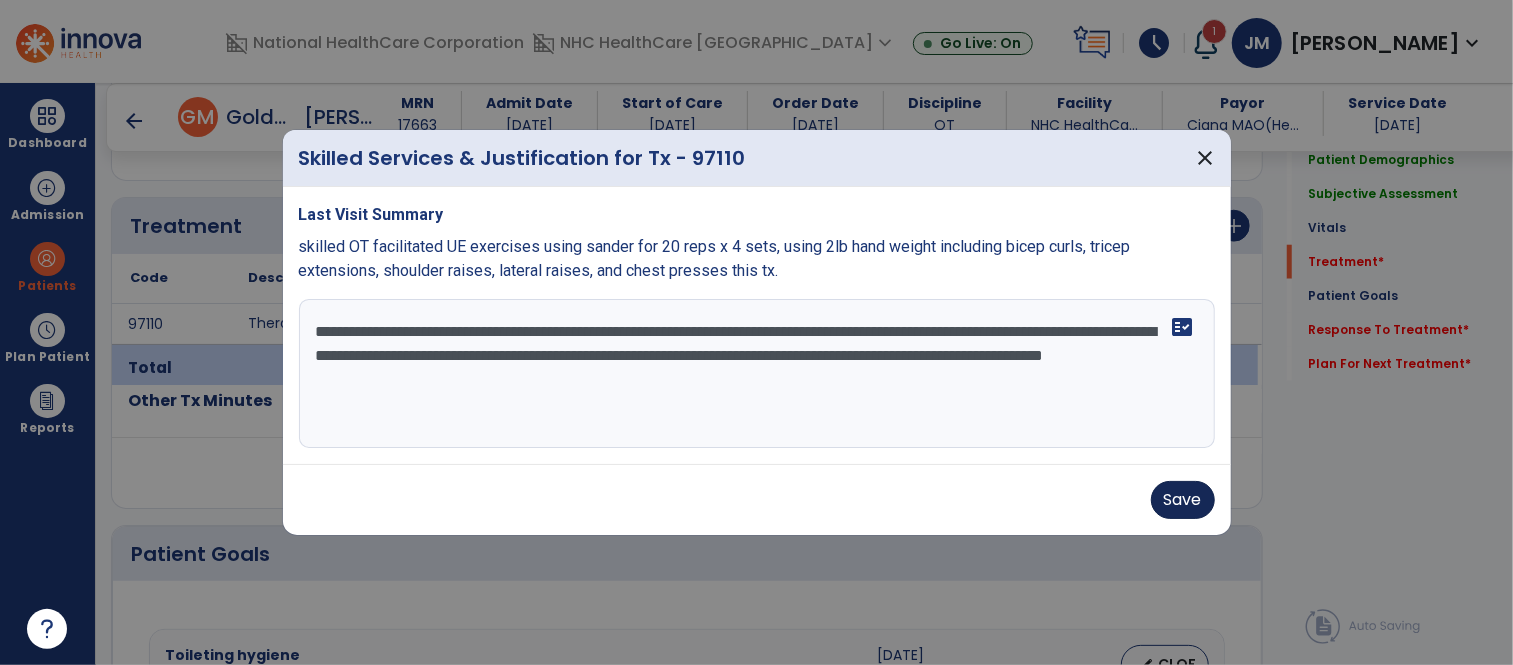 type on "**********" 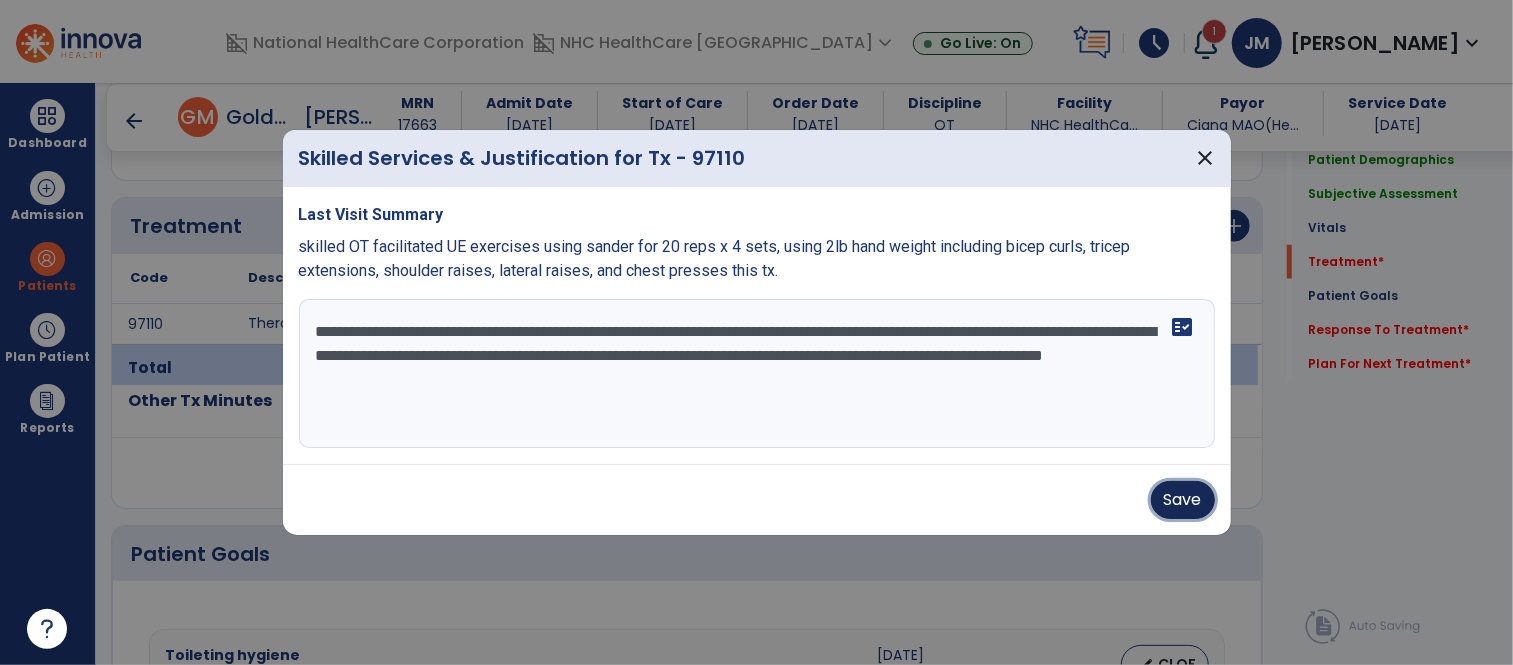 click on "Save" at bounding box center [1183, 500] 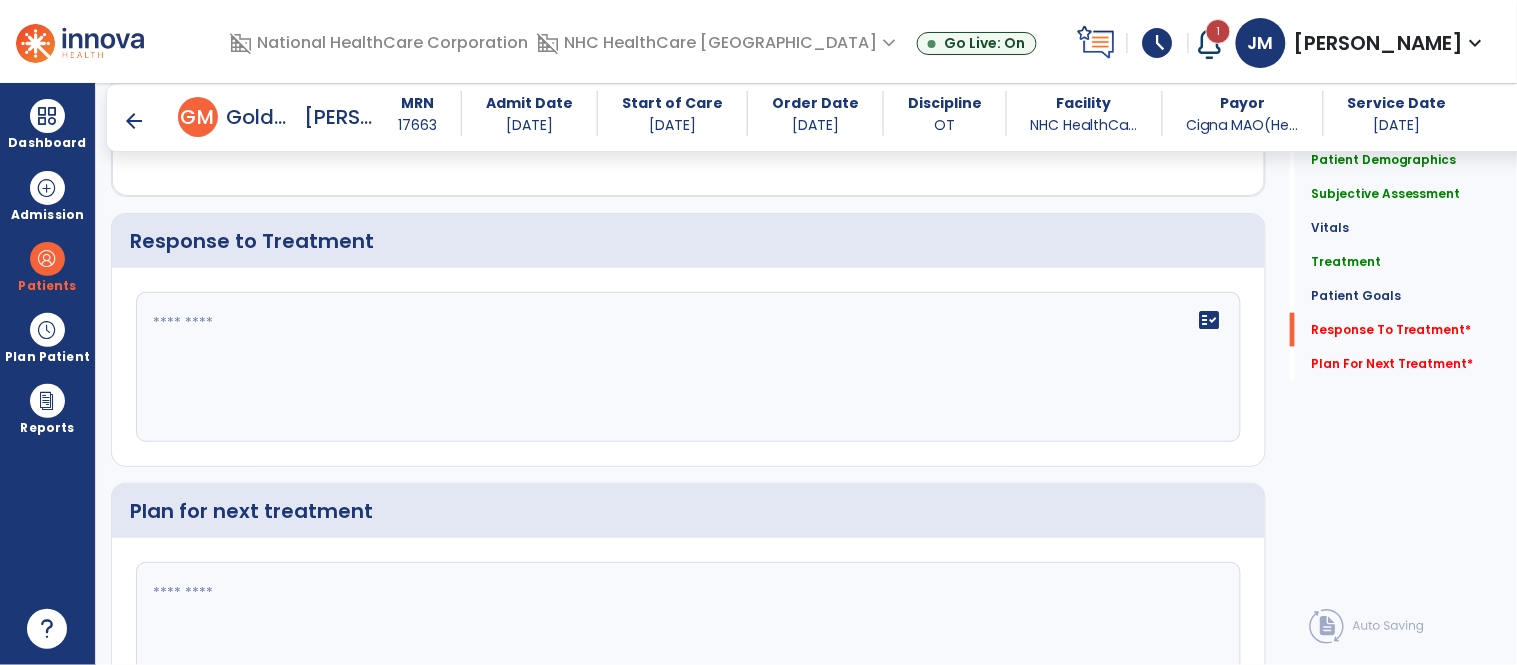 scroll, scrollTop: 2364, scrollLeft: 0, axis: vertical 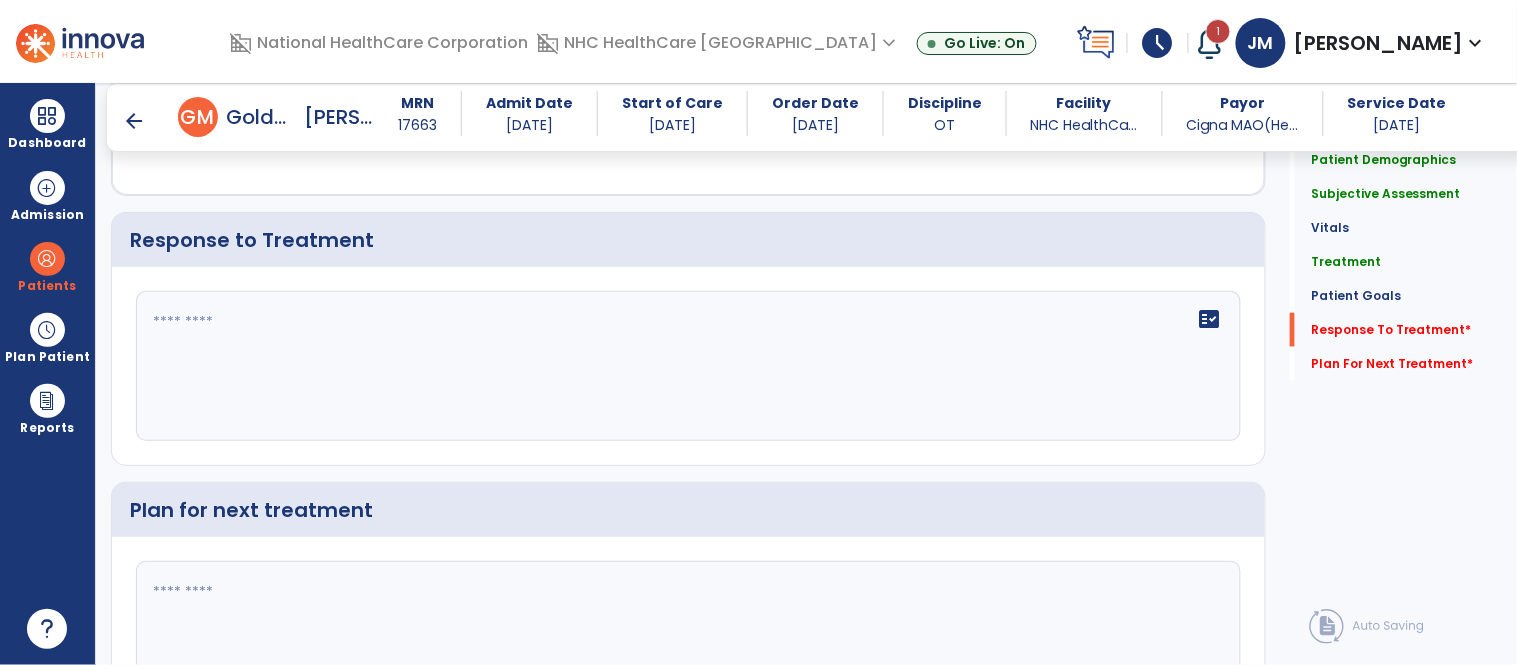 click on "fact_check" 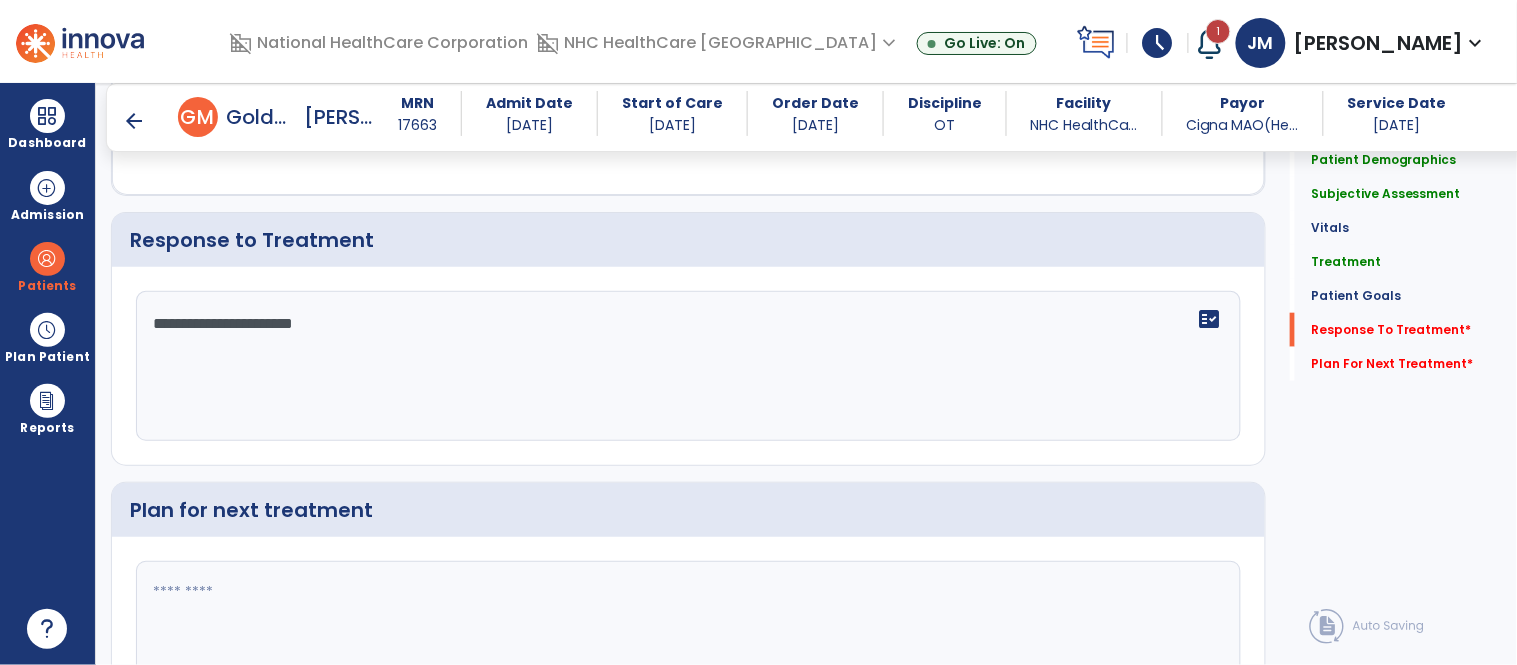 scroll, scrollTop: 2504, scrollLeft: 0, axis: vertical 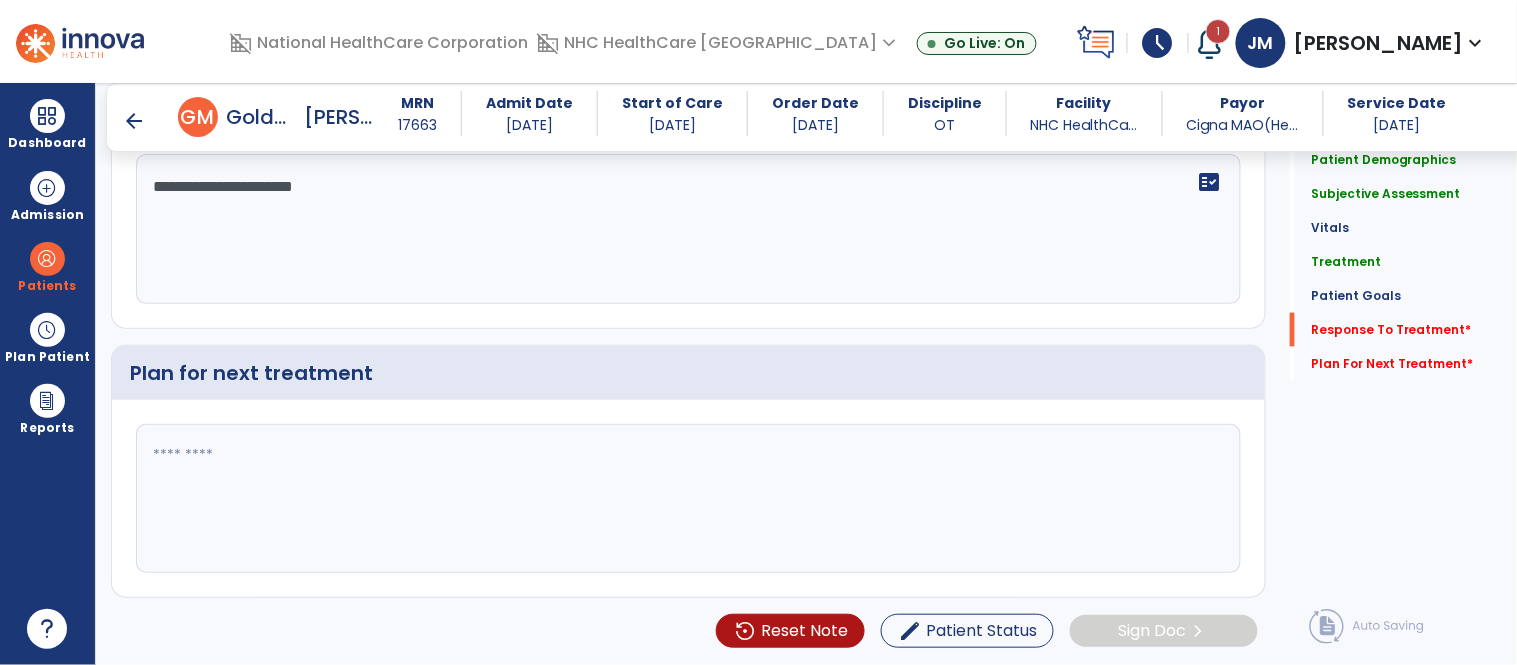 type on "**********" 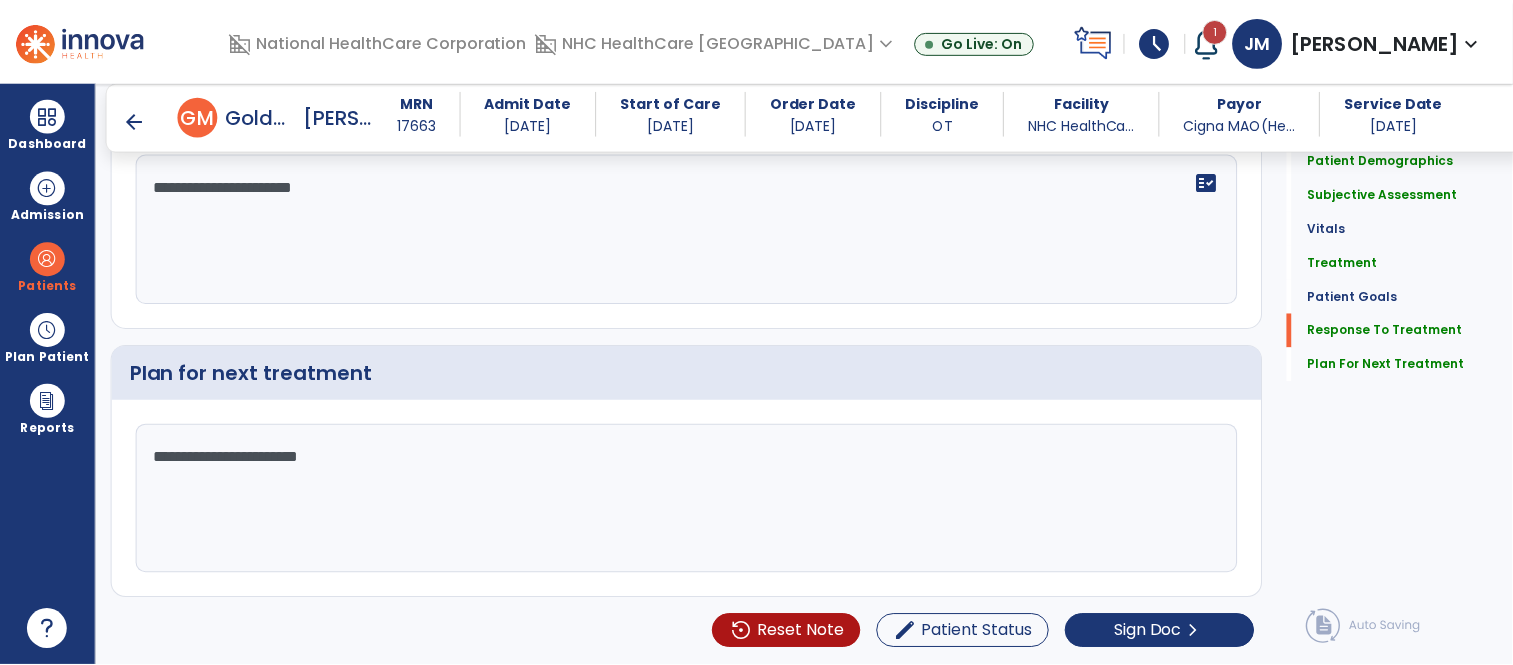 scroll, scrollTop: 2504, scrollLeft: 0, axis: vertical 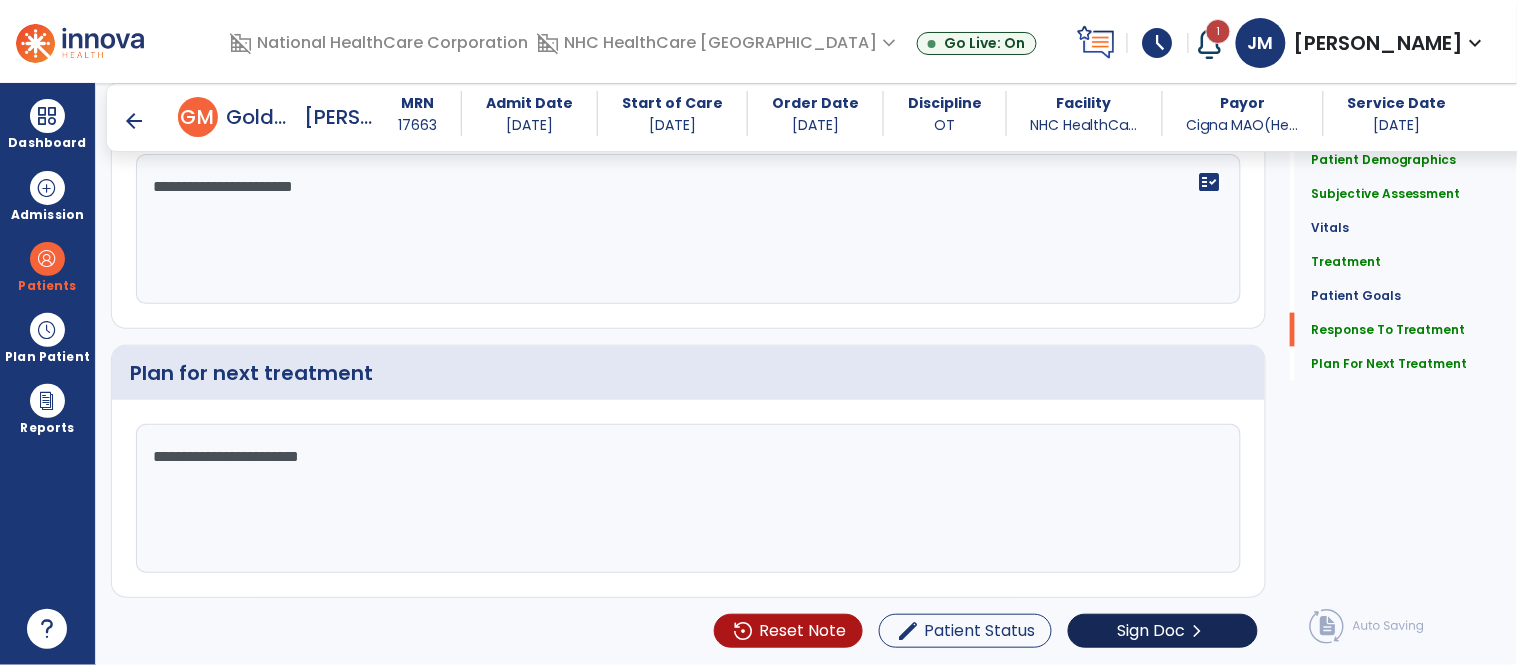 type on "**********" 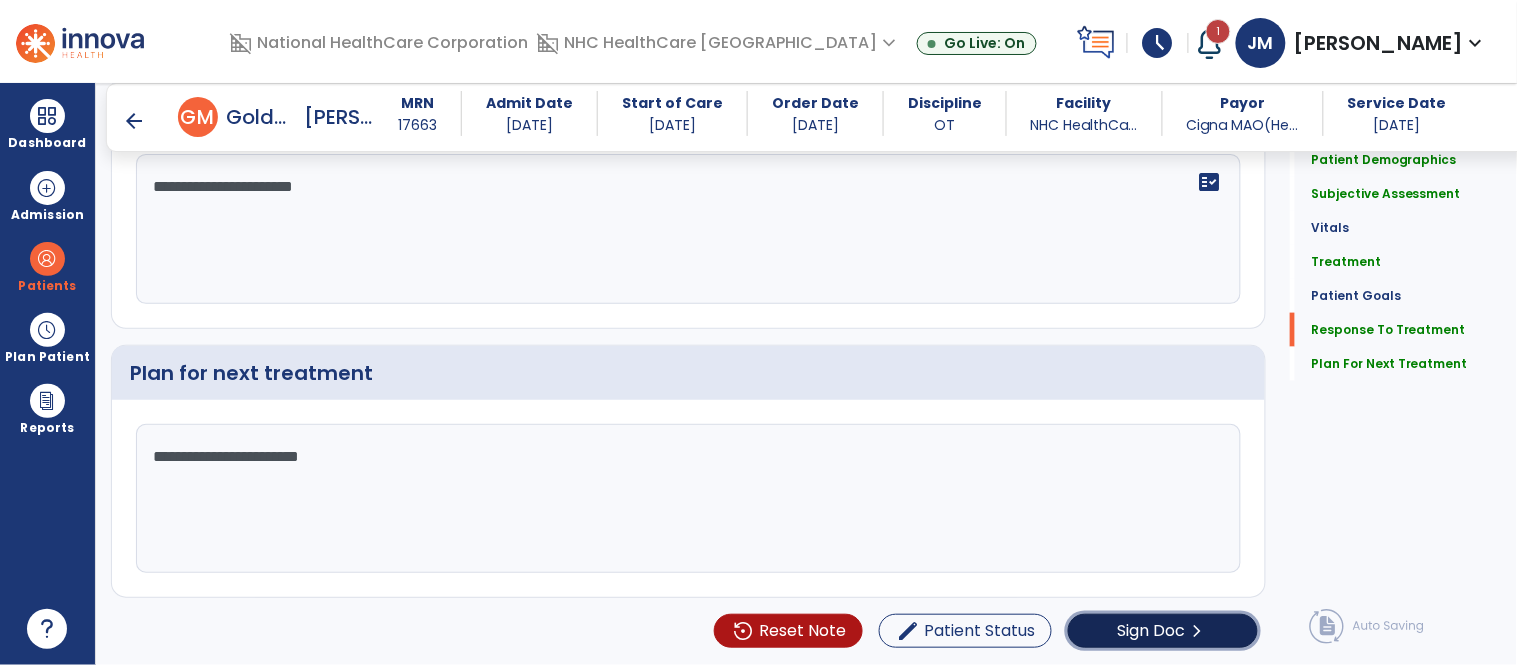 click on "Sign Doc" 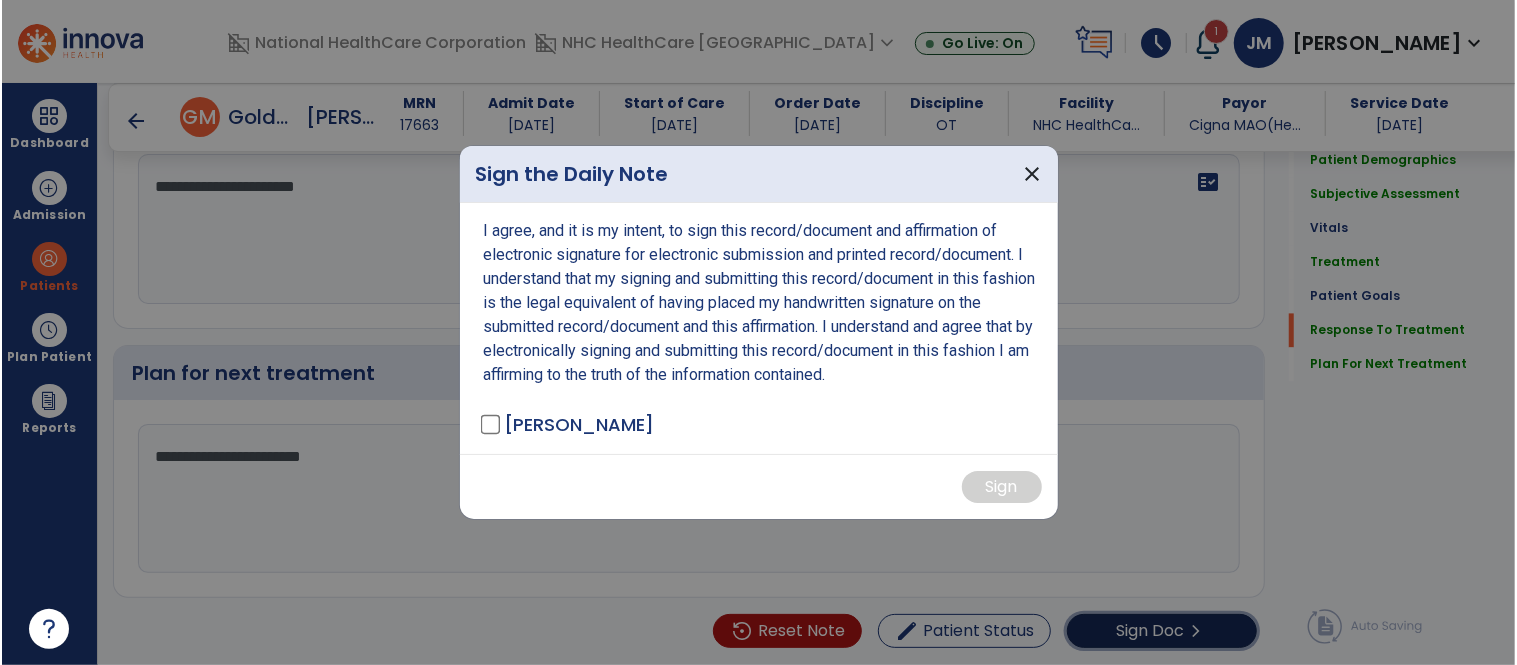 scroll, scrollTop: 2504, scrollLeft: 0, axis: vertical 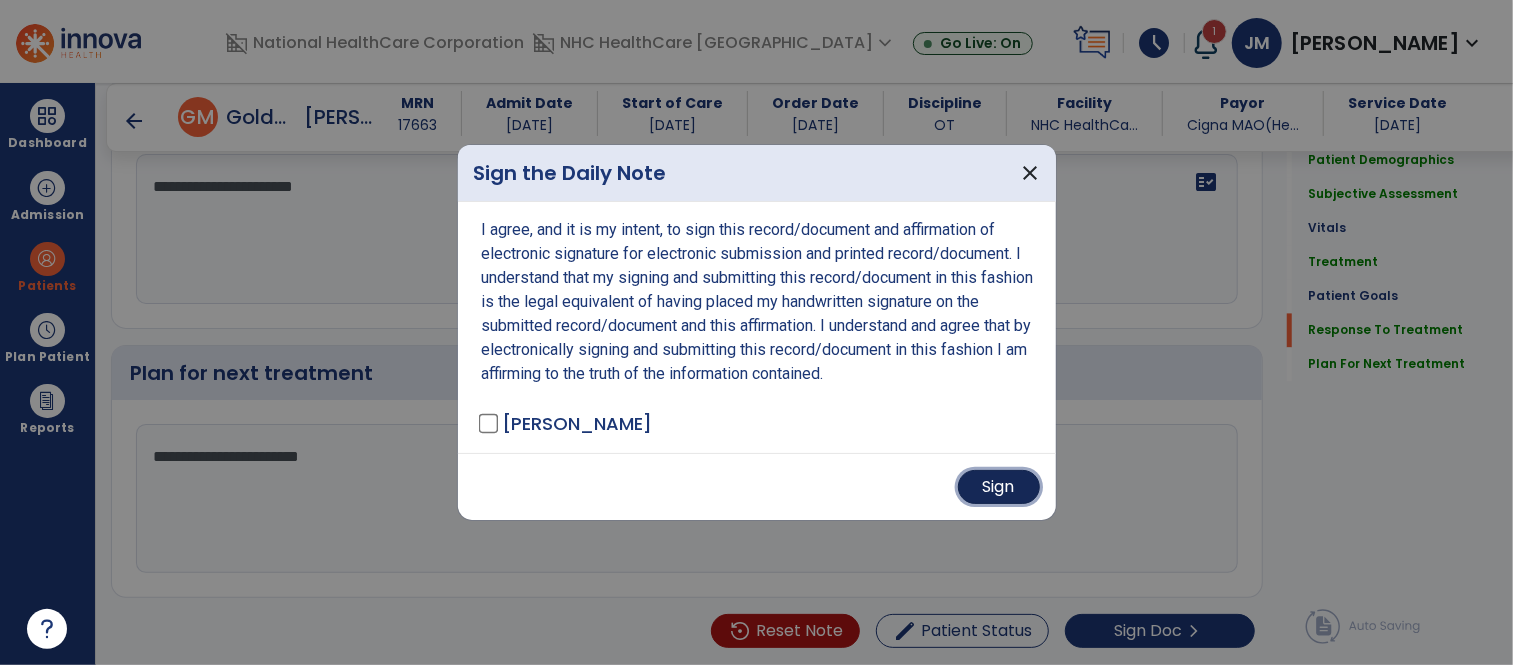 click on "Sign" at bounding box center (999, 487) 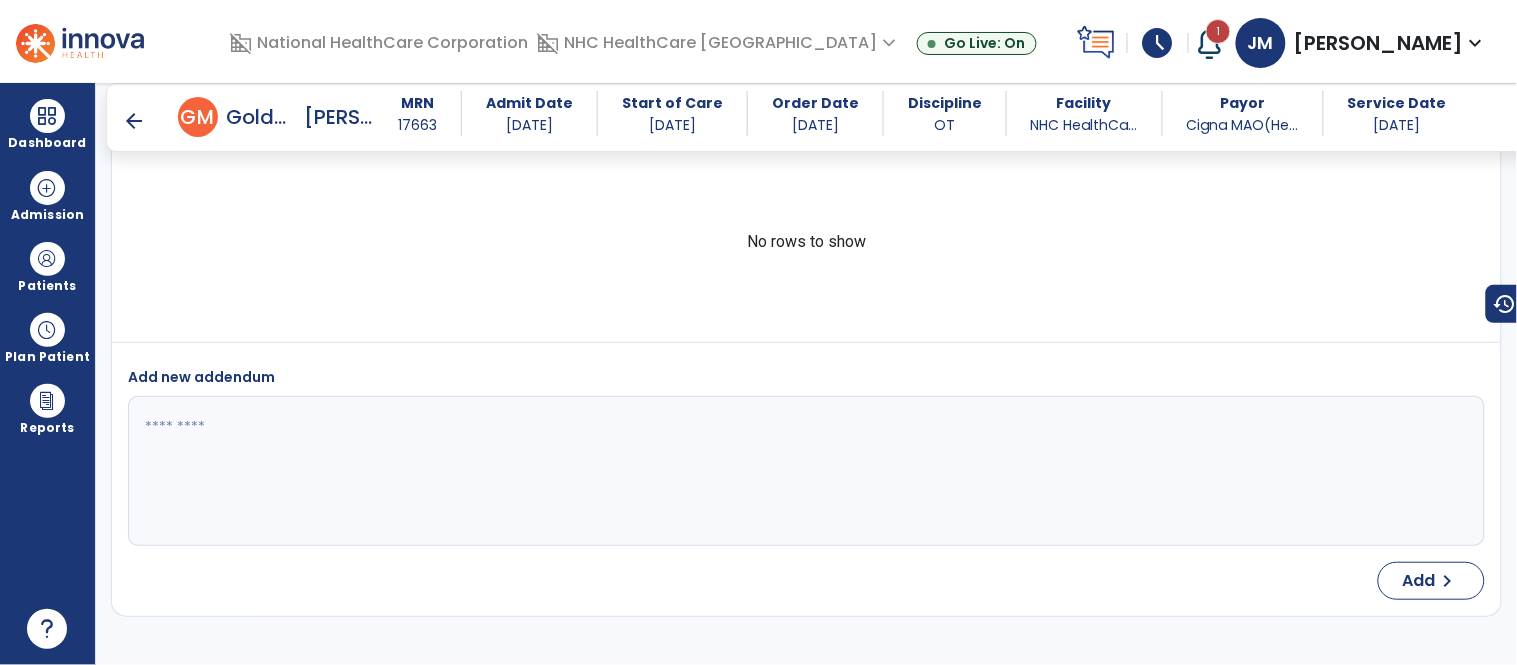 scroll, scrollTop: 3425, scrollLeft: 0, axis: vertical 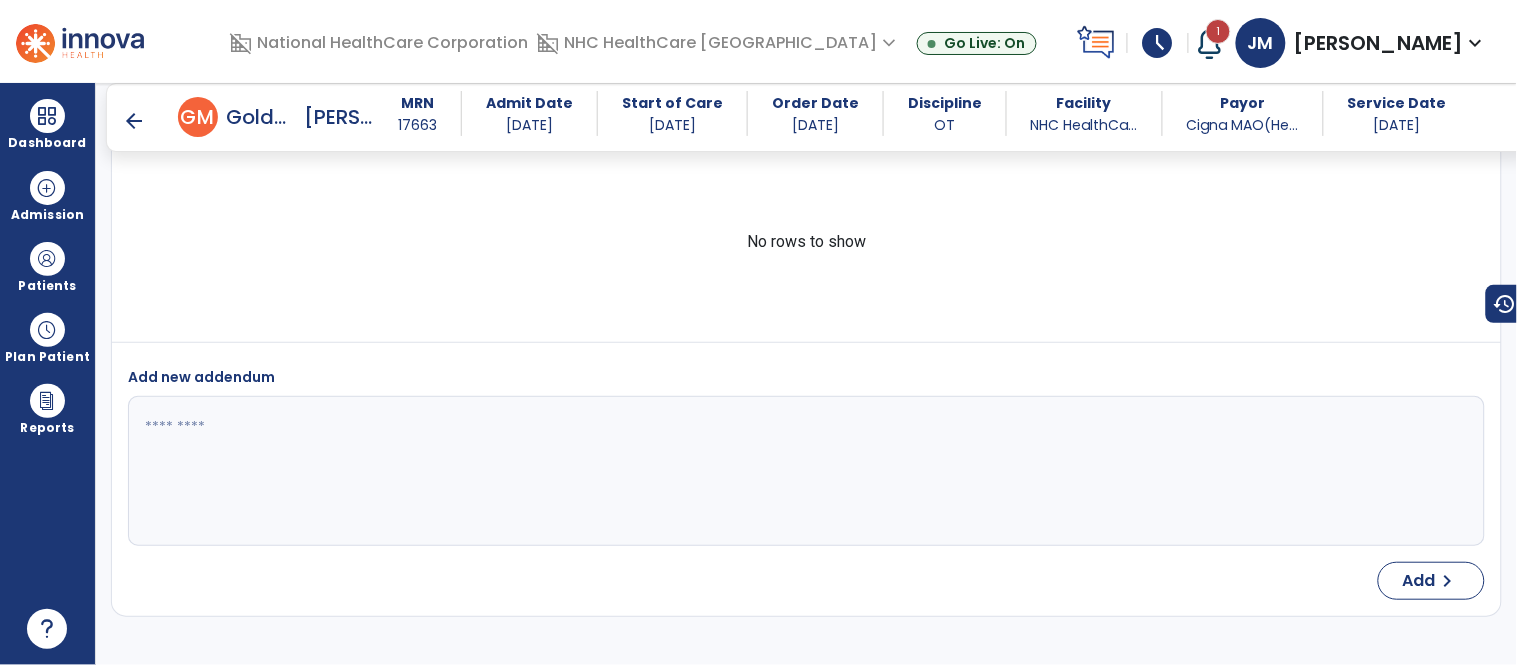 click on "arrow_back" at bounding box center (134, 121) 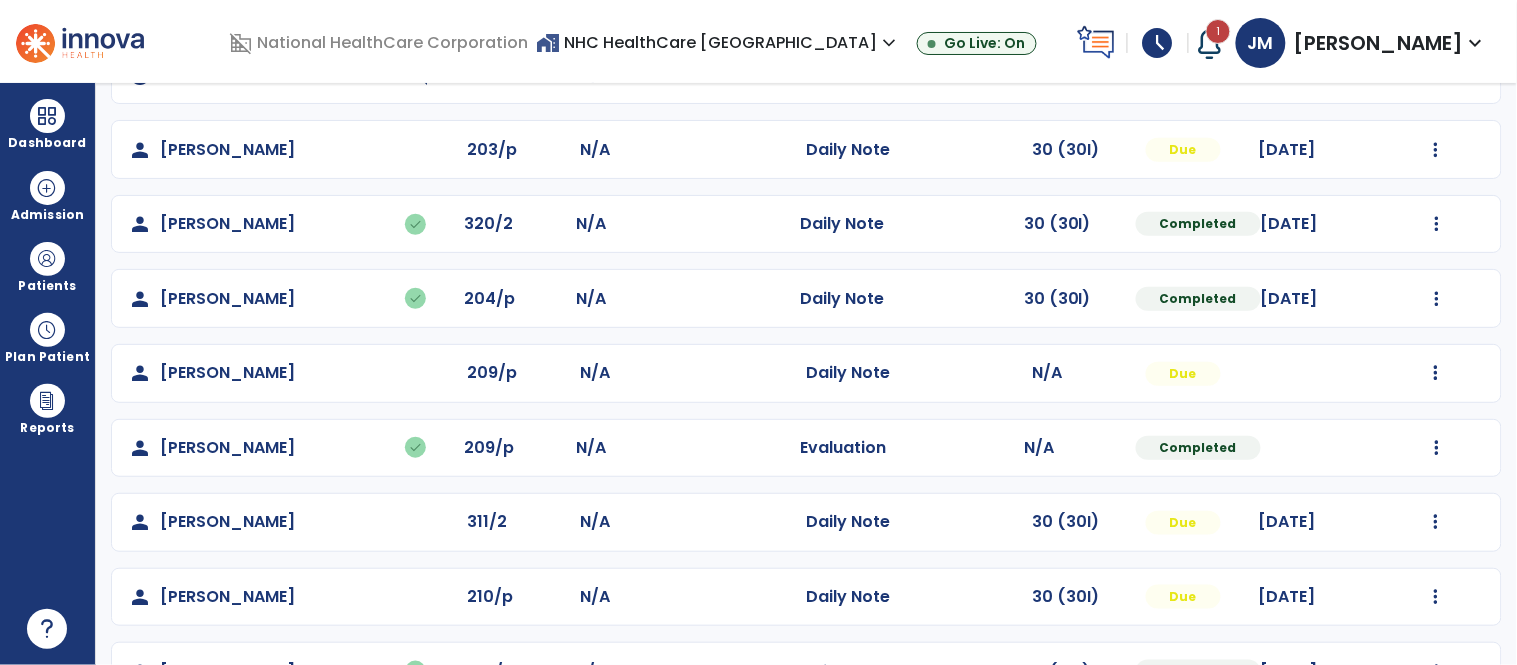scroll, scrollTop: 294, scrollLeft: 0, axis: vertical 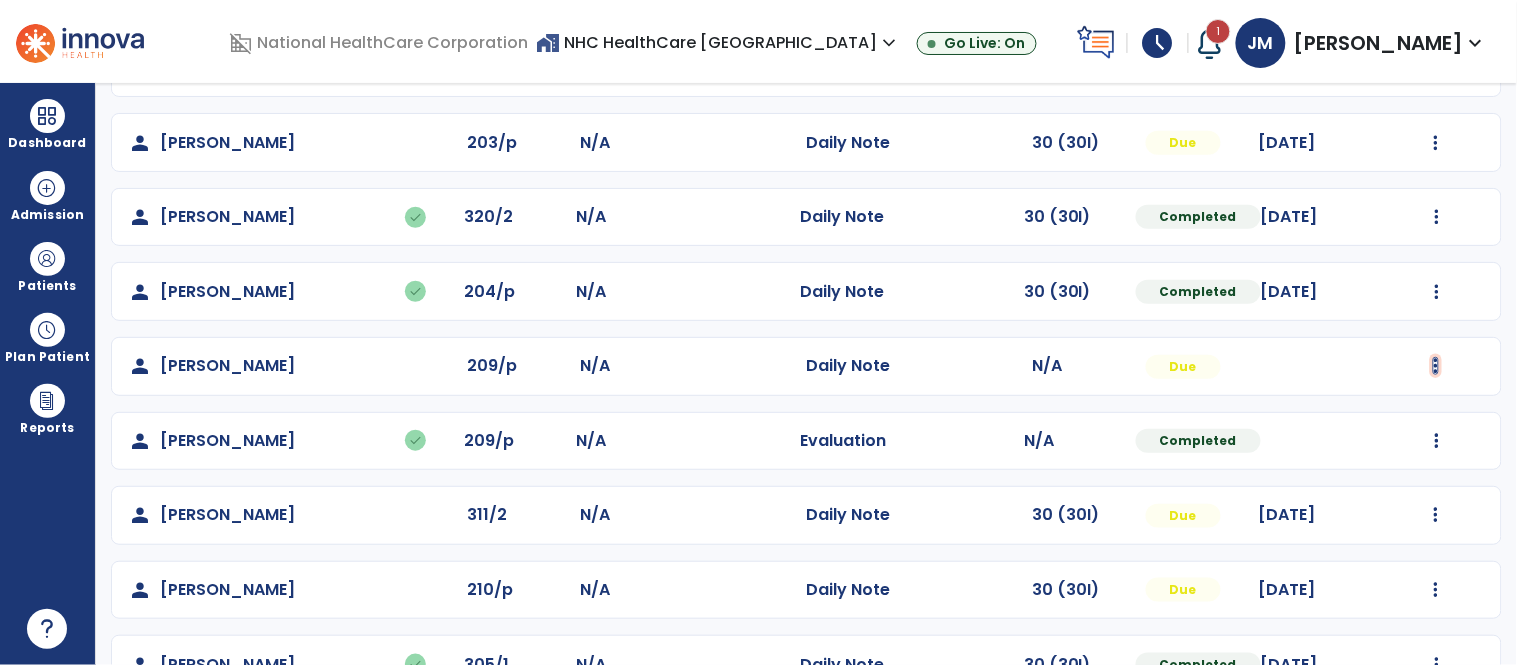 click at bounding box center [1436, -6] 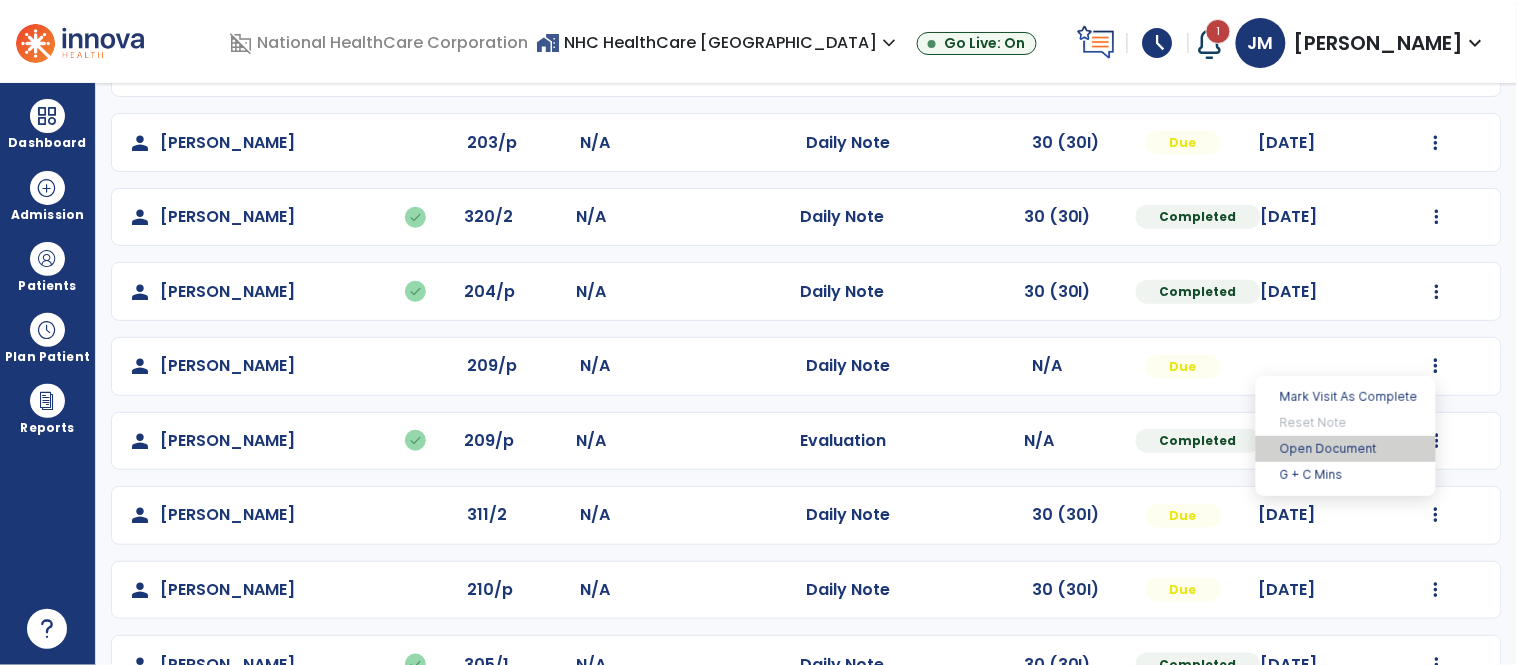 click on "Open Document" at bounding box center [1346, 449] 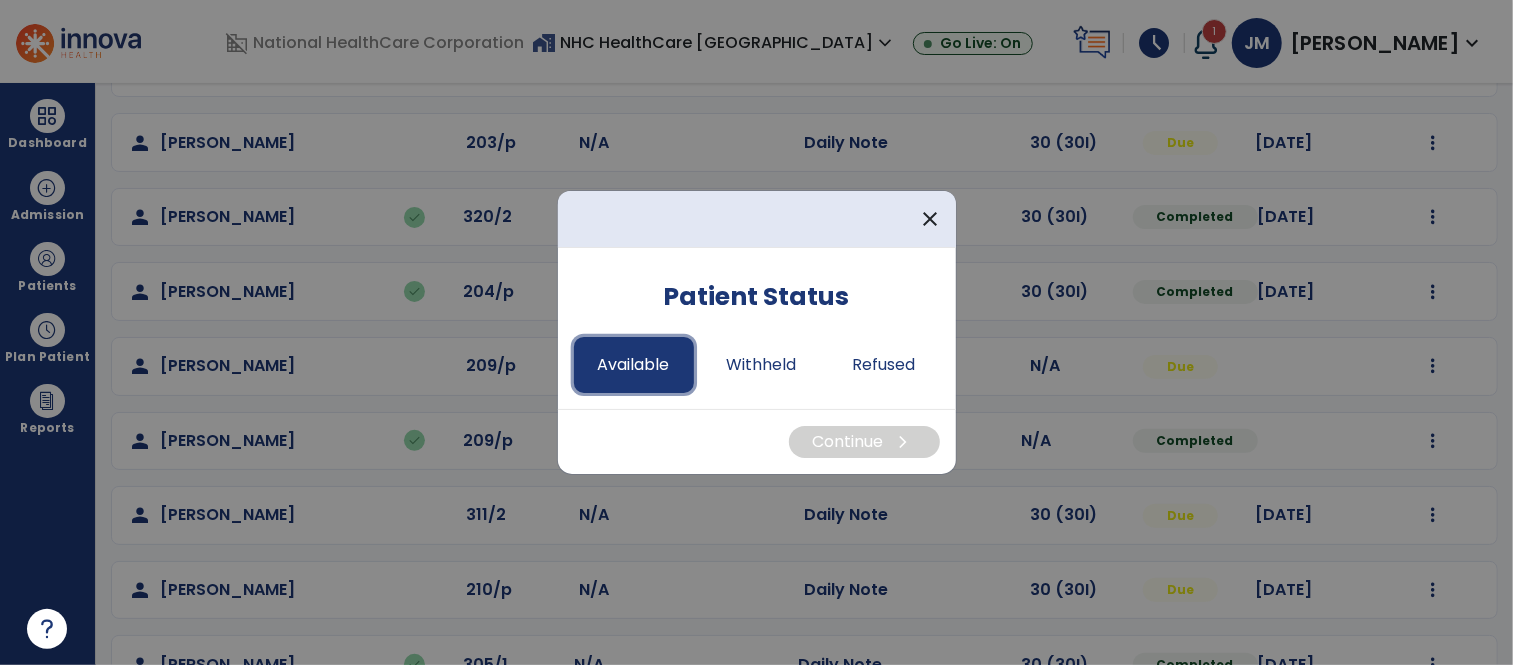 click on "Available" at bounding box center (634, 365) 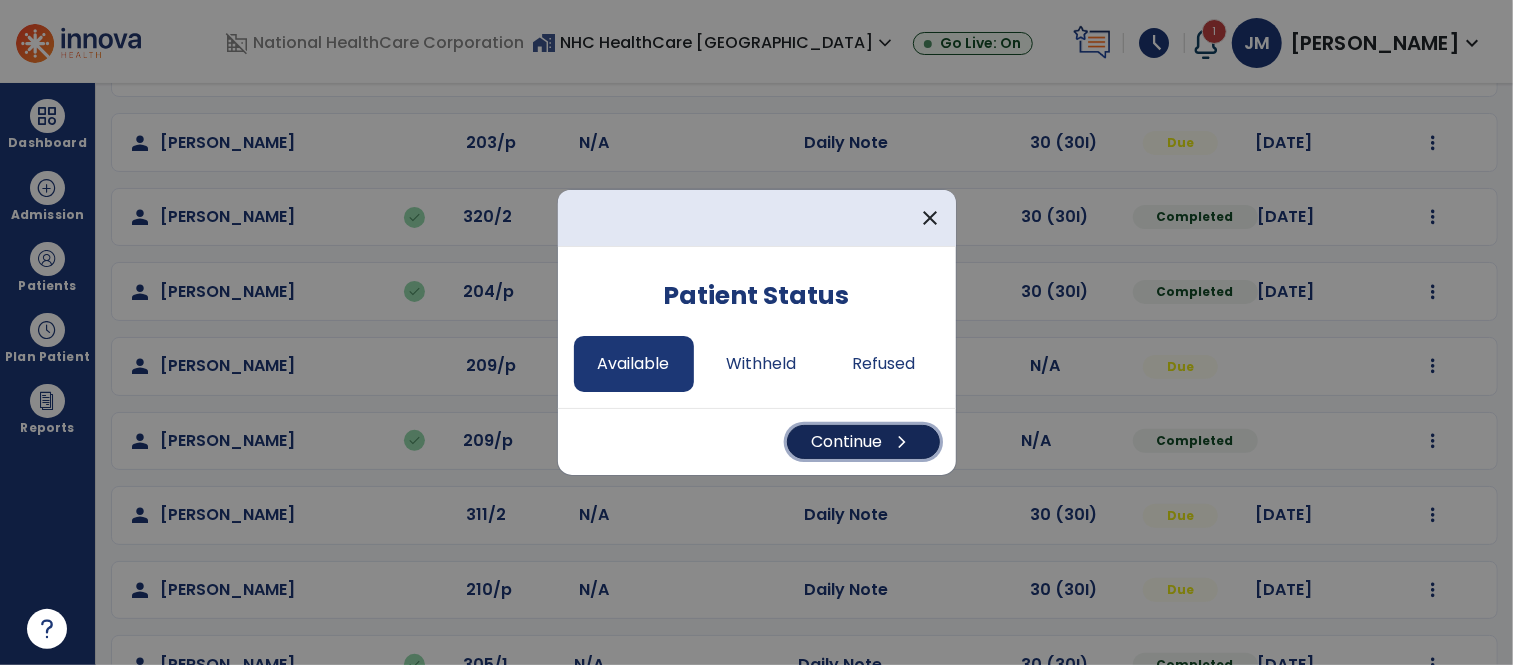 click on "Continue   chevron_right" at bounding box center [863, 442] 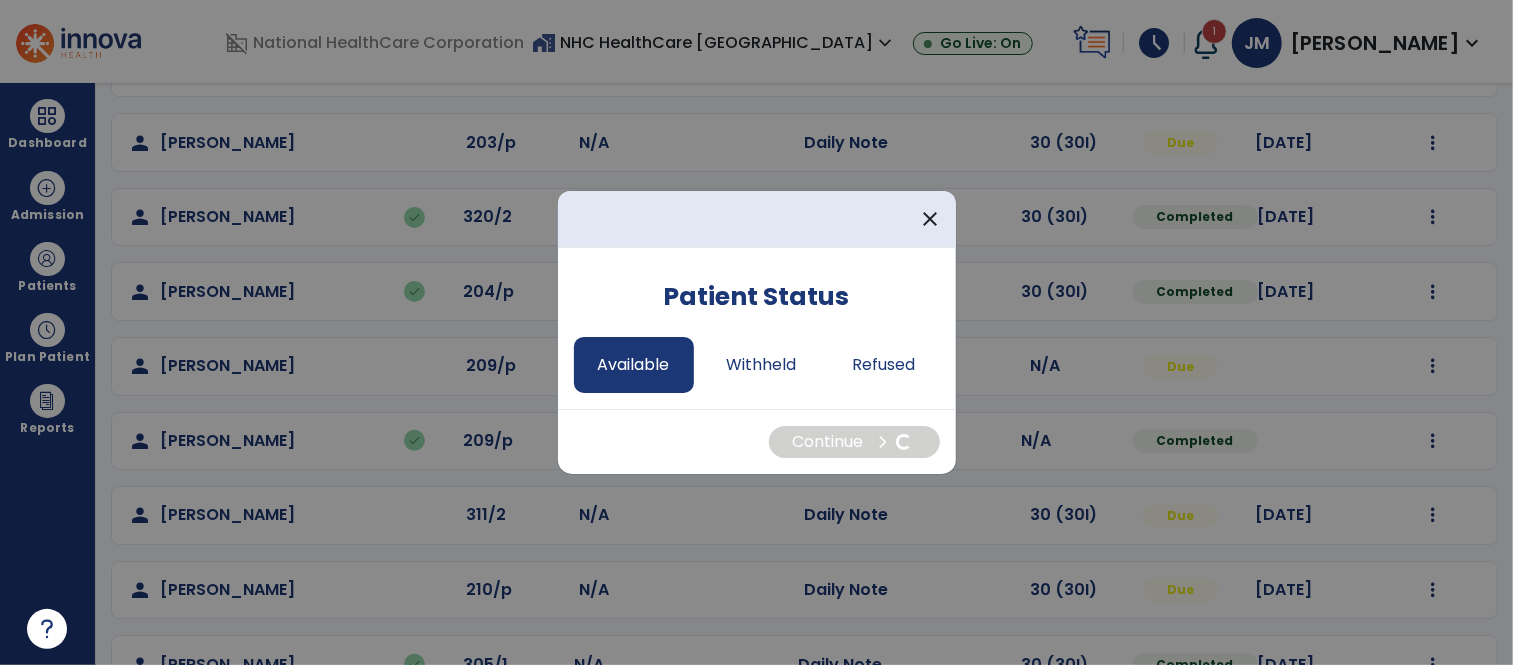 select on "*" 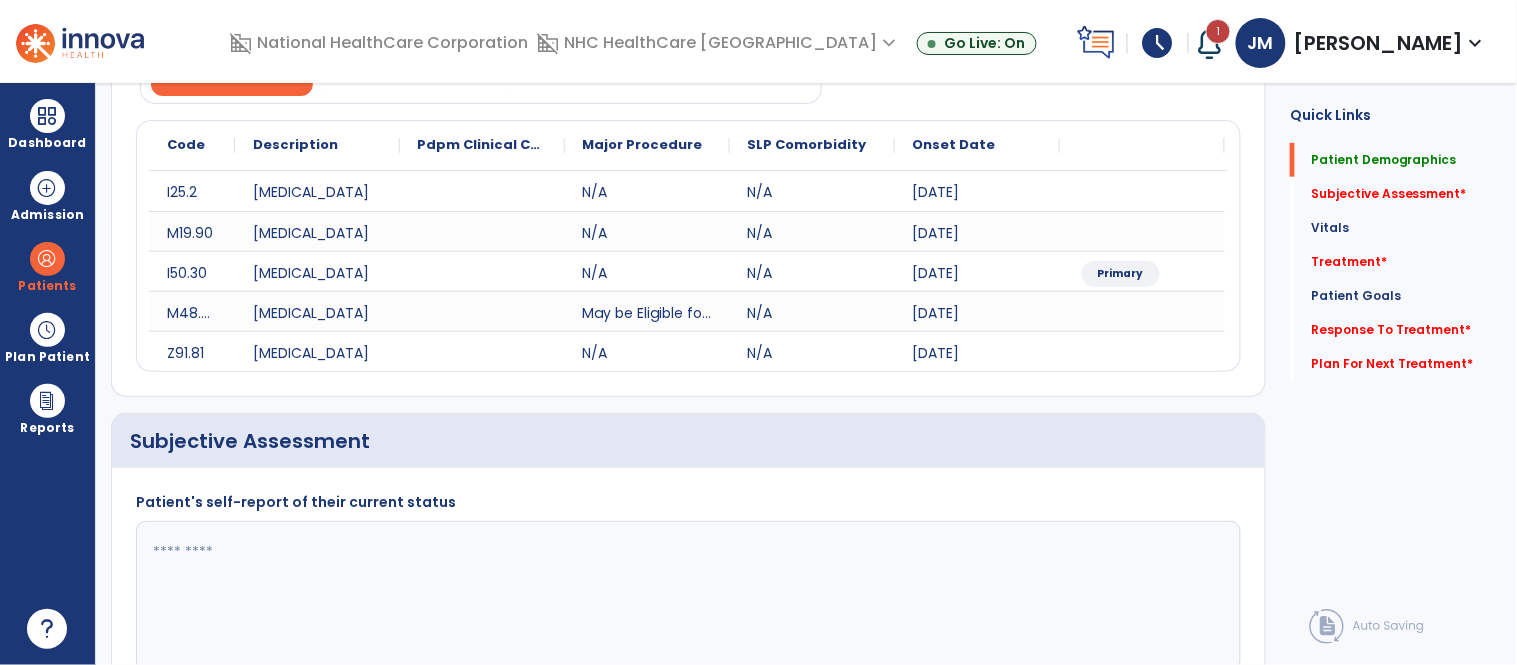 click 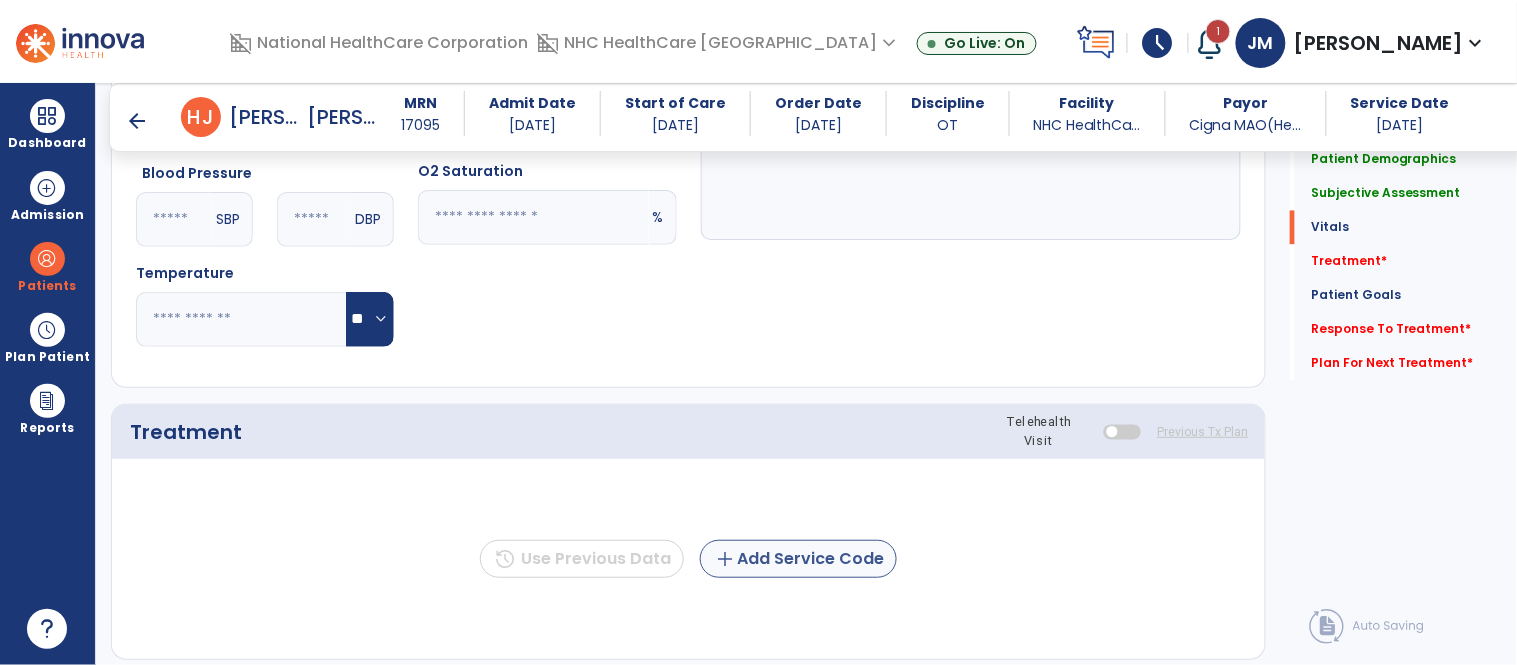 type on "**********" 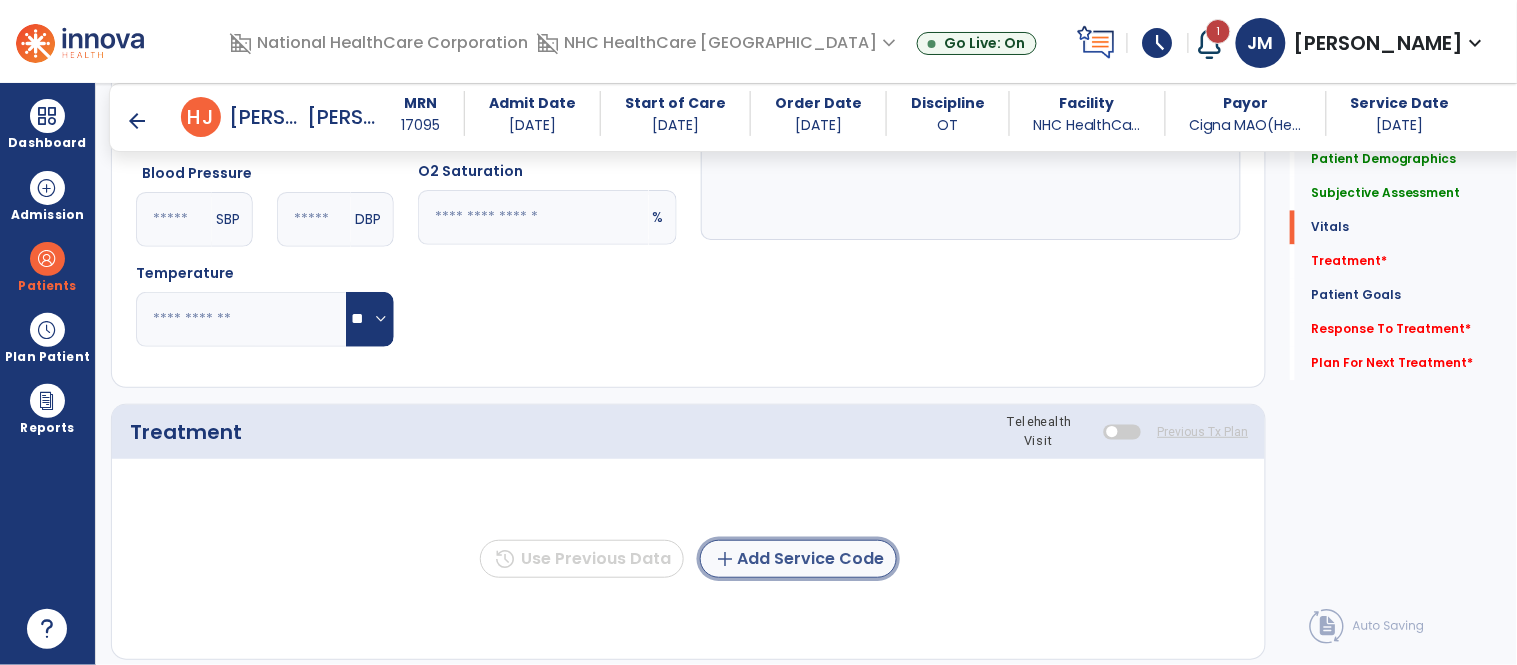 click on "add  Add Service Code" 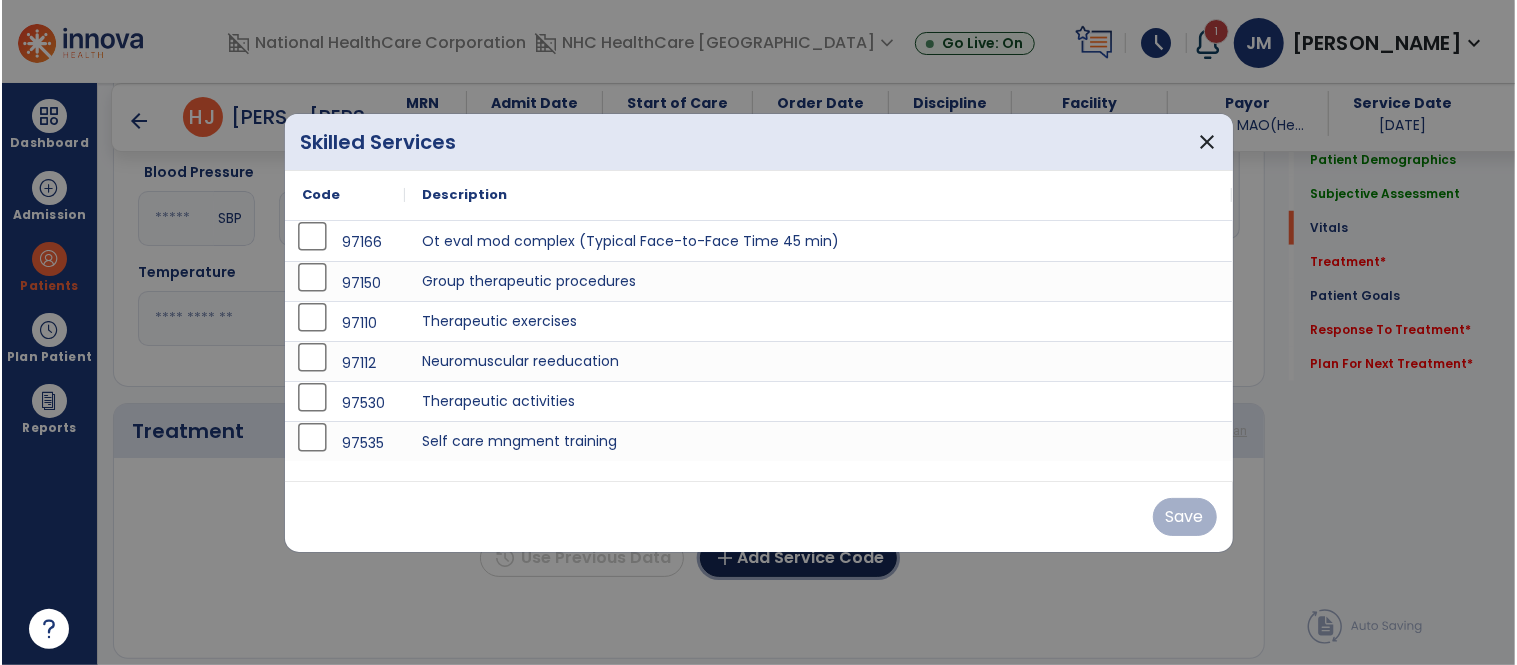 scroll, scrollTop: 1005, scrollLeft: 0, axis: vertical 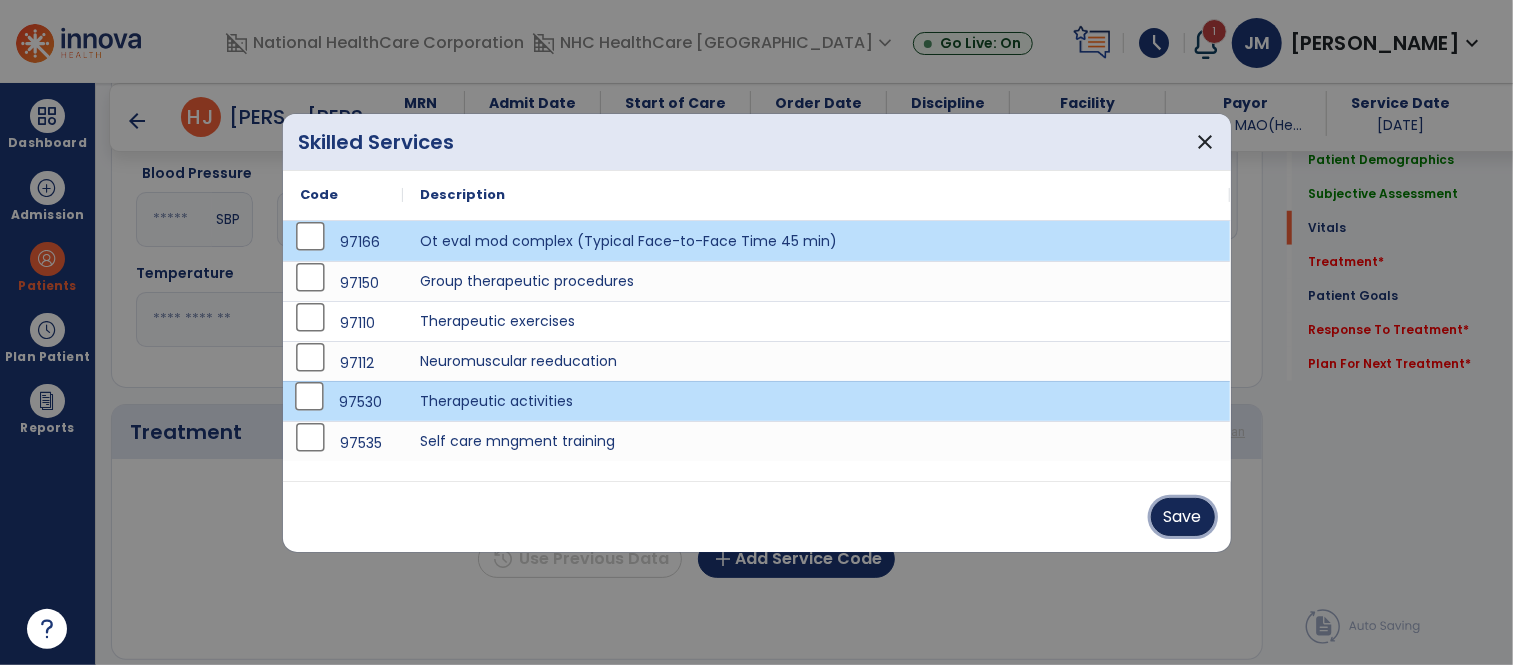 click on "Save" at bounding box center [1183, 517] 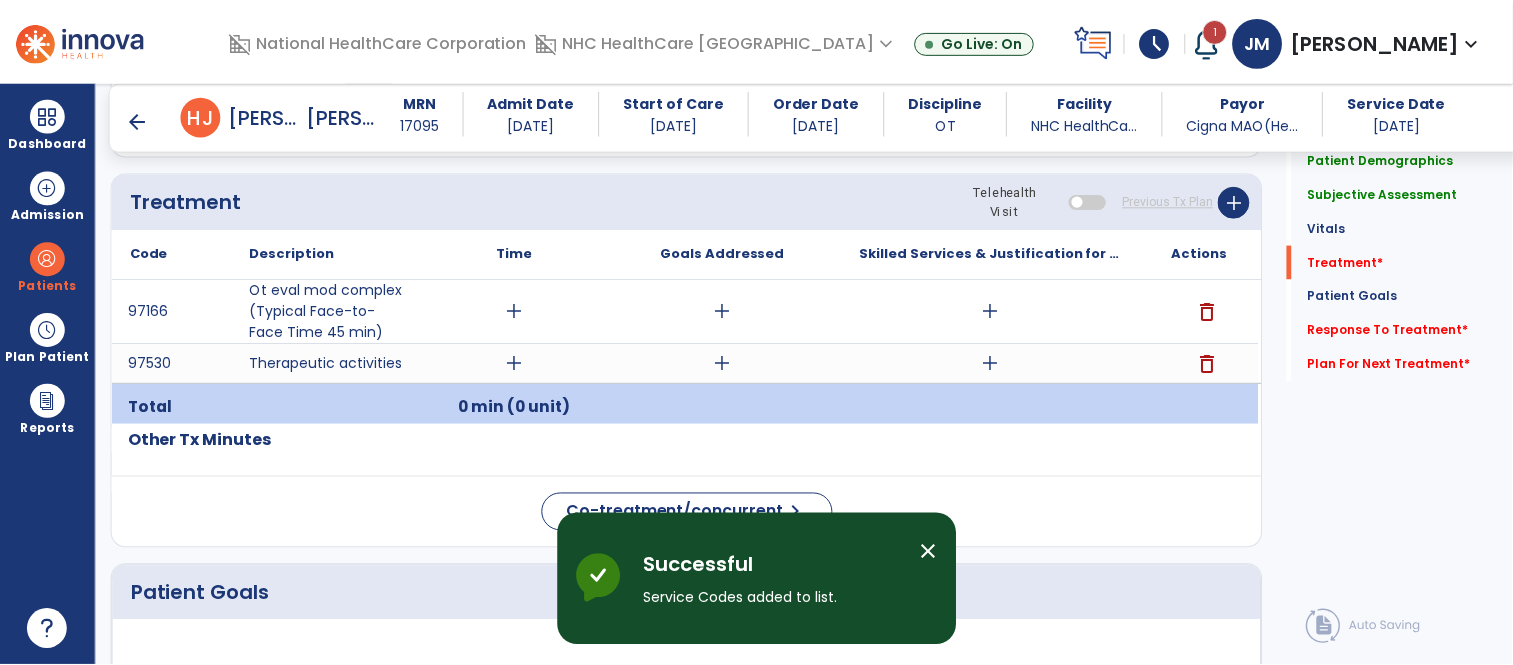 scroll, scrollTop: 1256, scrollLeft: 0, axis: vertical 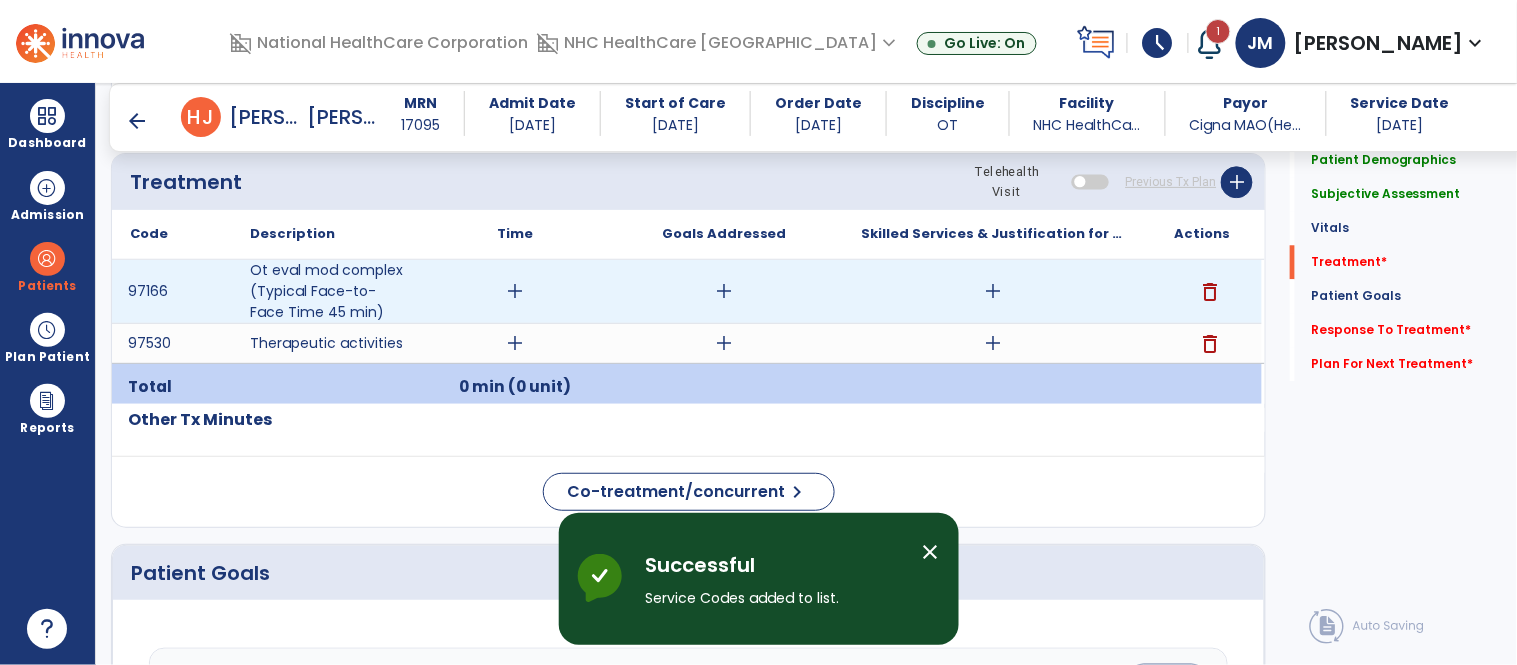 click on "add" at bounding box center (515, 291) 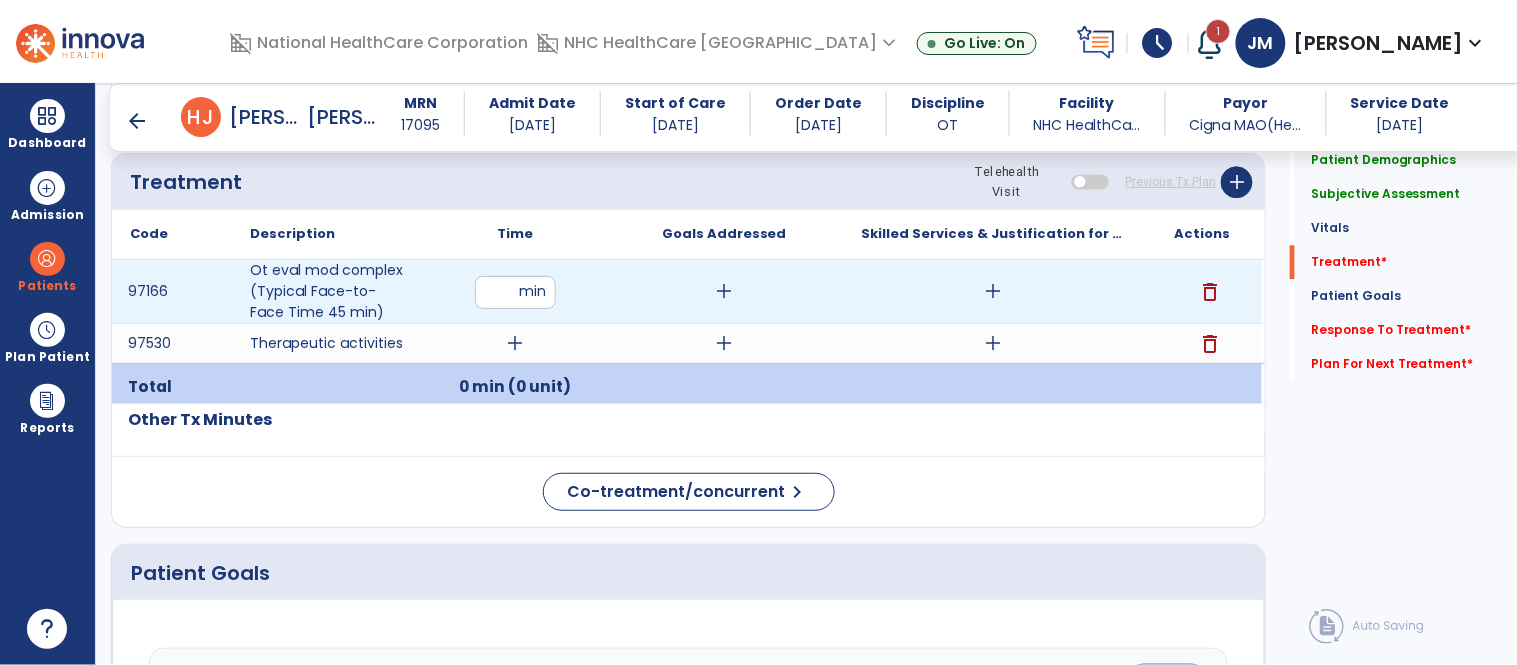 type on "**" 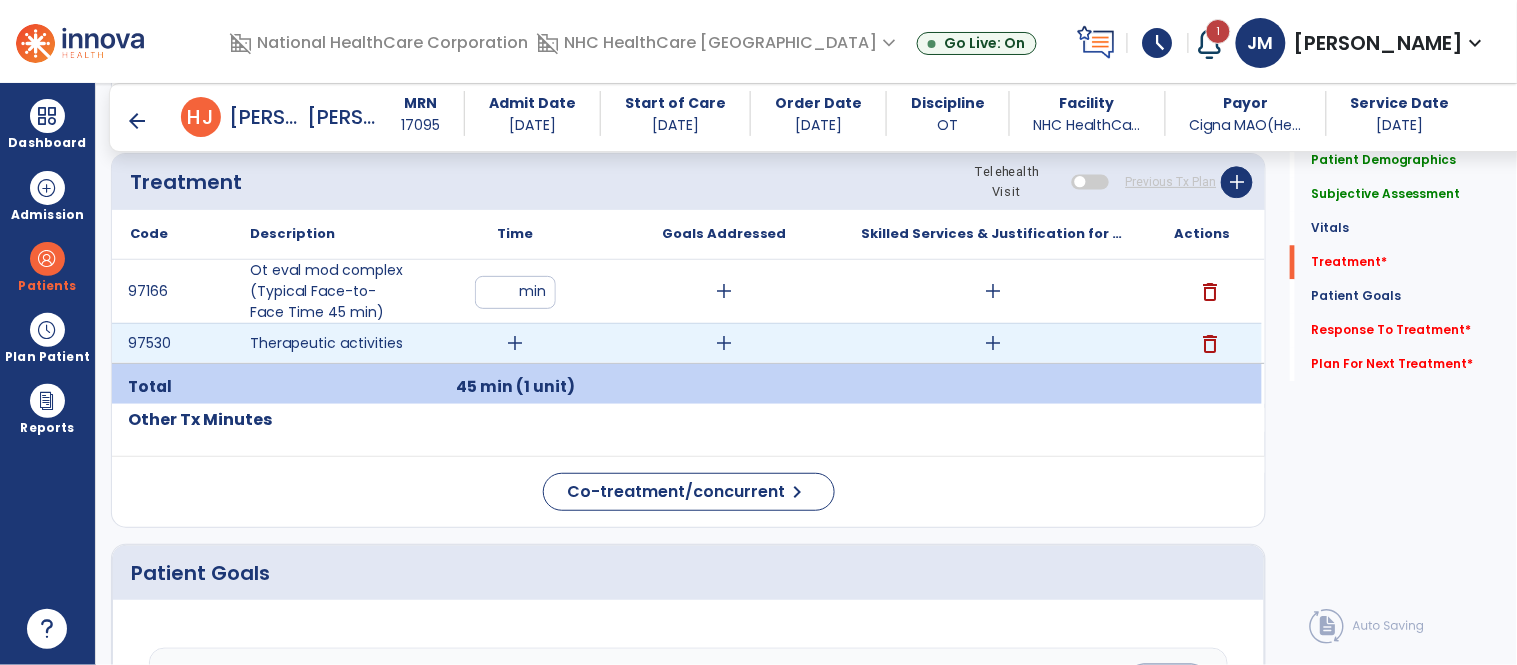 click on "add" at bounding box center [515, 343] 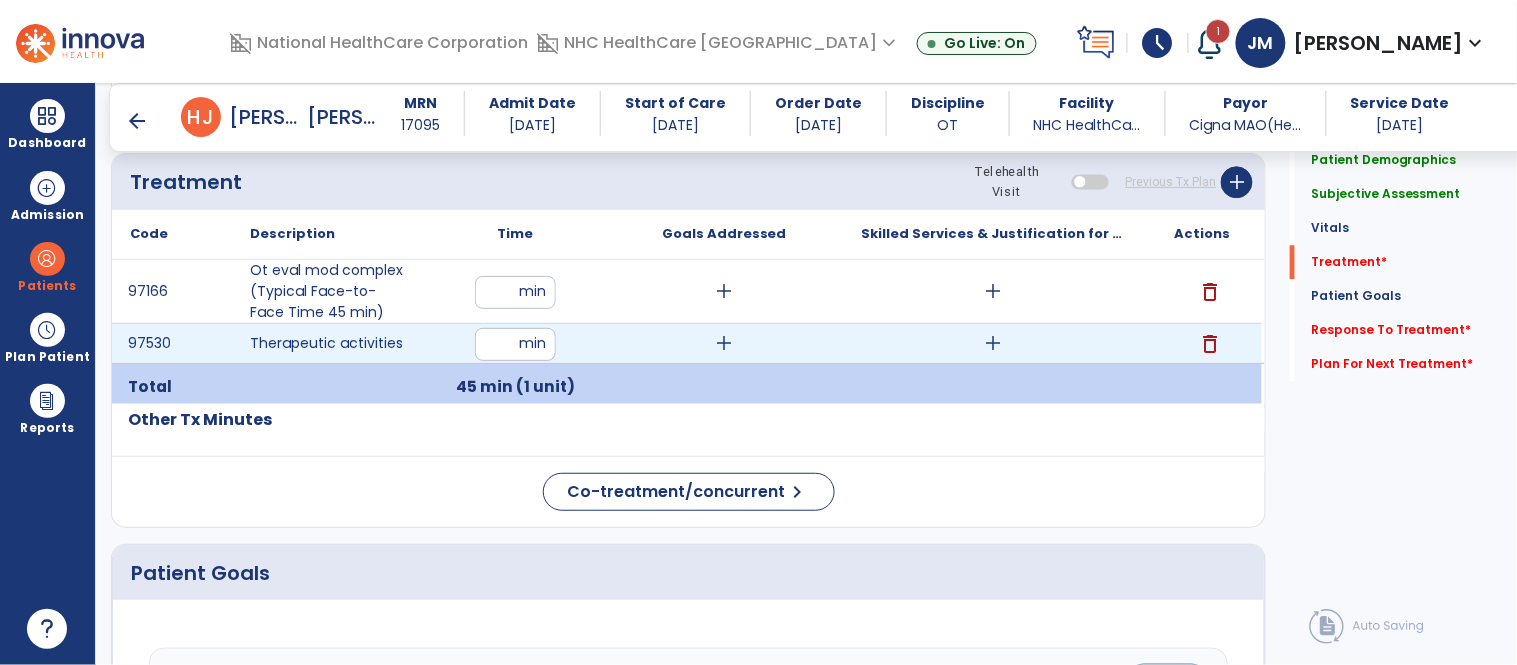 type on "**" 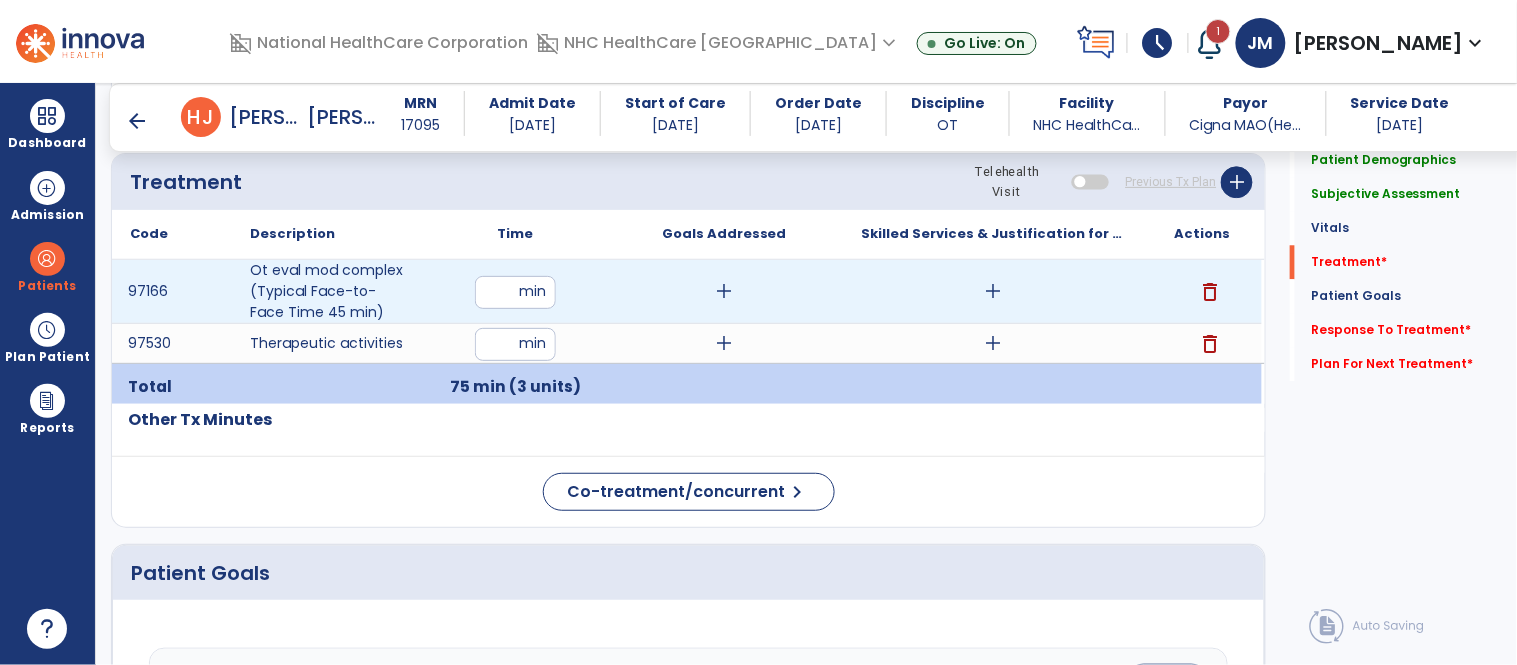 click on "add" at bounding box center [993, 291] 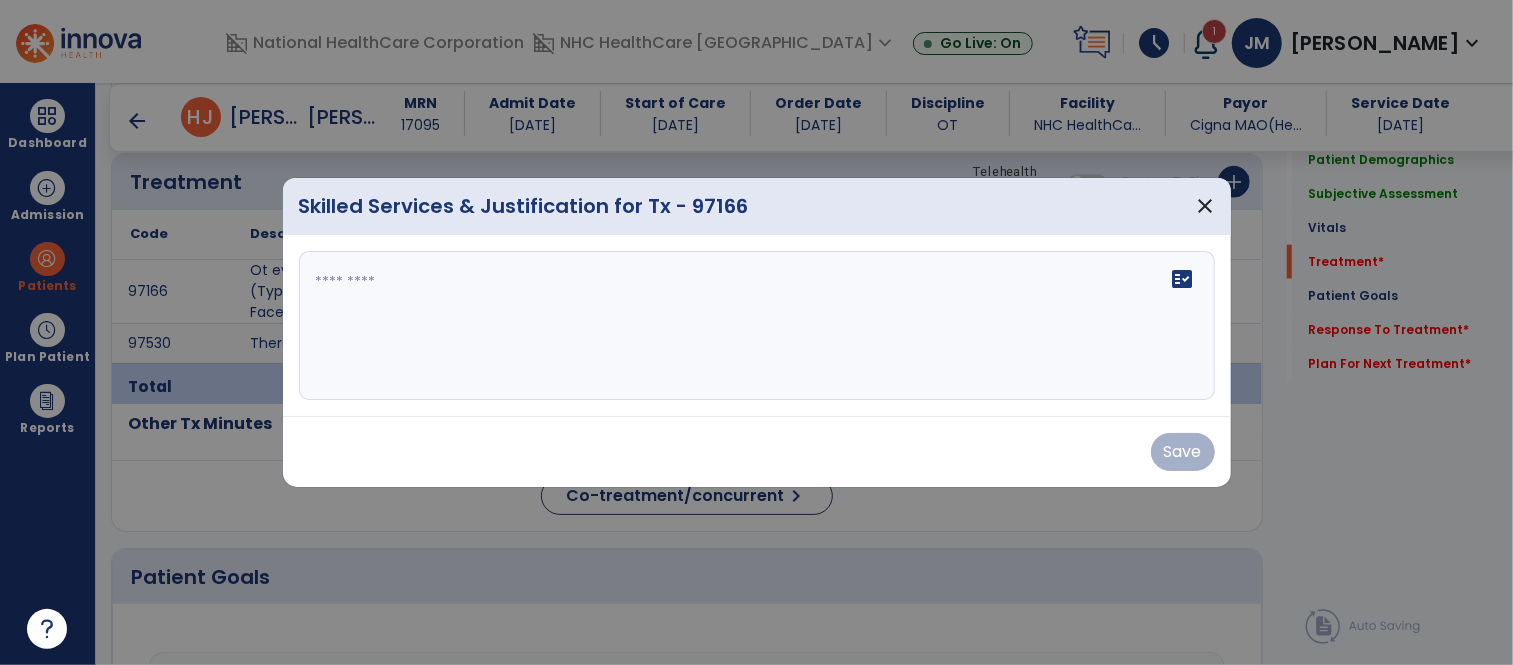 scroll, scrollTop: 1256, scrollLeft: 0, axis: vertical 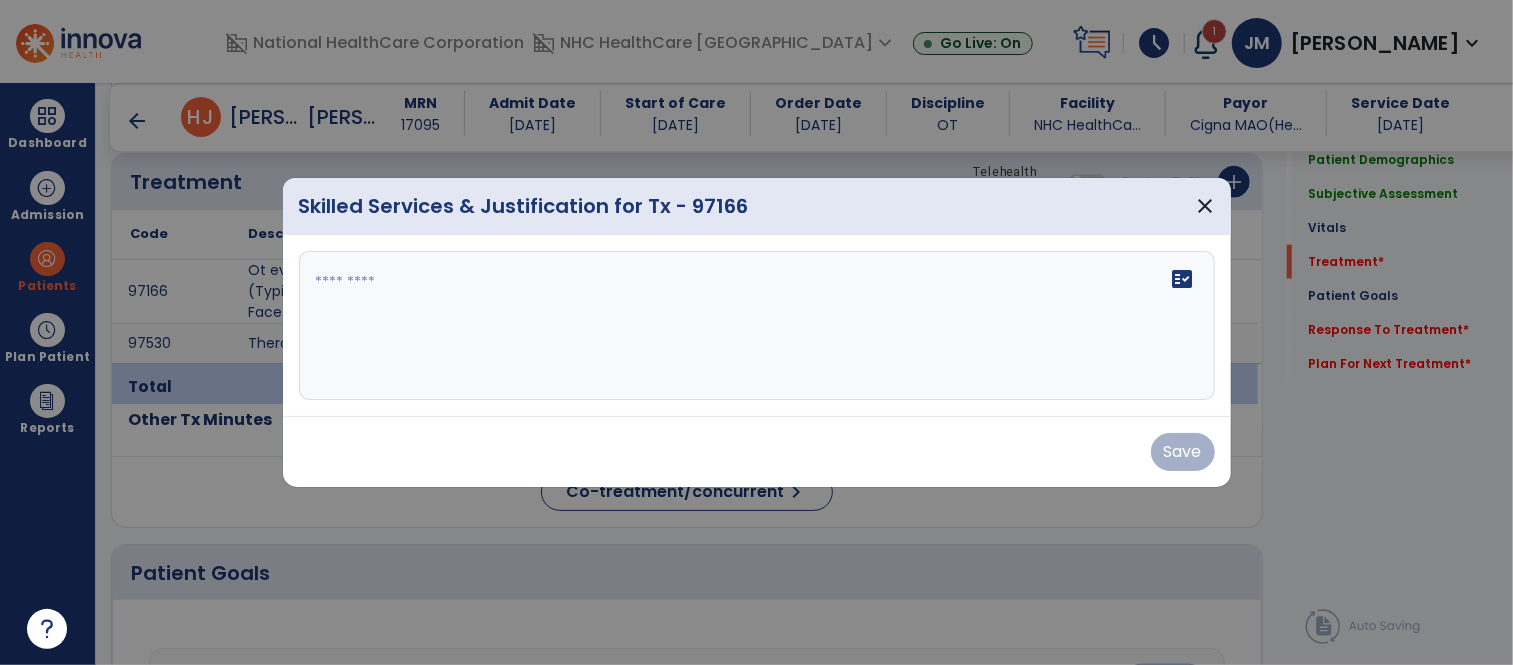 click on "fact_check" at bounding box center (757, 326) 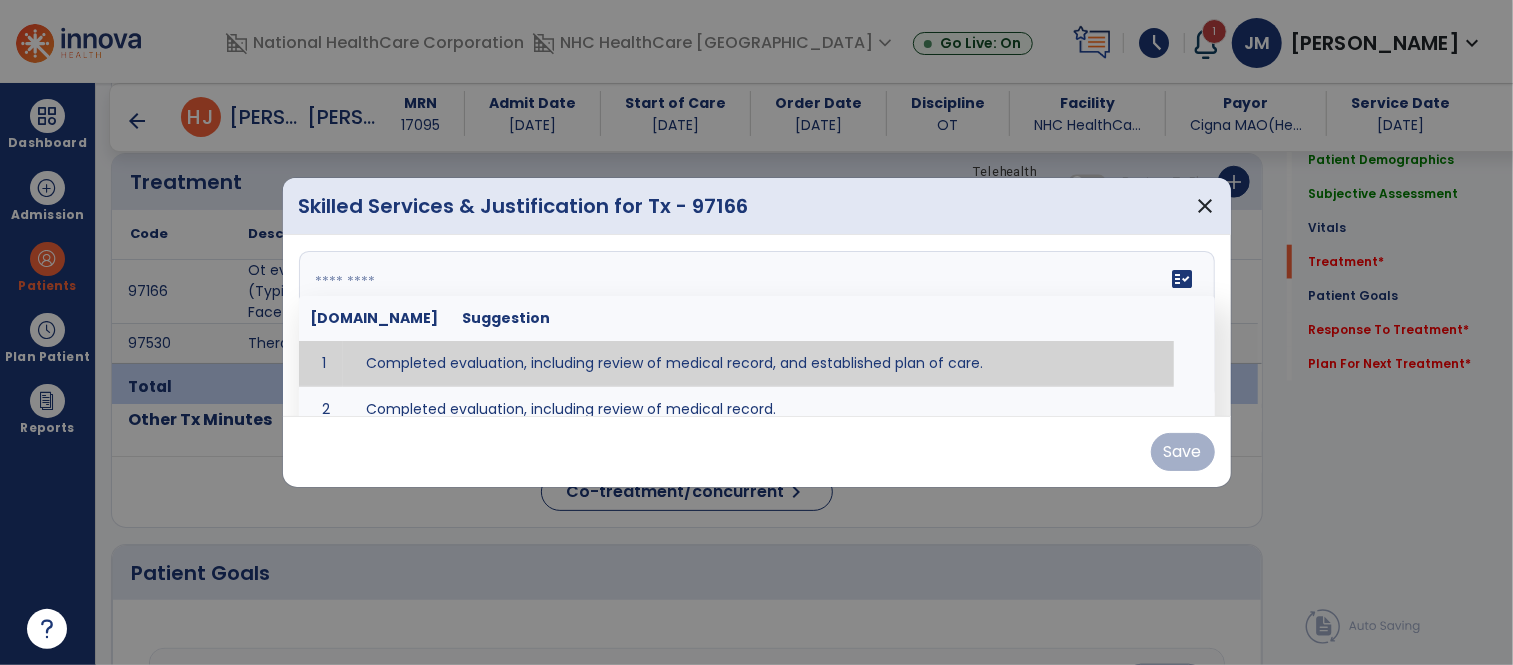 type on "**********" 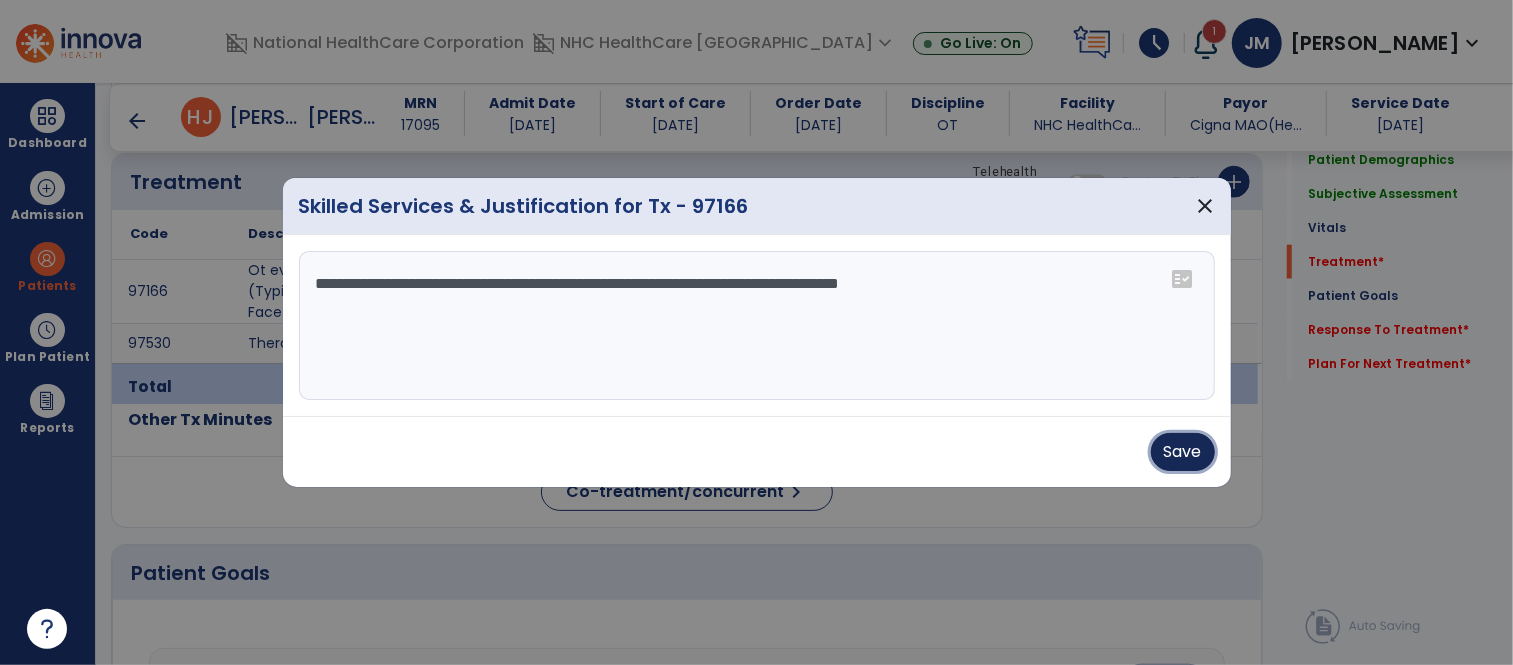 click on "Save" at bounding box center (1183, 452) 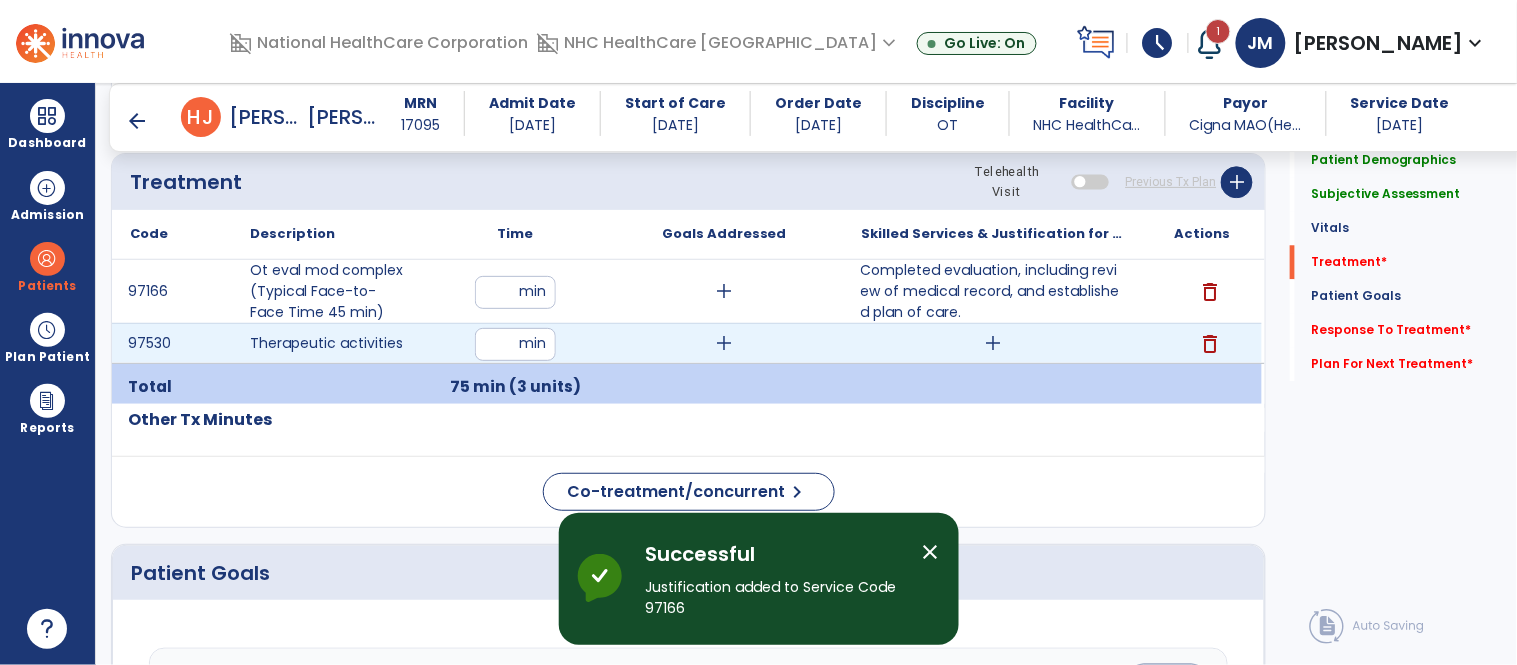 click on "add" at bounding box center [993, 343] 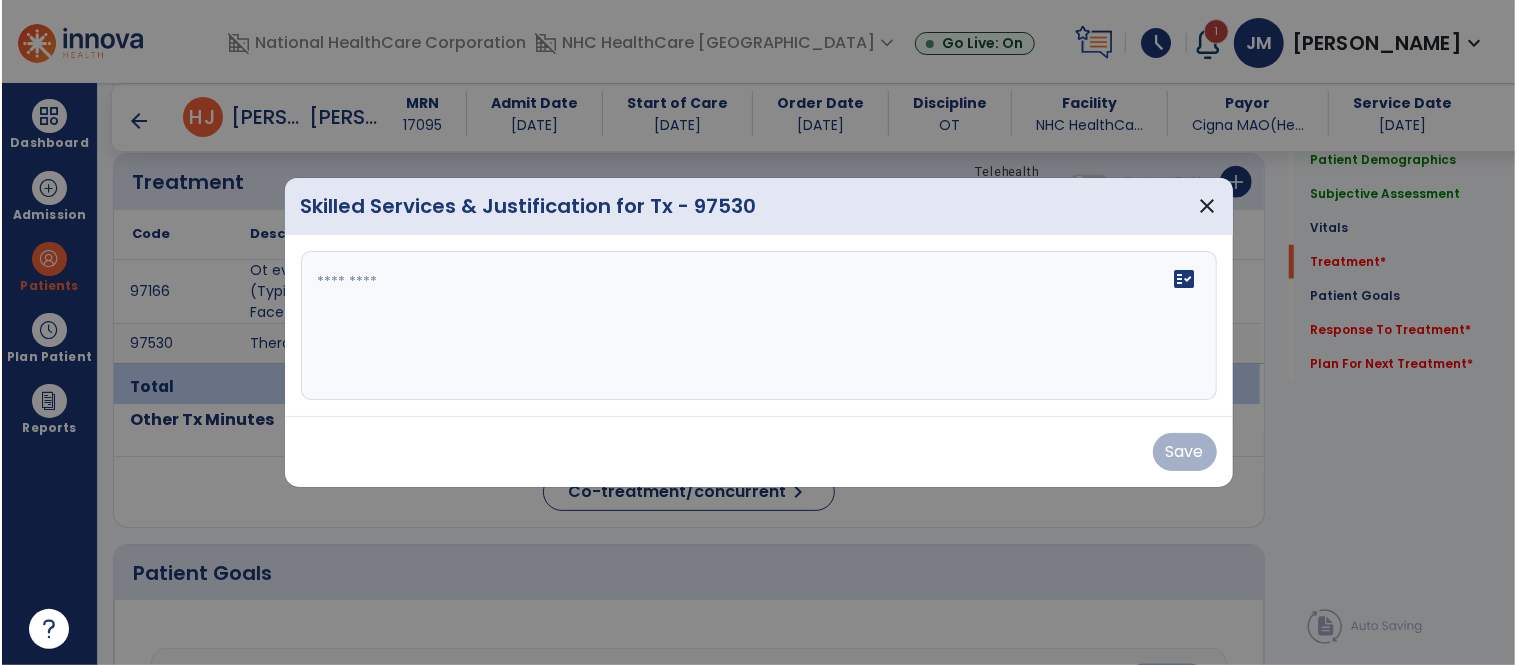 scroll, scrollTop: 1256, scrollLeft: 0, axis: vertical 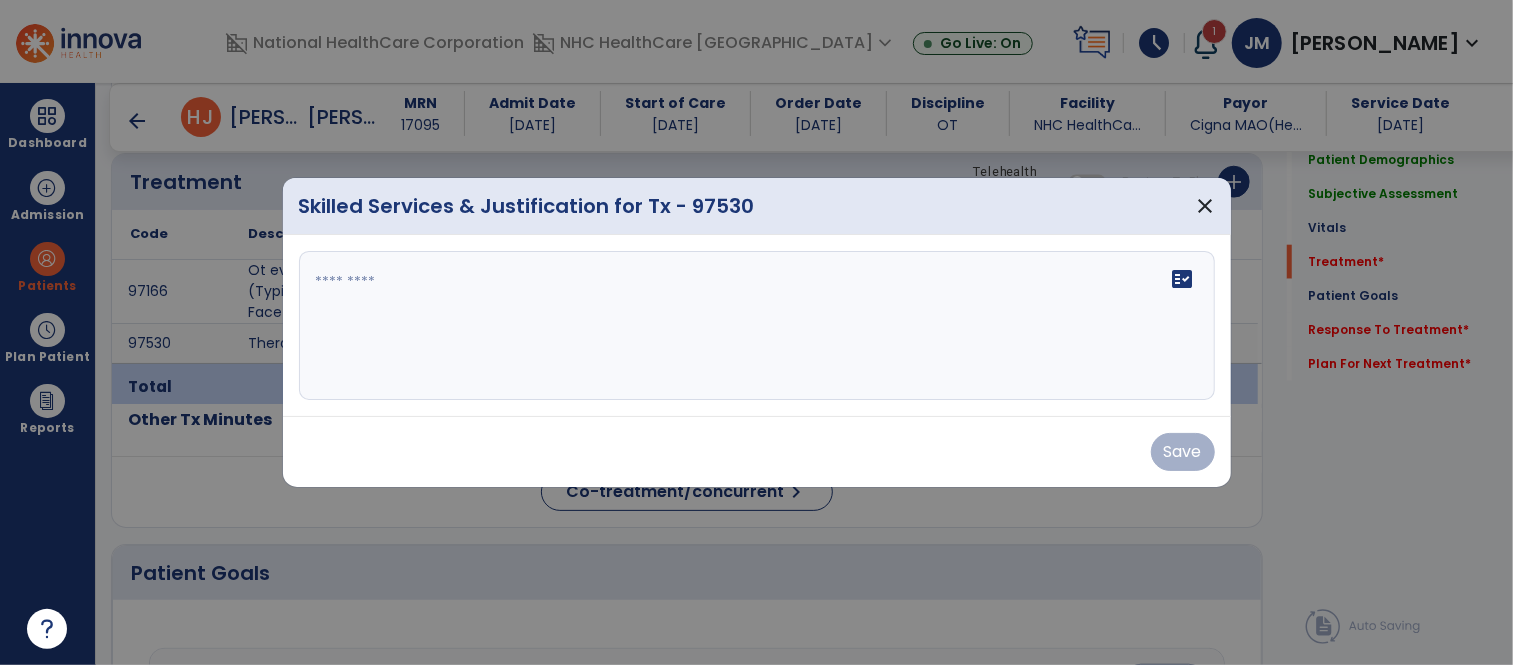 click at bounding box center [757, 326] 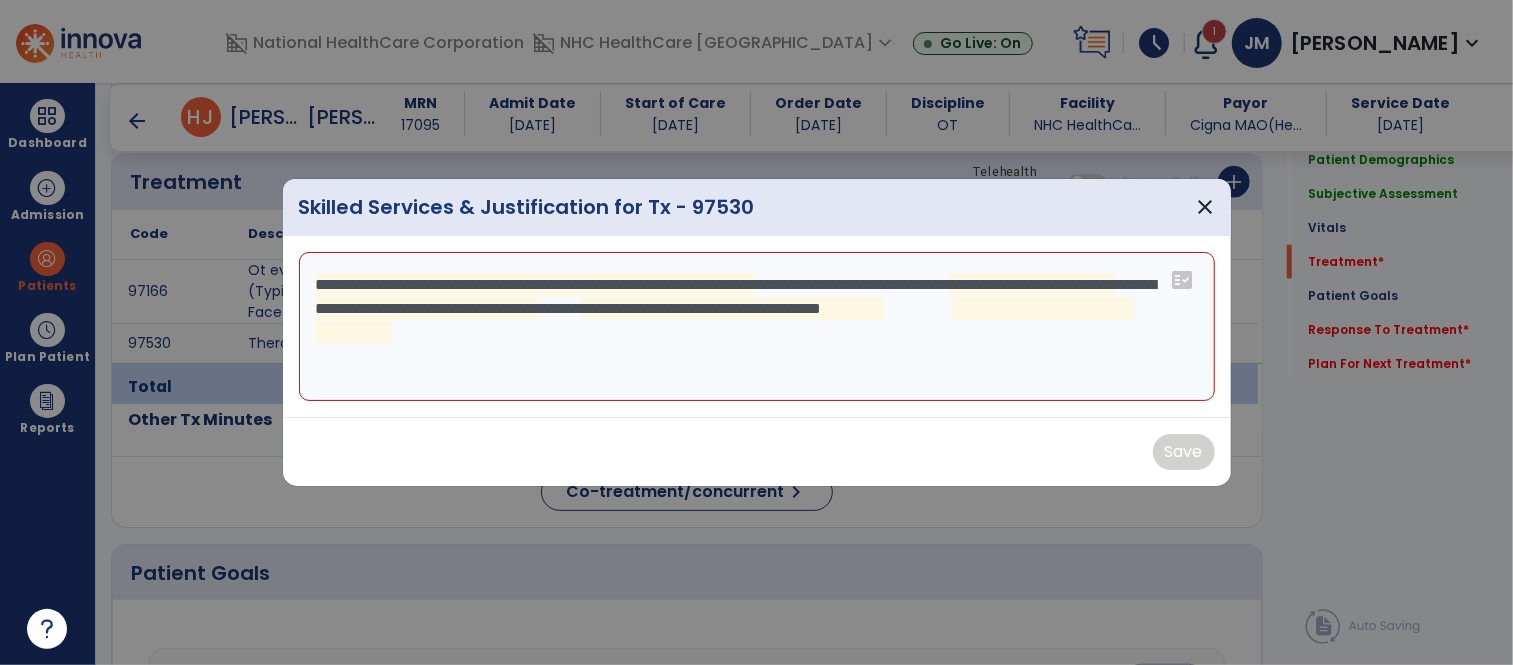 click on "**********" at bounding box center (757, 327) 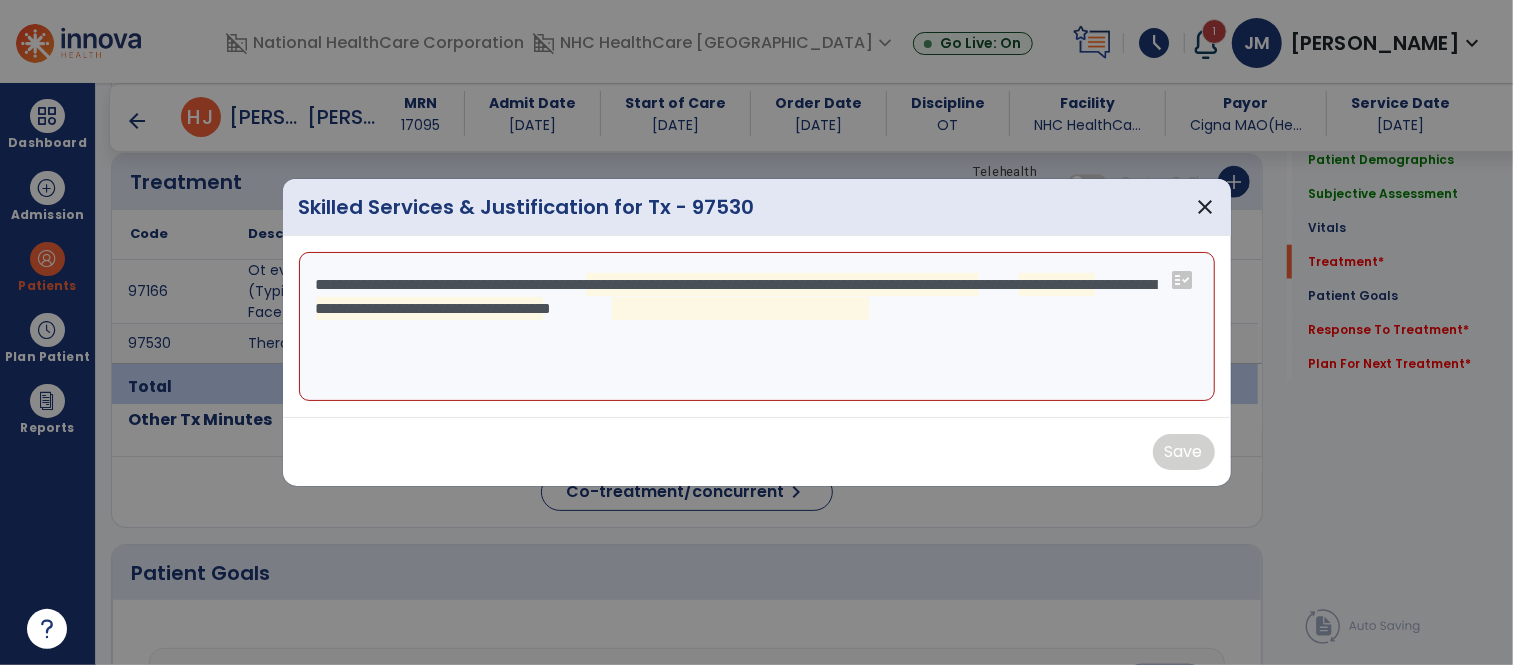 click on "**********" at bounding box center (757, 327) 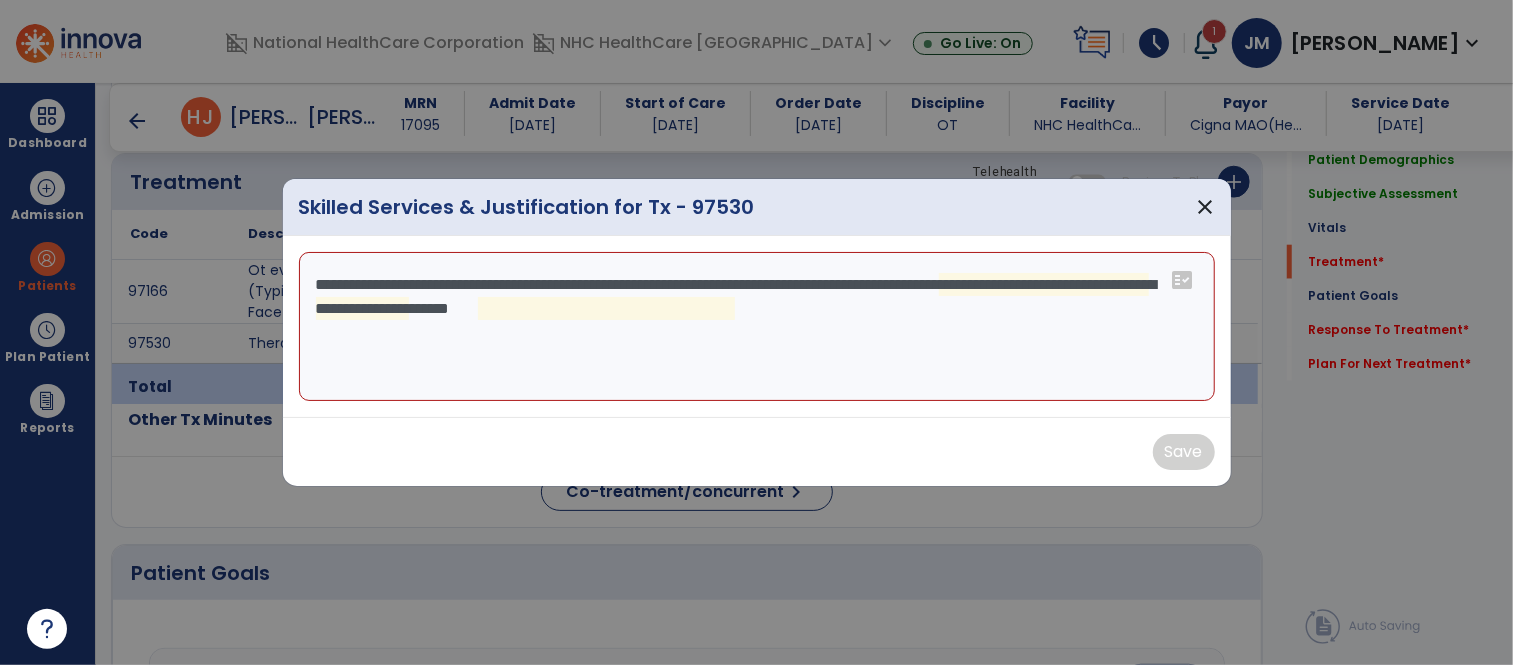 click on "**********" at bounding box center [757, 327] 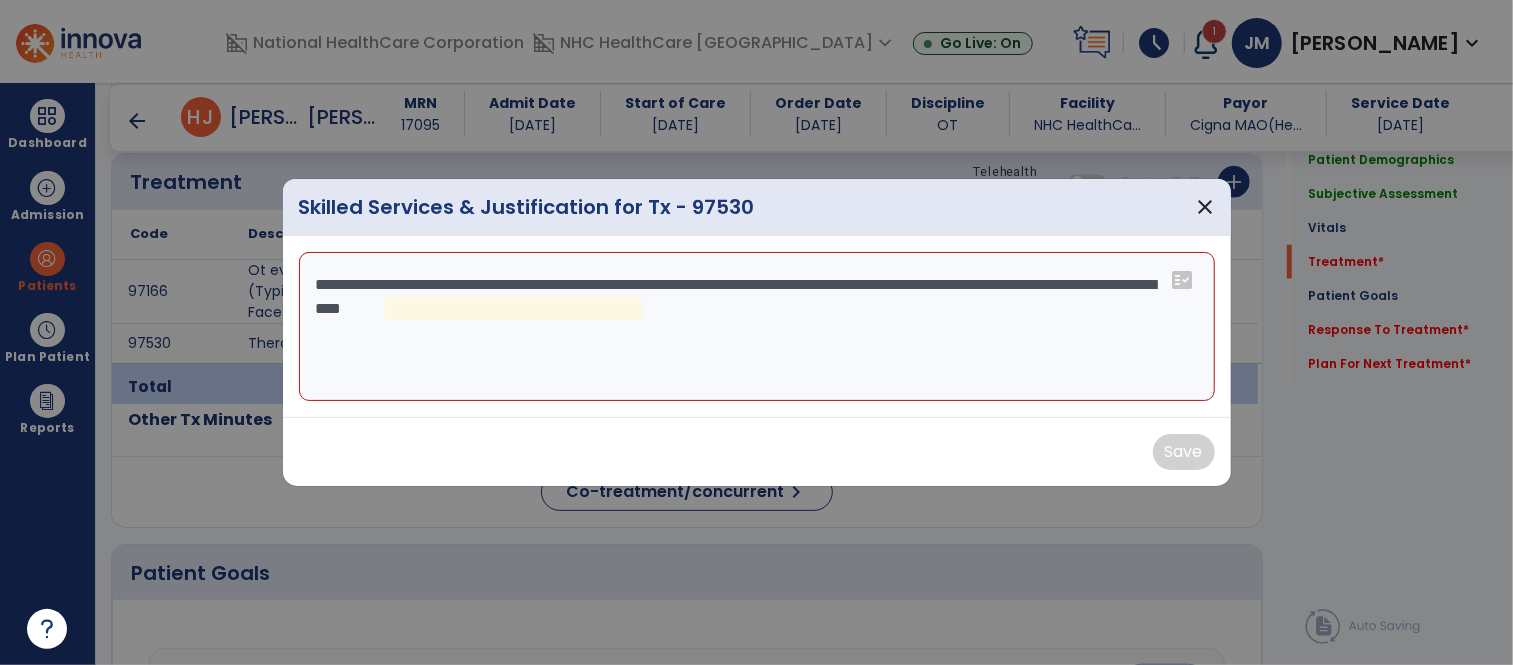 click on "**********" at bounding box center (757, 327) 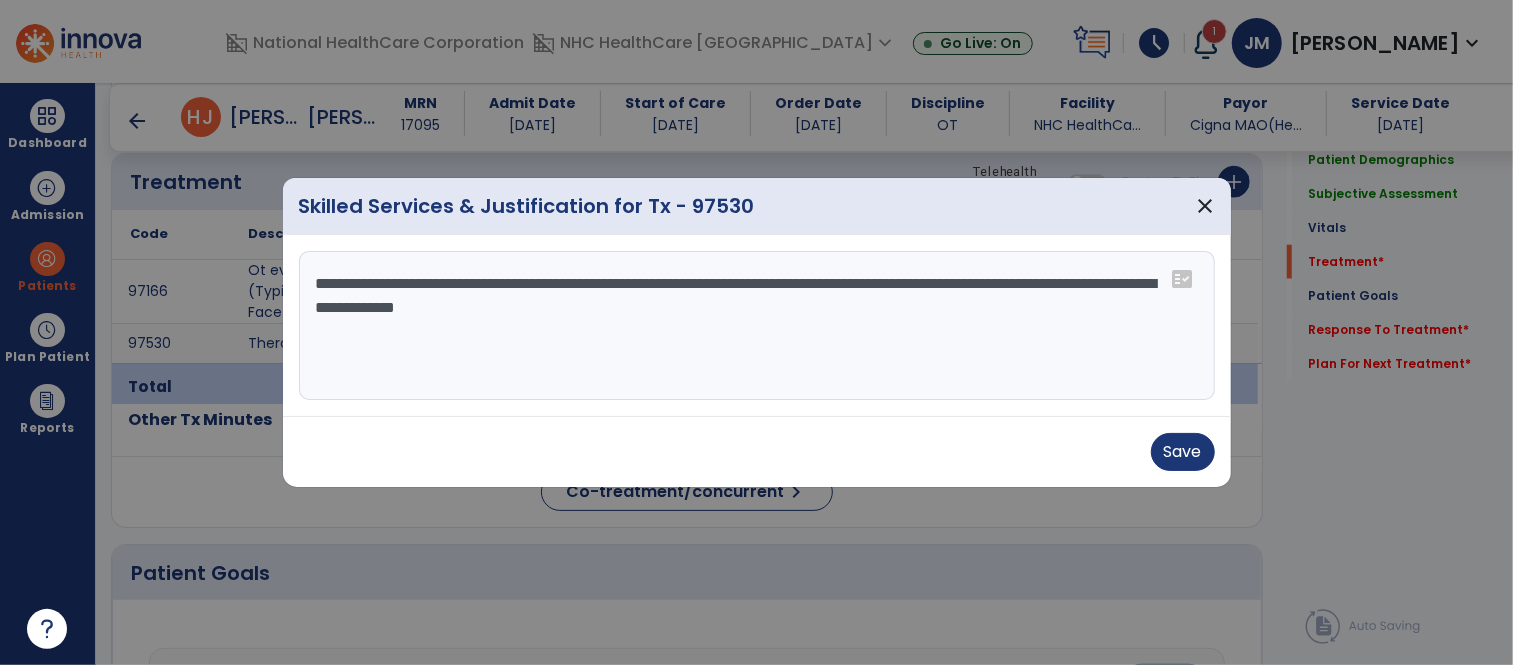 click on "**********" at bounding box center (757, 326) 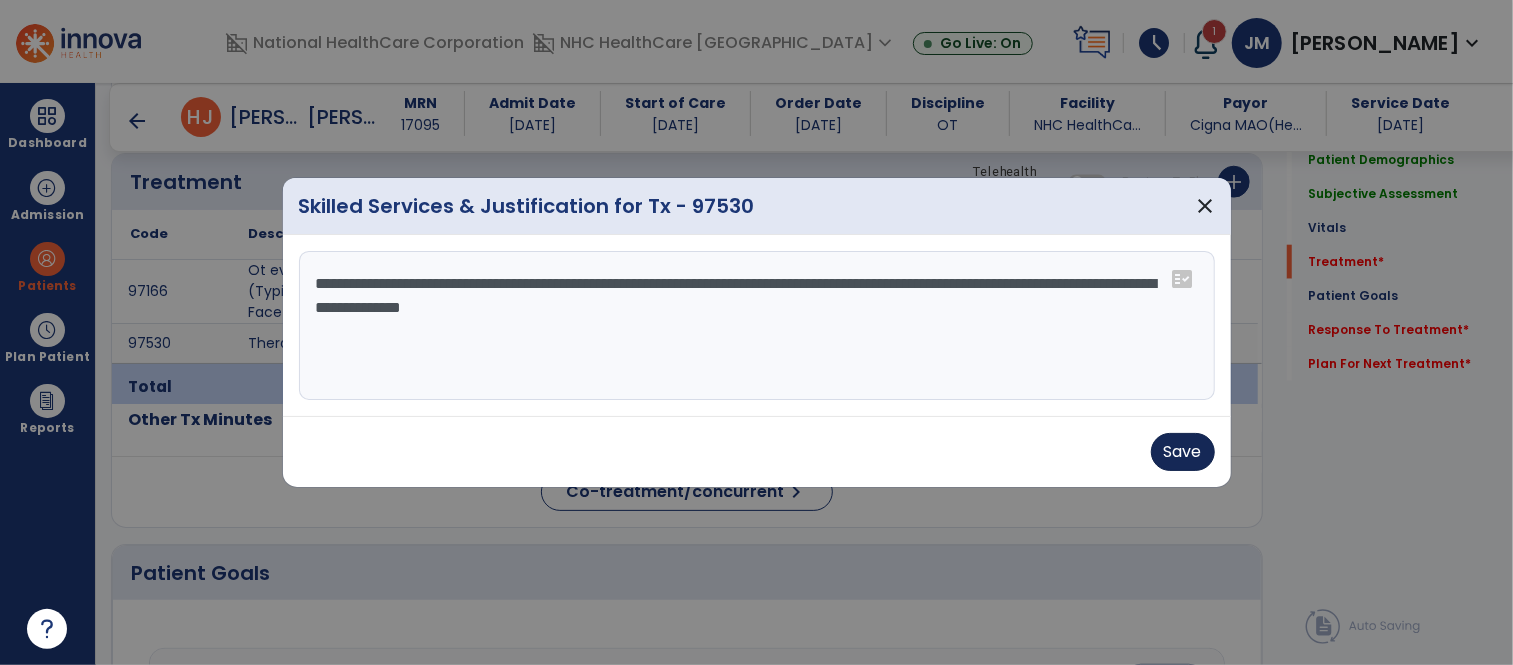 type on "**********" 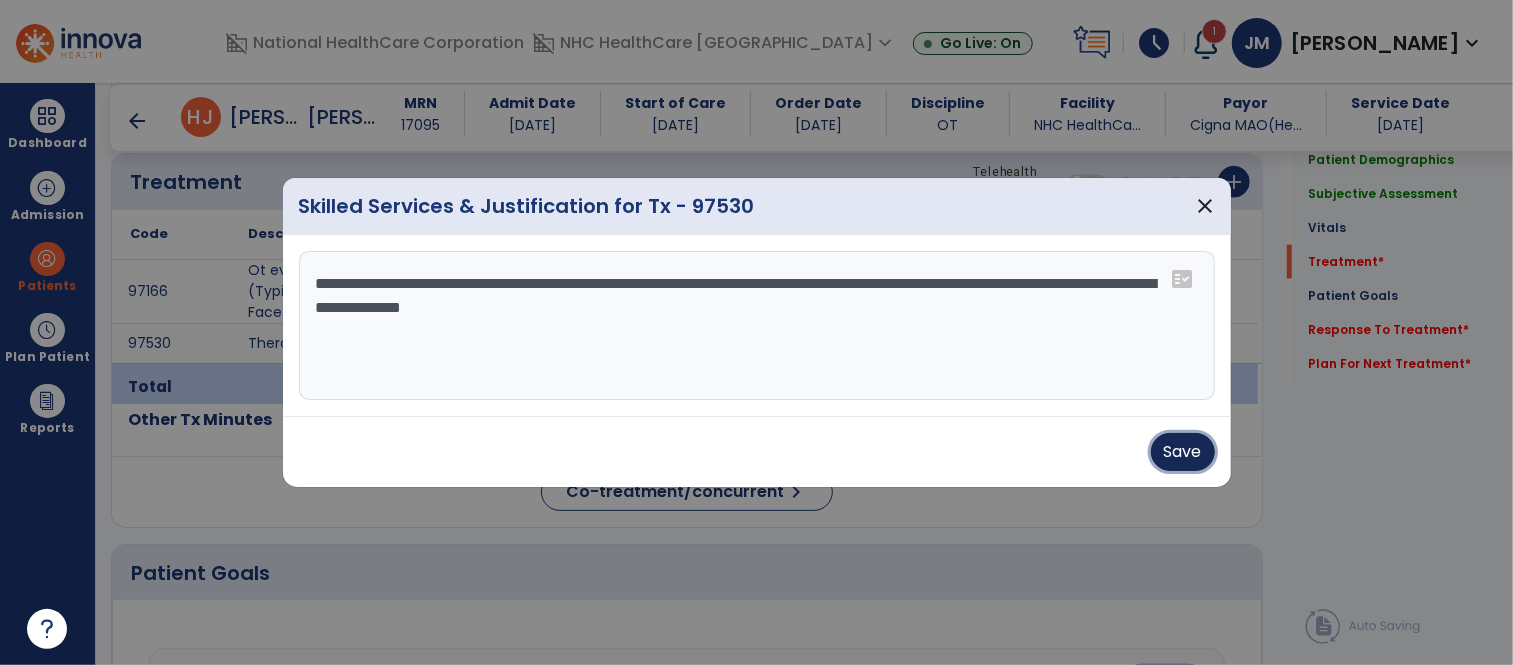 click on "Save" at bounding box center [1183, 452] 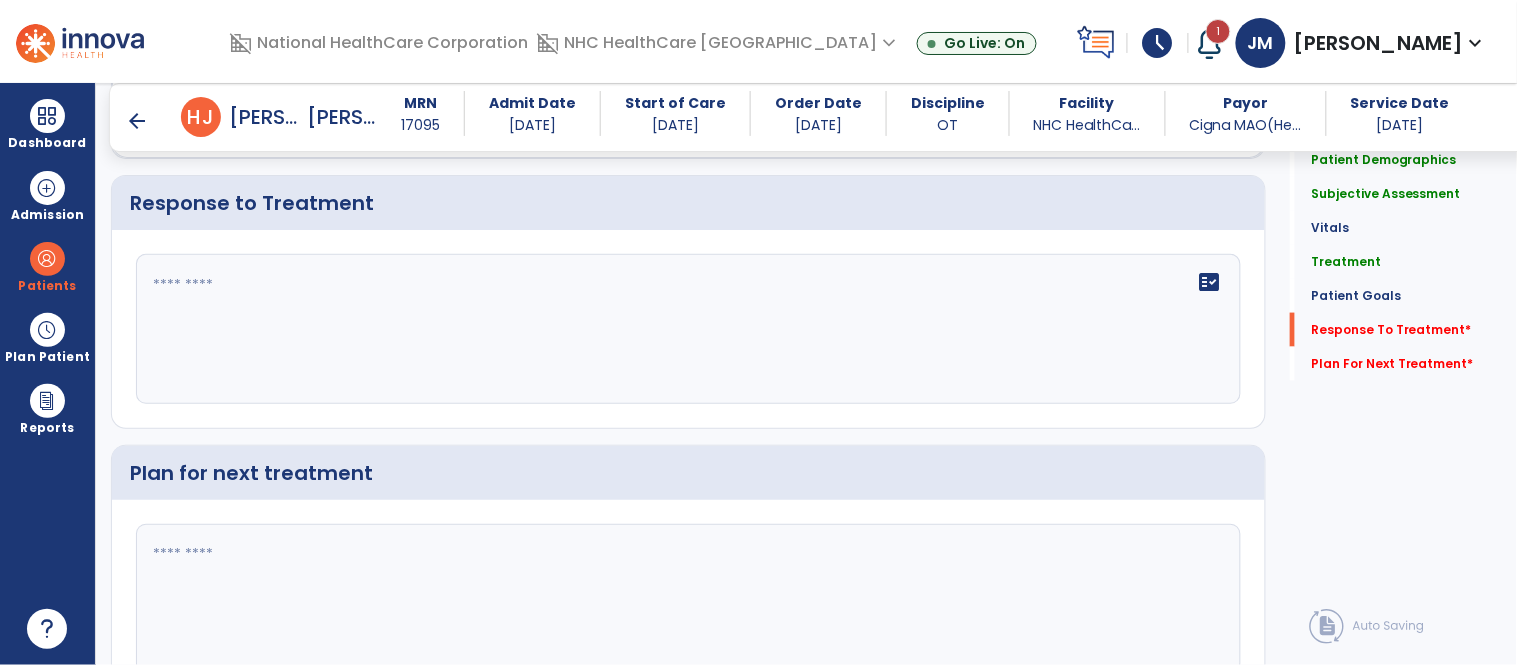 scroll, scrollTop: 2543, scrollLeft: 0, axis: vertical 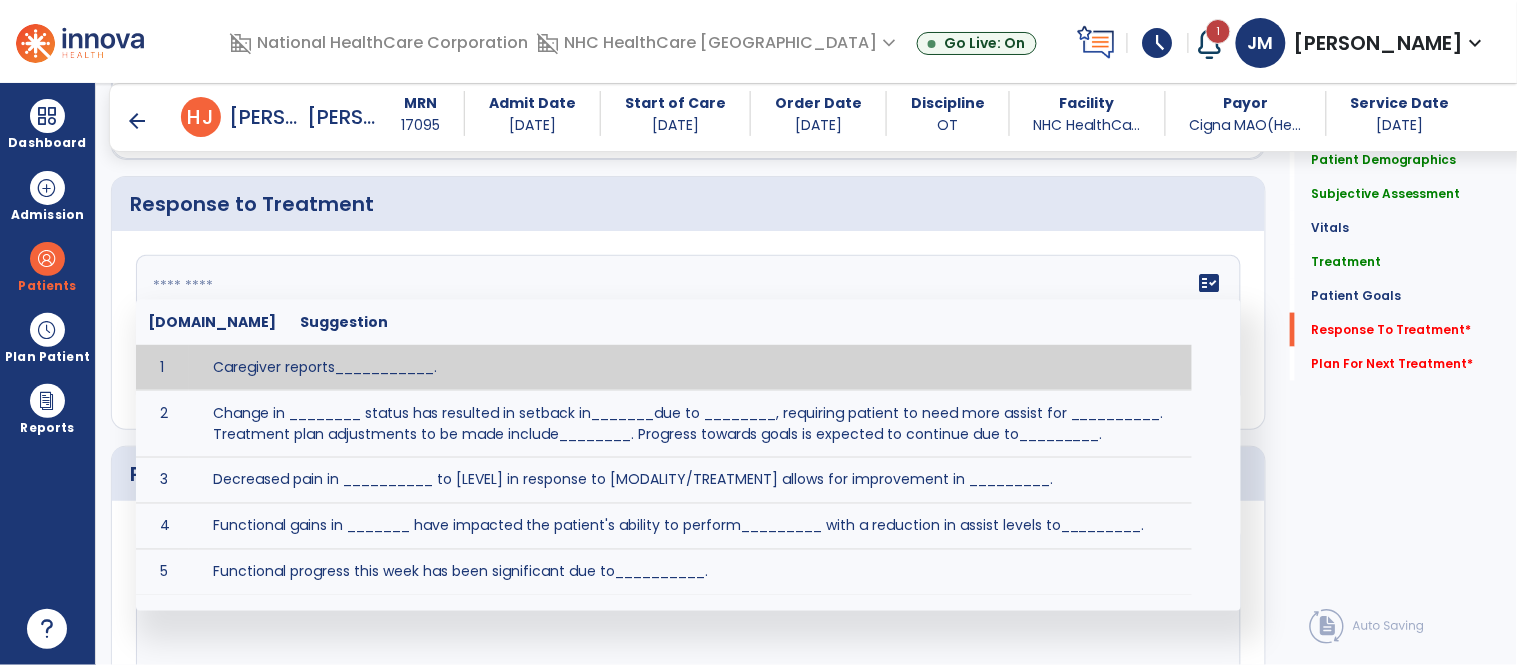 click on "fact_check  [DOMAIN_NAME] Suggestion 1 Caregiver reports___________. 2 Change in ________ status has resulted in setback in_______due to ________, requiring patient to need more assist for __________.   Treatment plan adjustments to be made include________.  Progress towards goals is expected to continue due to_________. 3 Decreased pain in __________ to [LEVEL] in response to [MODALITY/TREATMENT] allows for improvement in _________. 4 Functional gains in _______ have impacted the patient's ability to perform_________ with a reduction in assist levels to_________. 5 Functional progress this week has been significant due to__________. 6 Gains in ________ have improved the patient's ability to perform ______with decreased levels of assist to___________. 7 Improvement in ________allows patient to tolerate higher levels of challenges in_________. 8 Pain in [AREA] has decreased to [LEVEL] in response to [TREATMENT/MODALITY], allowing fore ease in completing__________. 9 10 11 12 13 14 15 16 17 18 19 20 21" 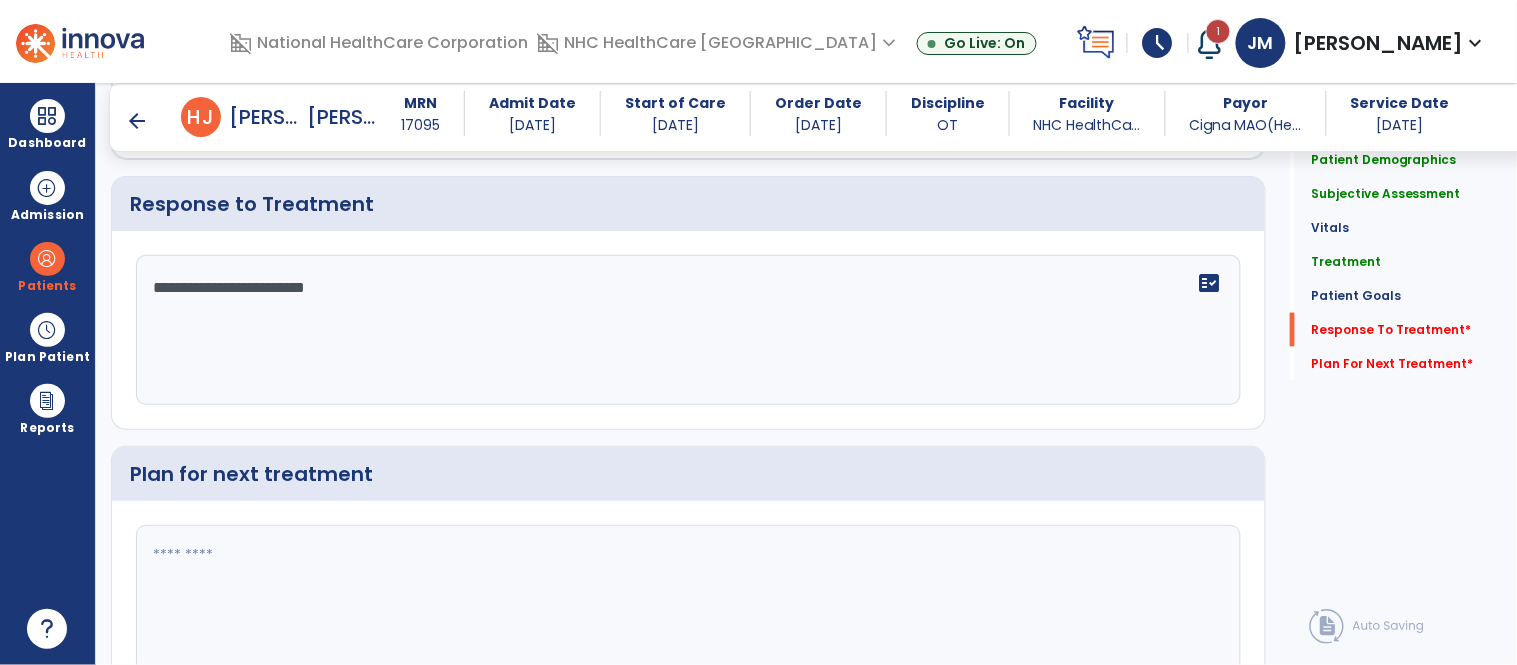 scroll, scrollTop: 2647, scrollLeft: 0, axis: vertical 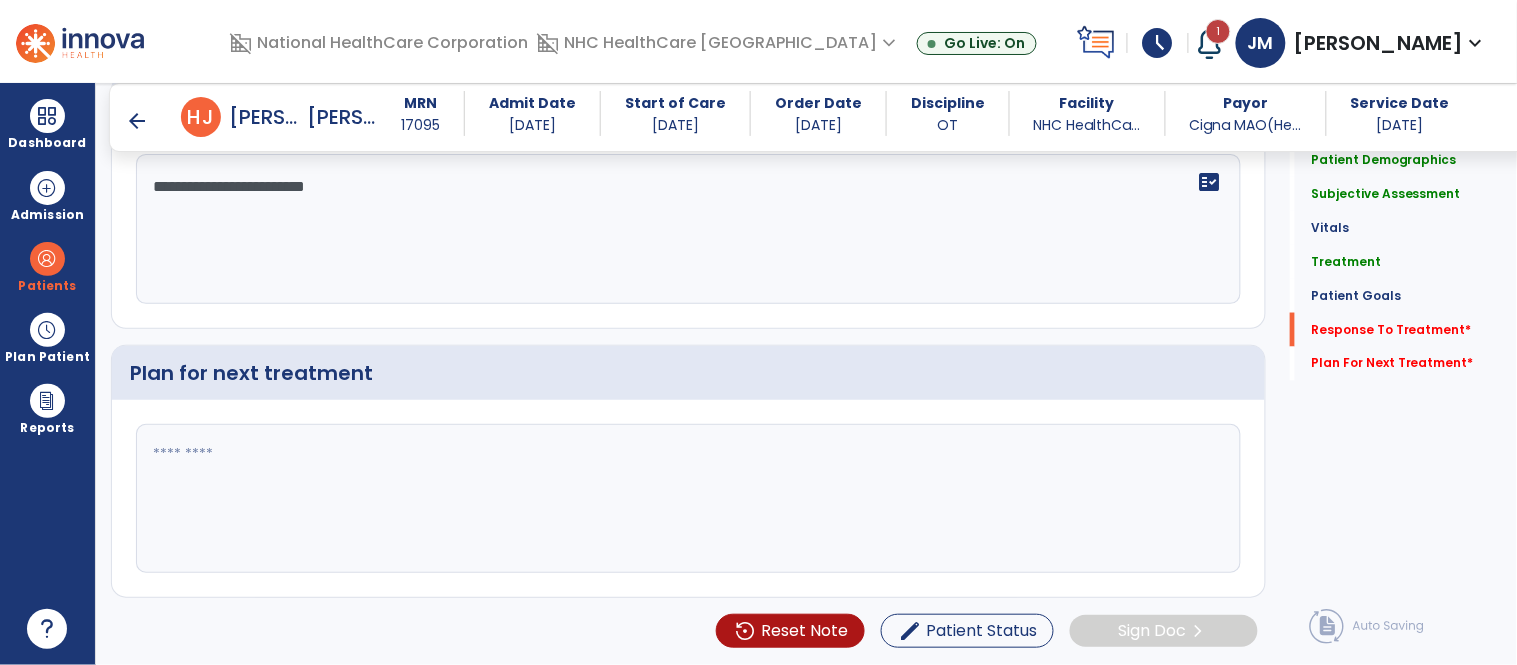 type on "**********" 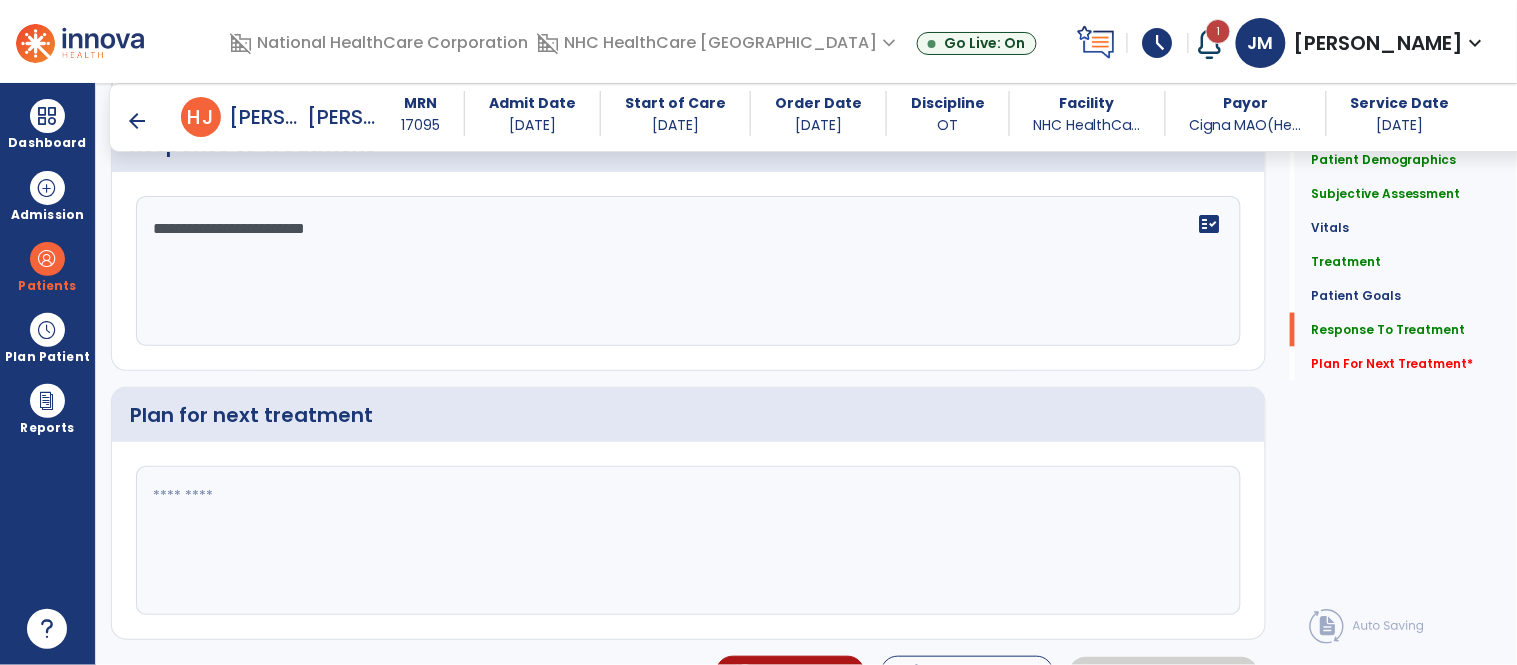 scroll, scrollTop: 2647, scrollLeft: 0, axis: vertical 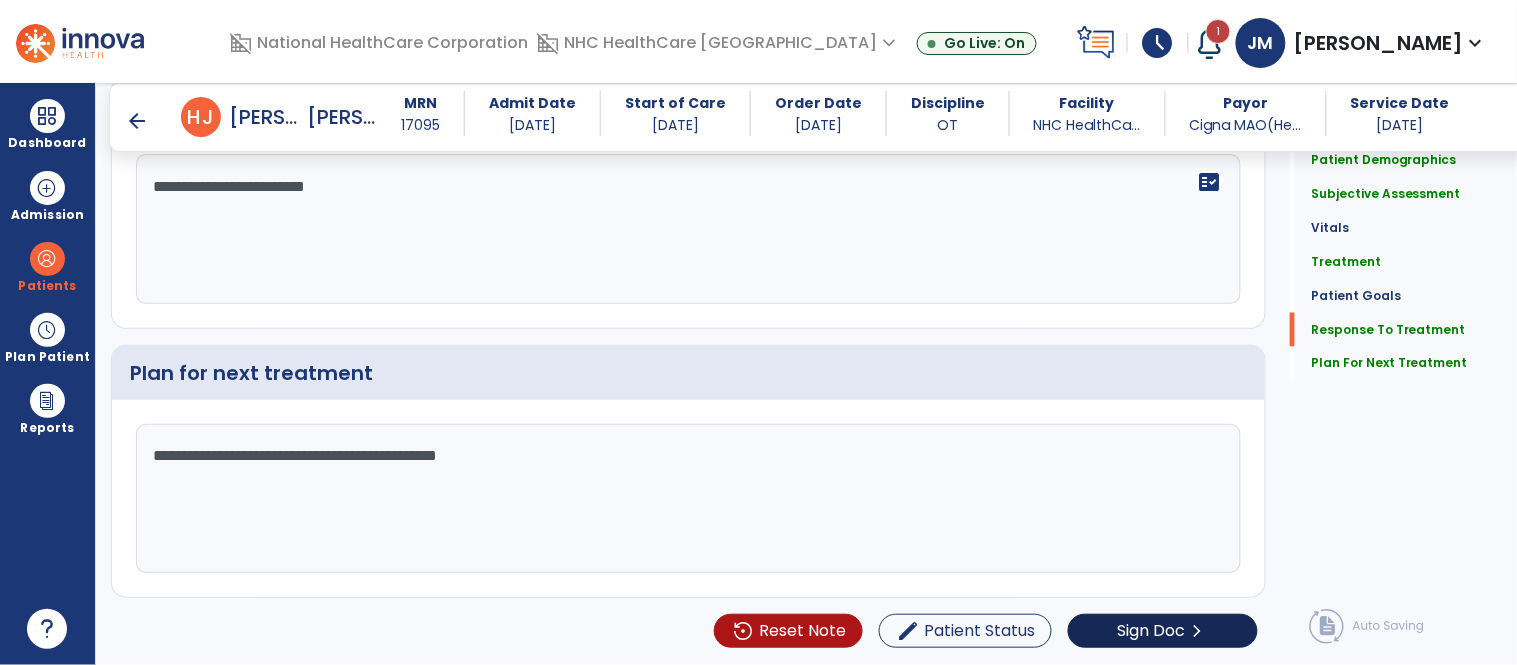 type on "**********" 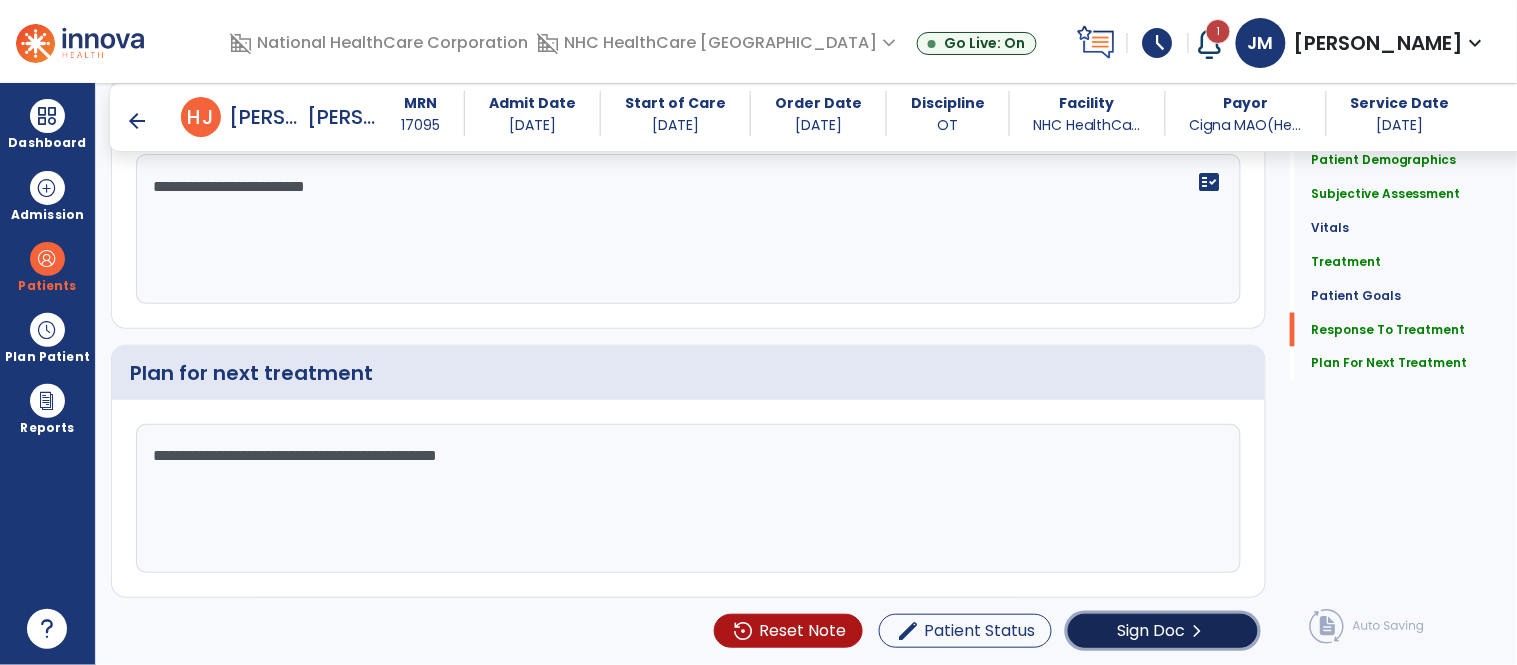 click on "chevron_right" 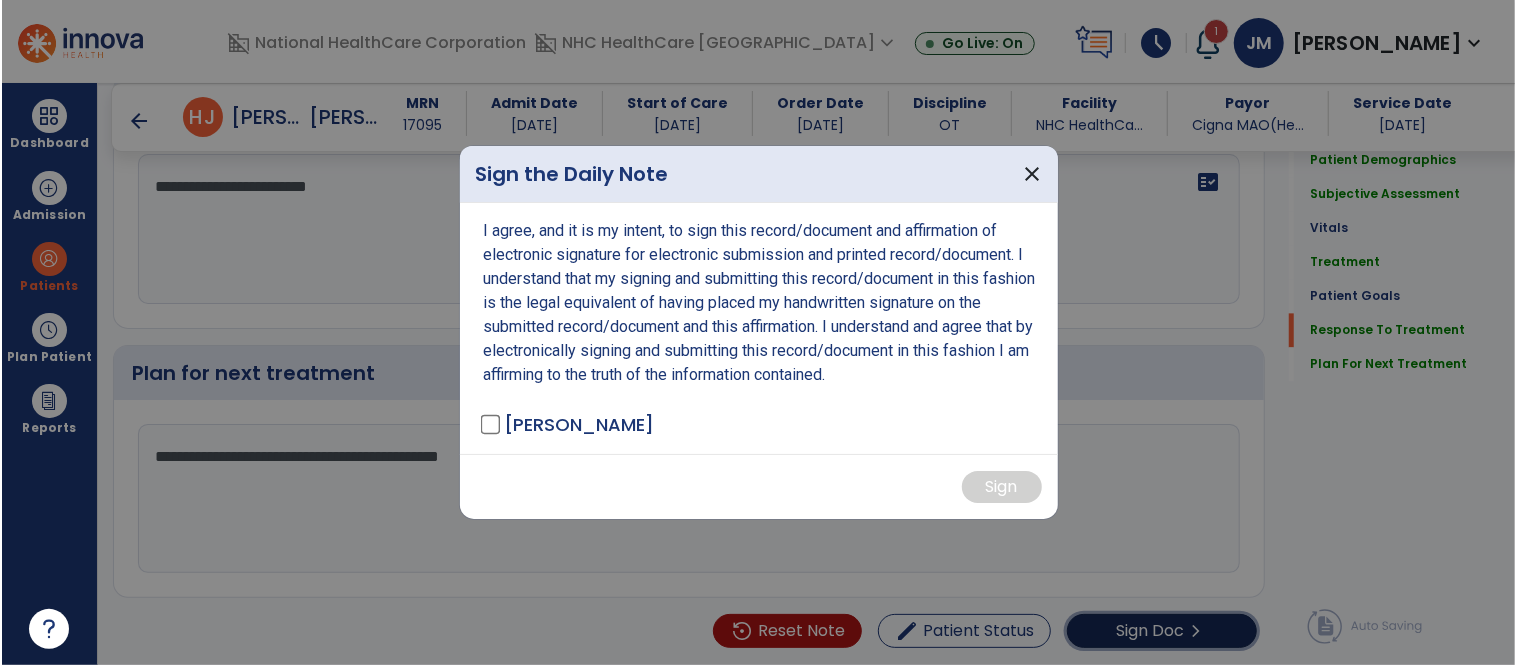 scroll, scrollTop: 2647, scrollLeft: 0, axis: vertical 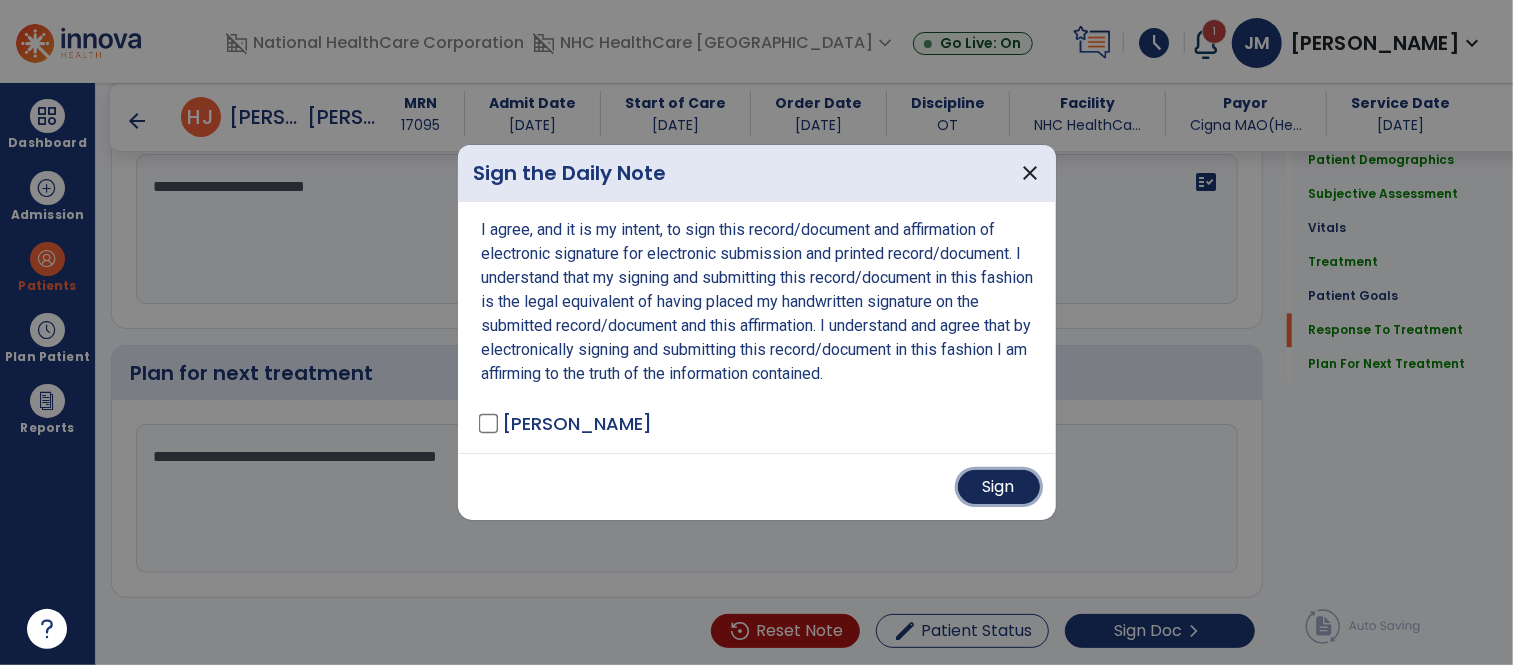 click on "Sign" at bounding box center [999, 487] 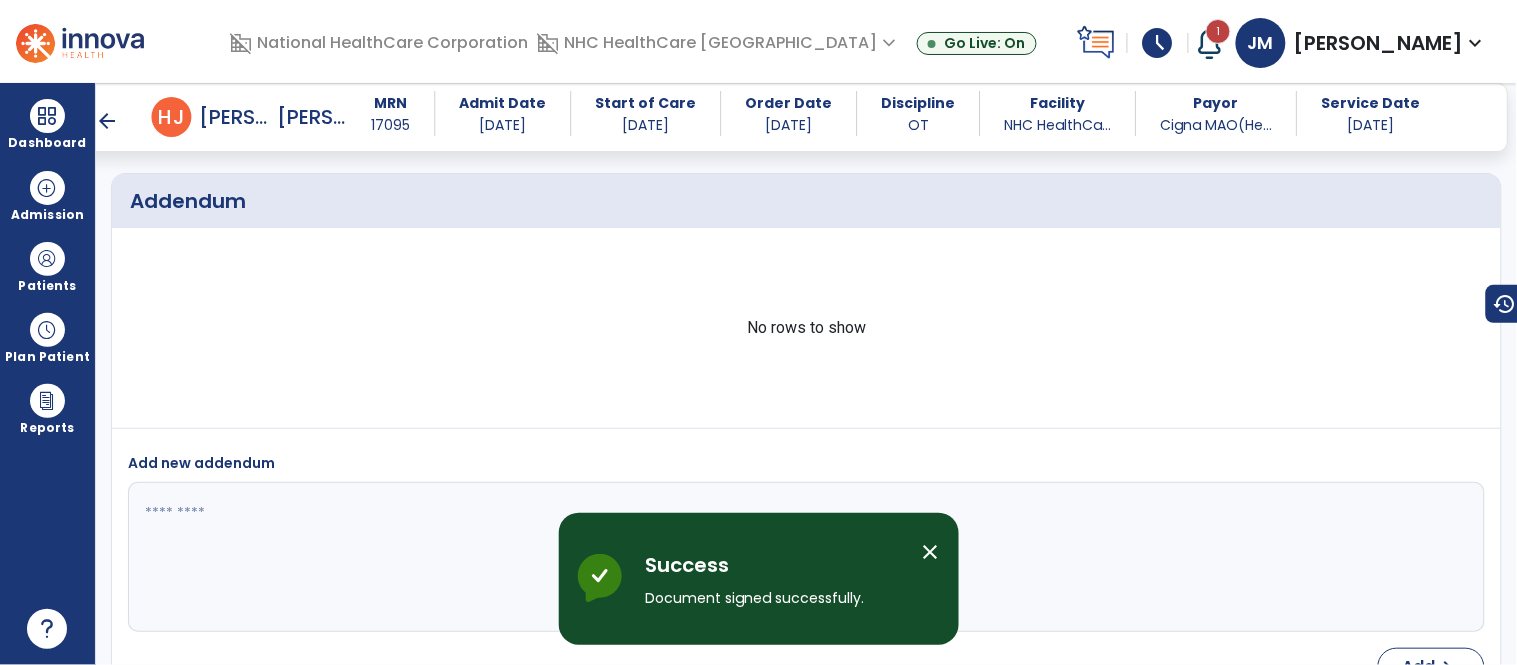 scroll, scrollTop: 3500, scrollLeft: 0, axis: vertical 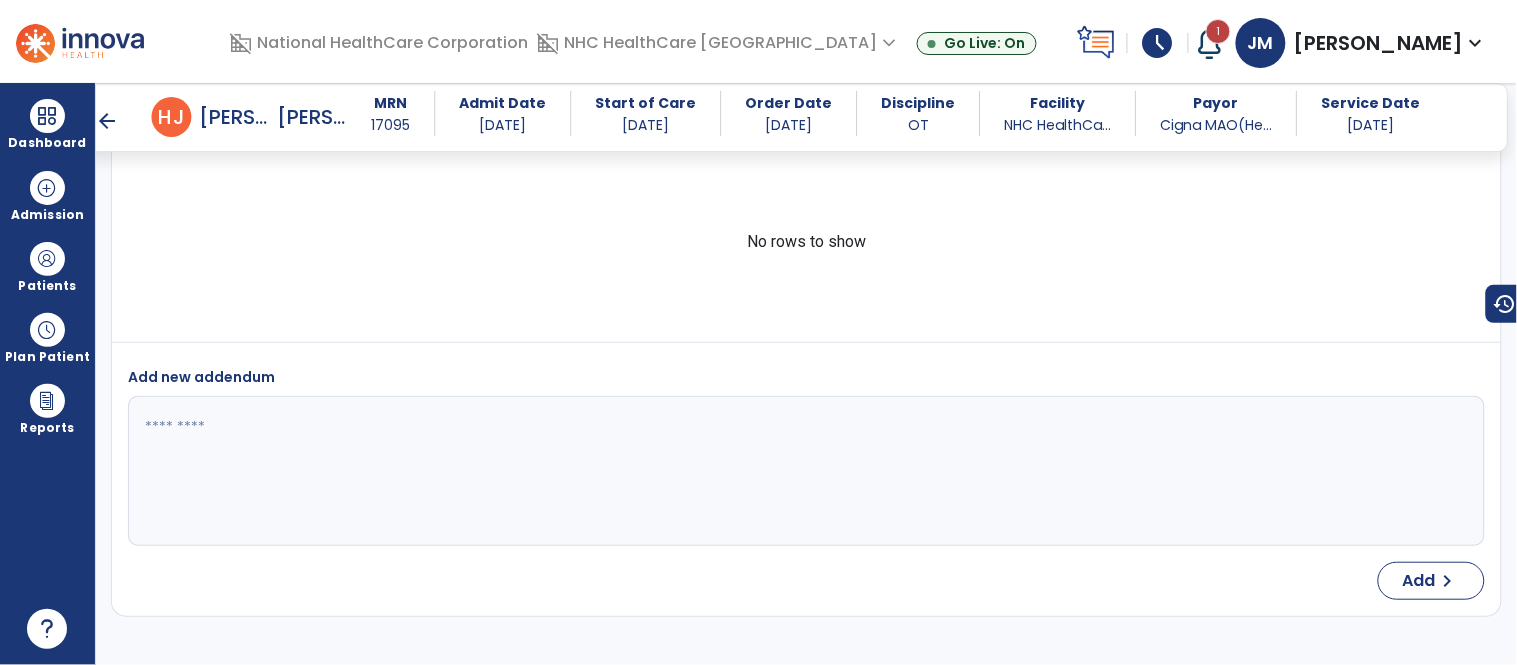 click on "arrow_back" at bounding box center (108, 121) 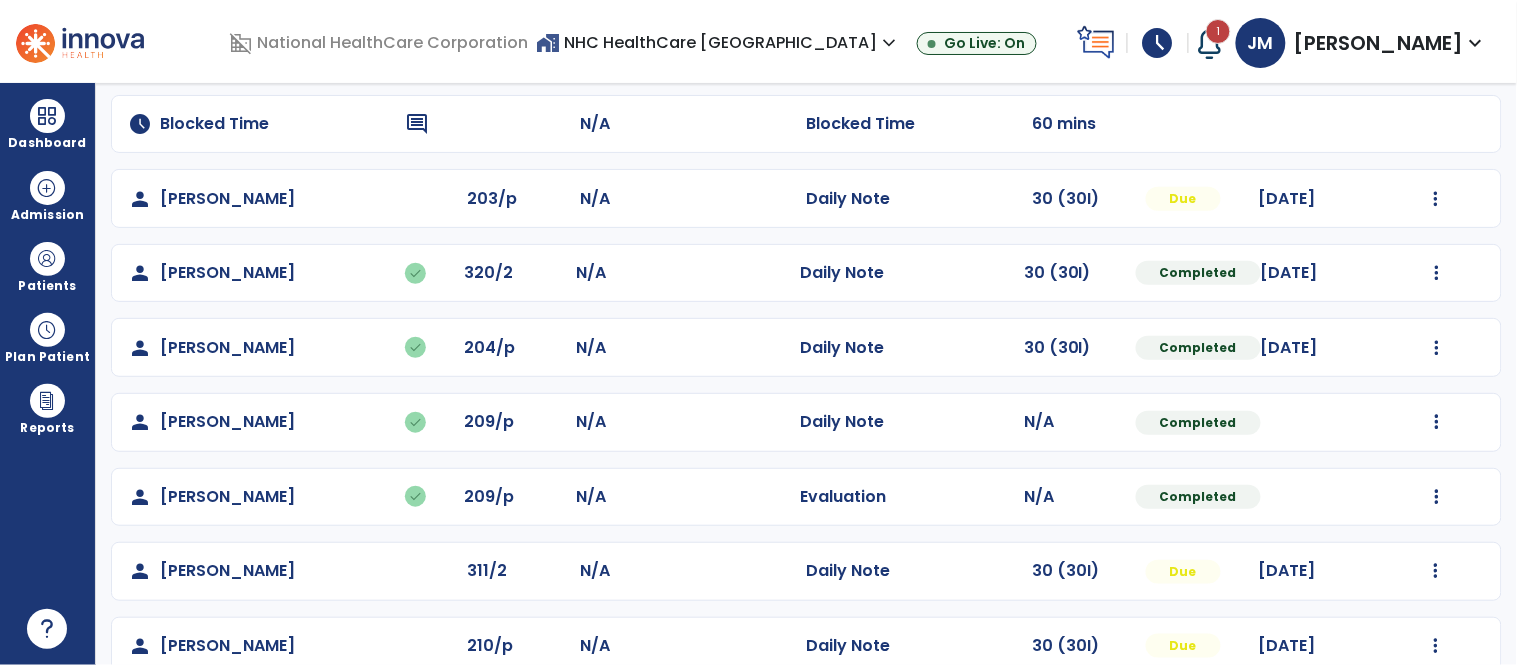 scroll, scrollTop: 240, scrollLeft: 0, axis: vertical 